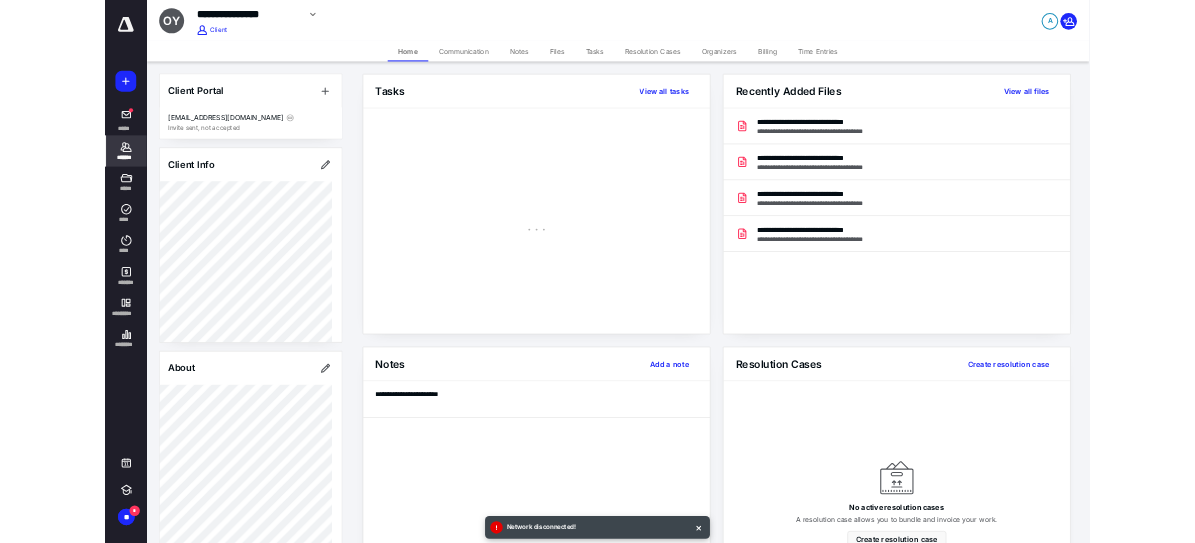 scroll, scrollTop: 0, scrollLeft: 0, axis: both 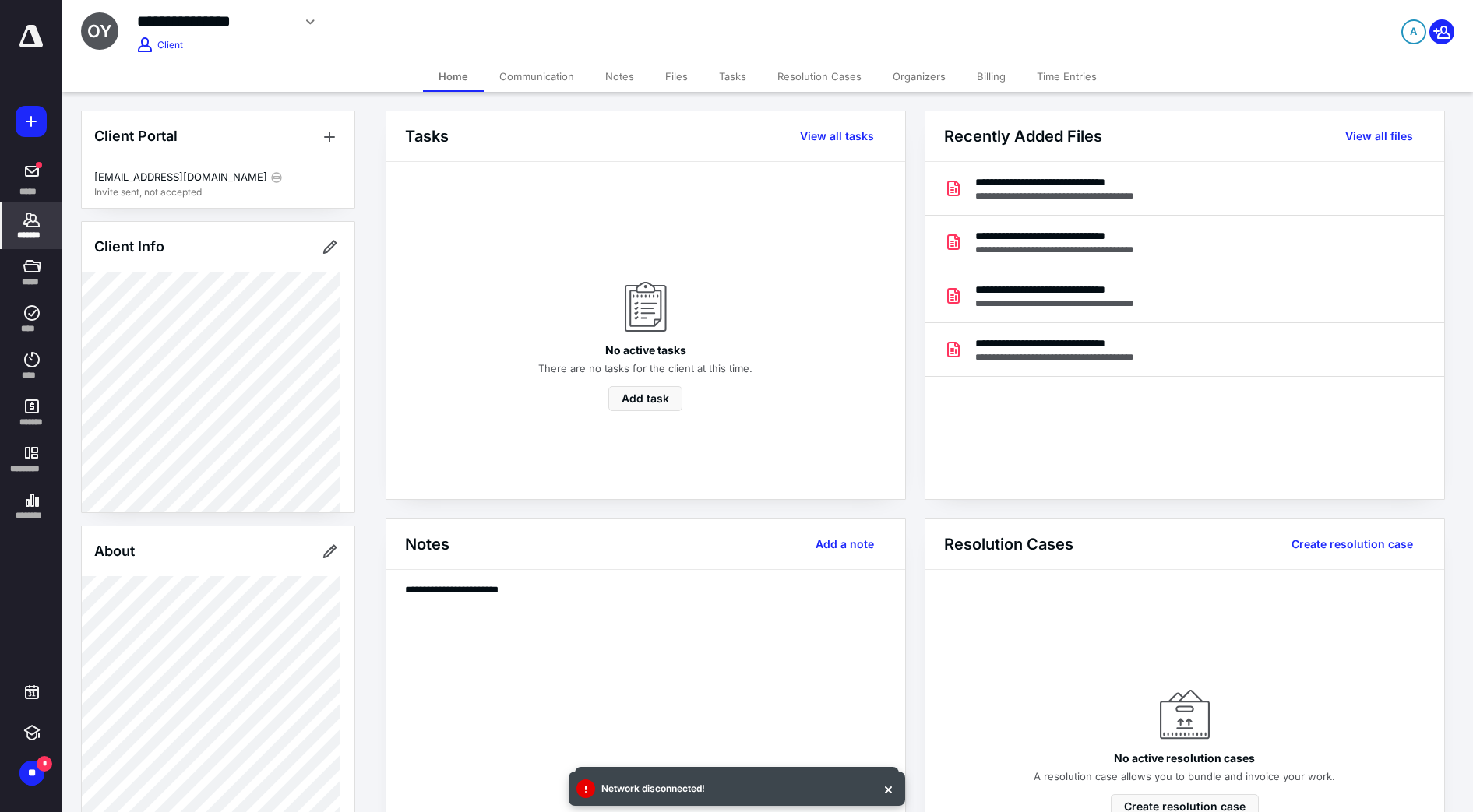 click 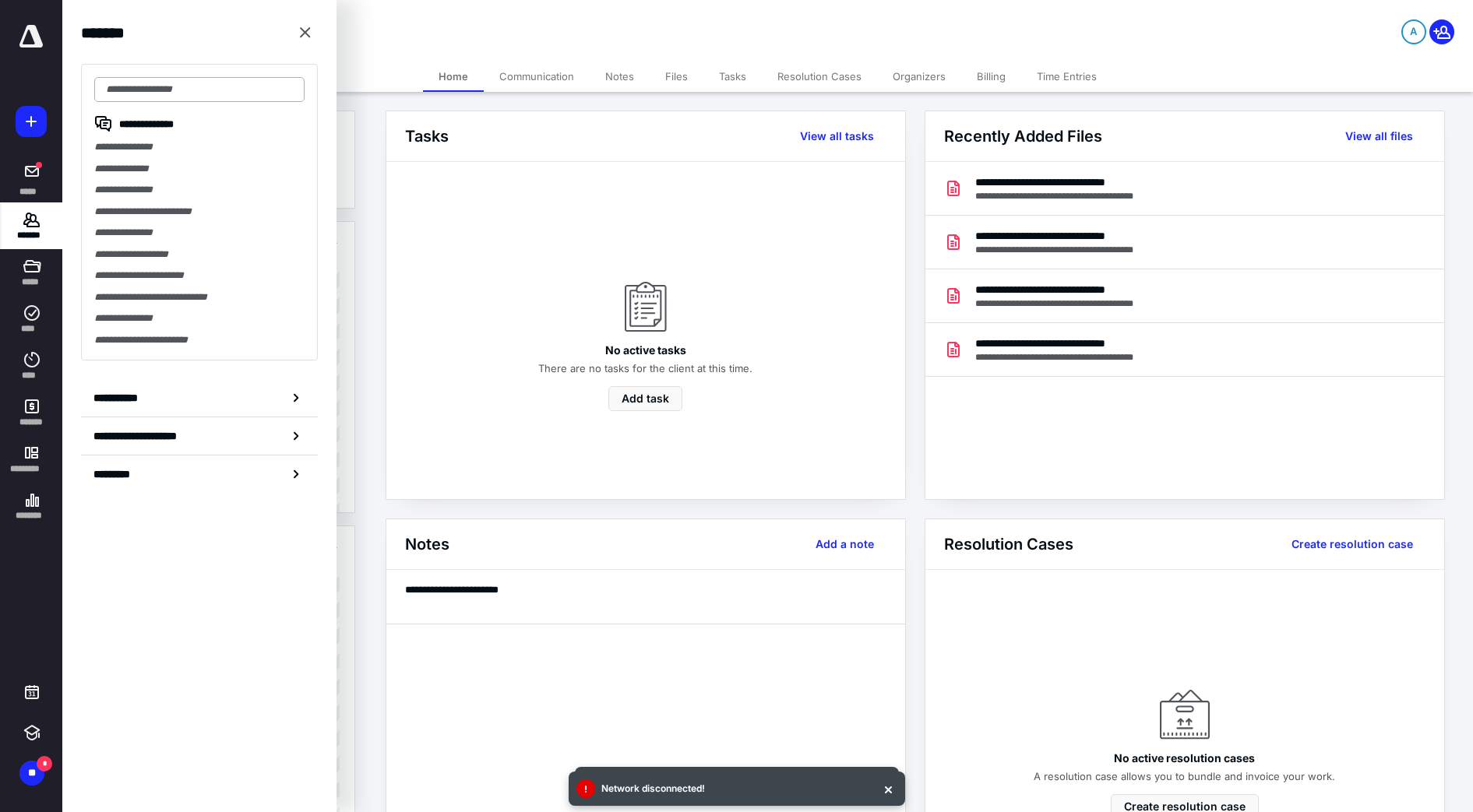 click at bounding box center (199, 90) 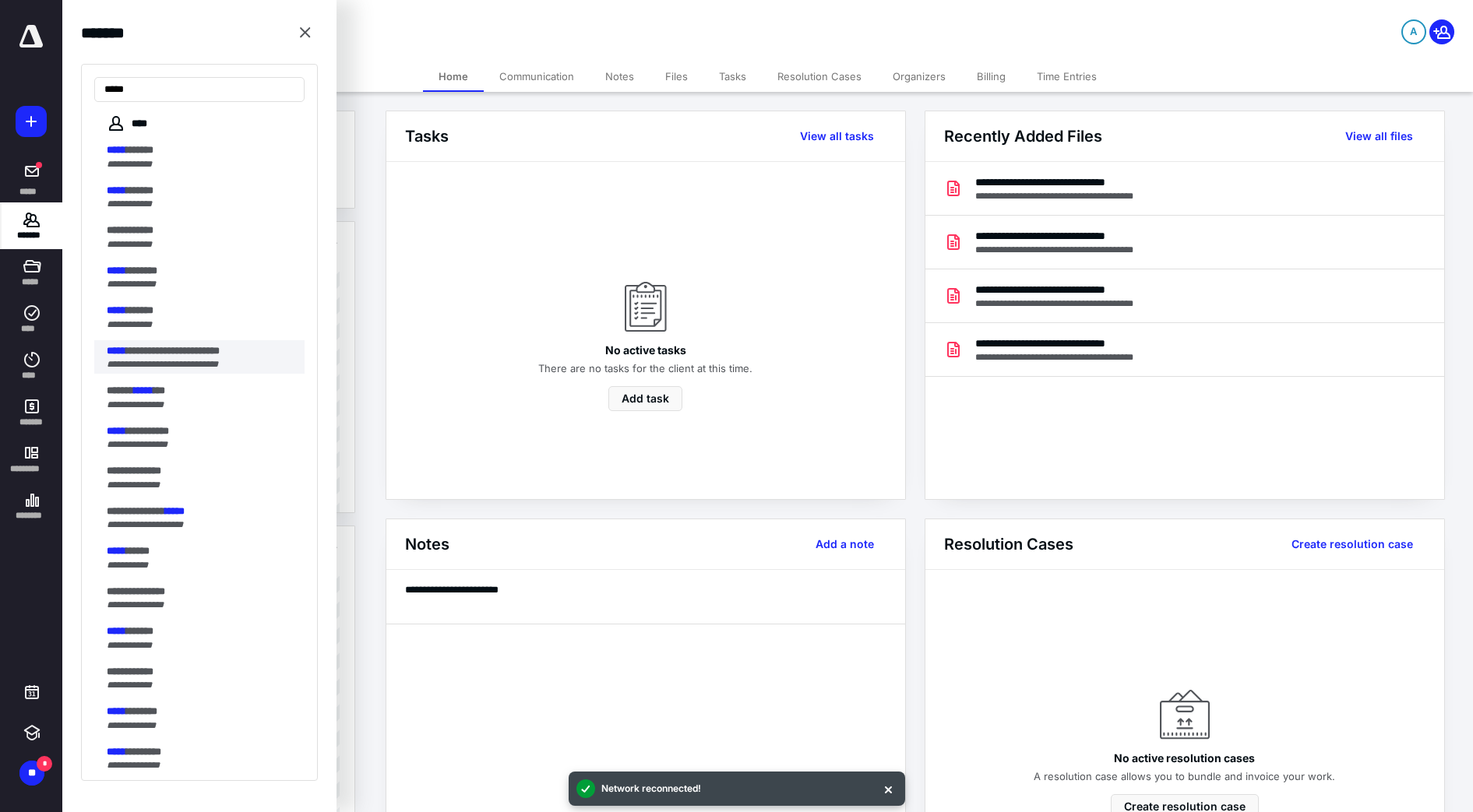 type on "*****" 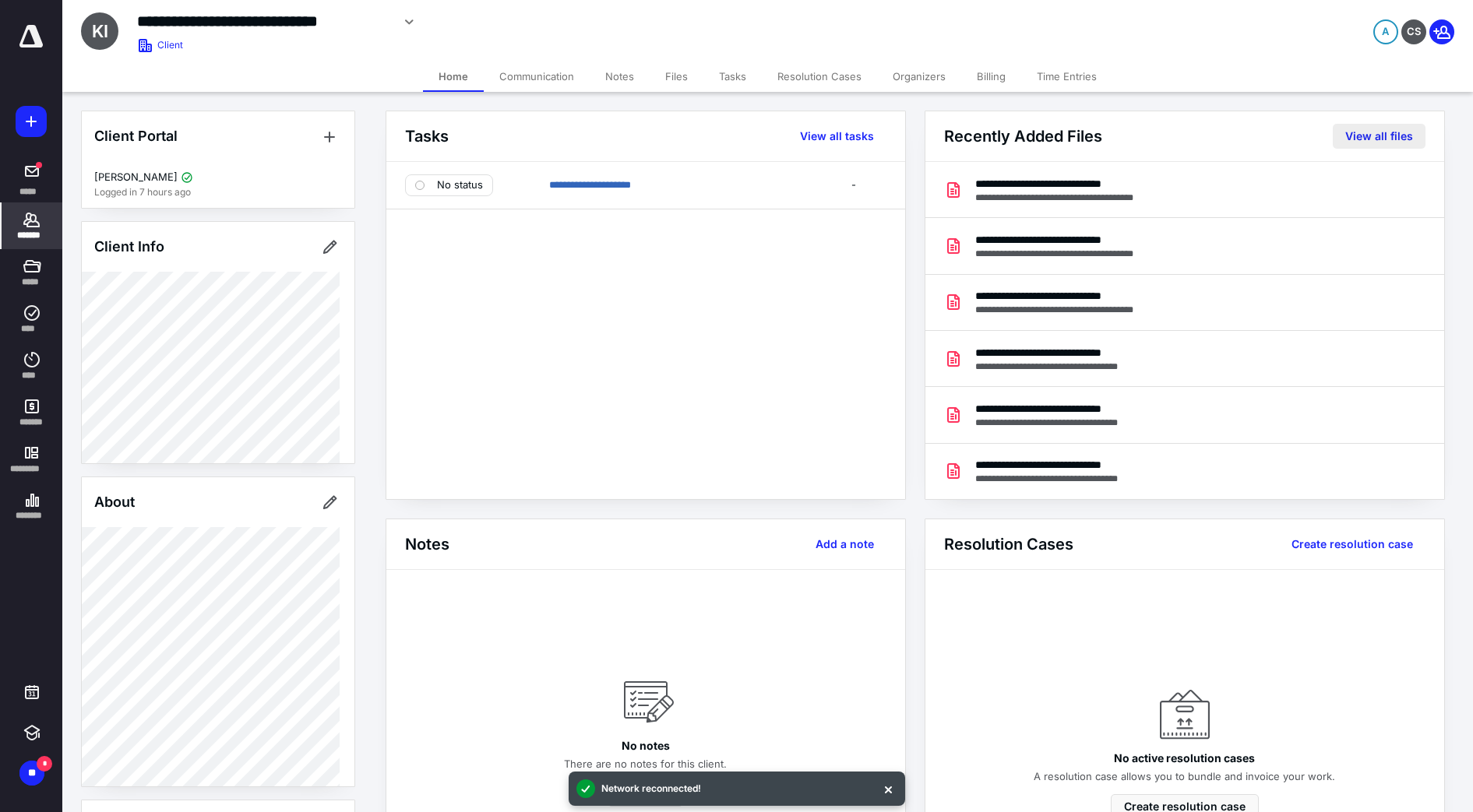click on "View all files" at bounding box center [1379, 136] 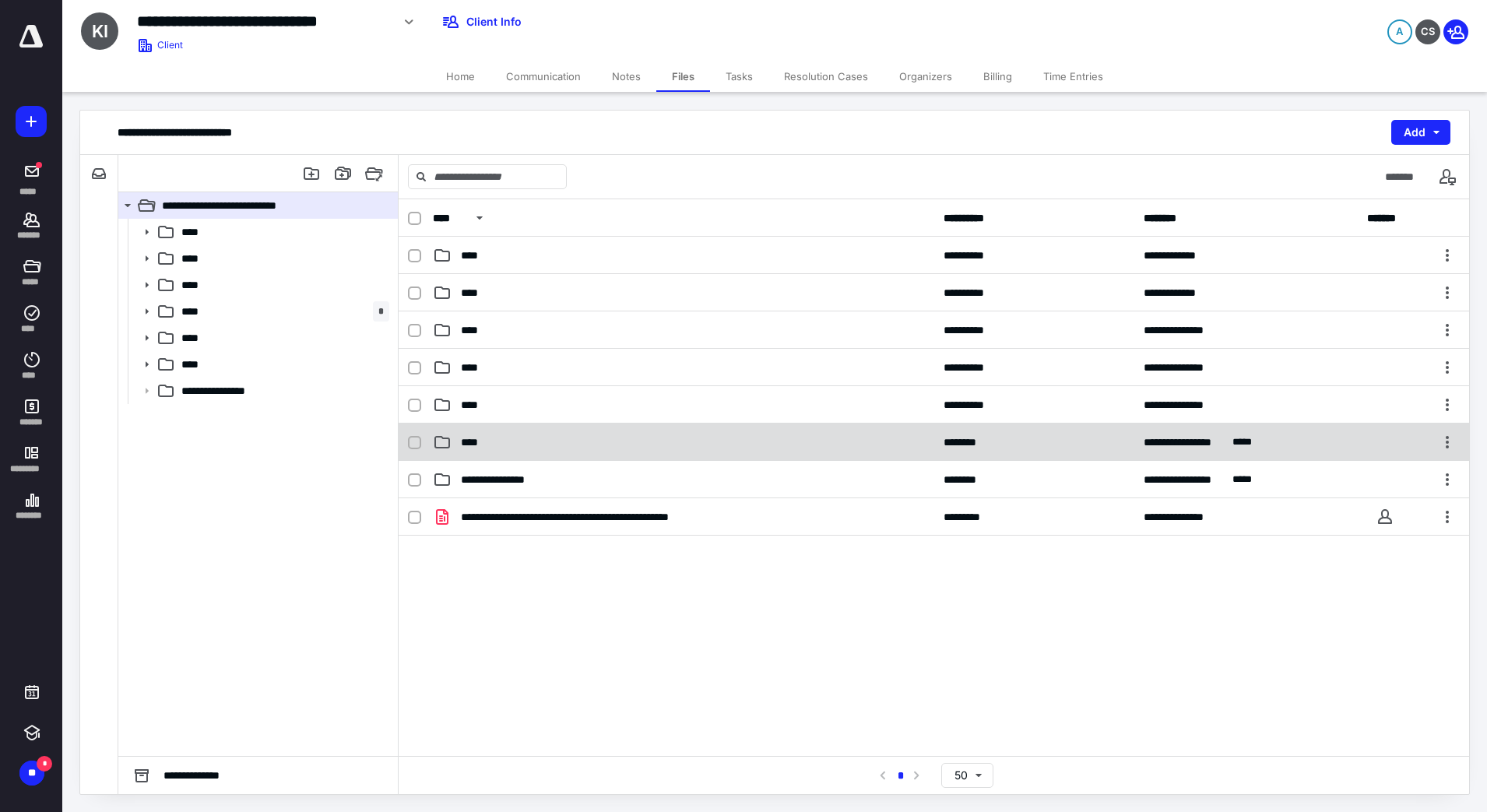 click on "**********" at bounding box center [933, 442] 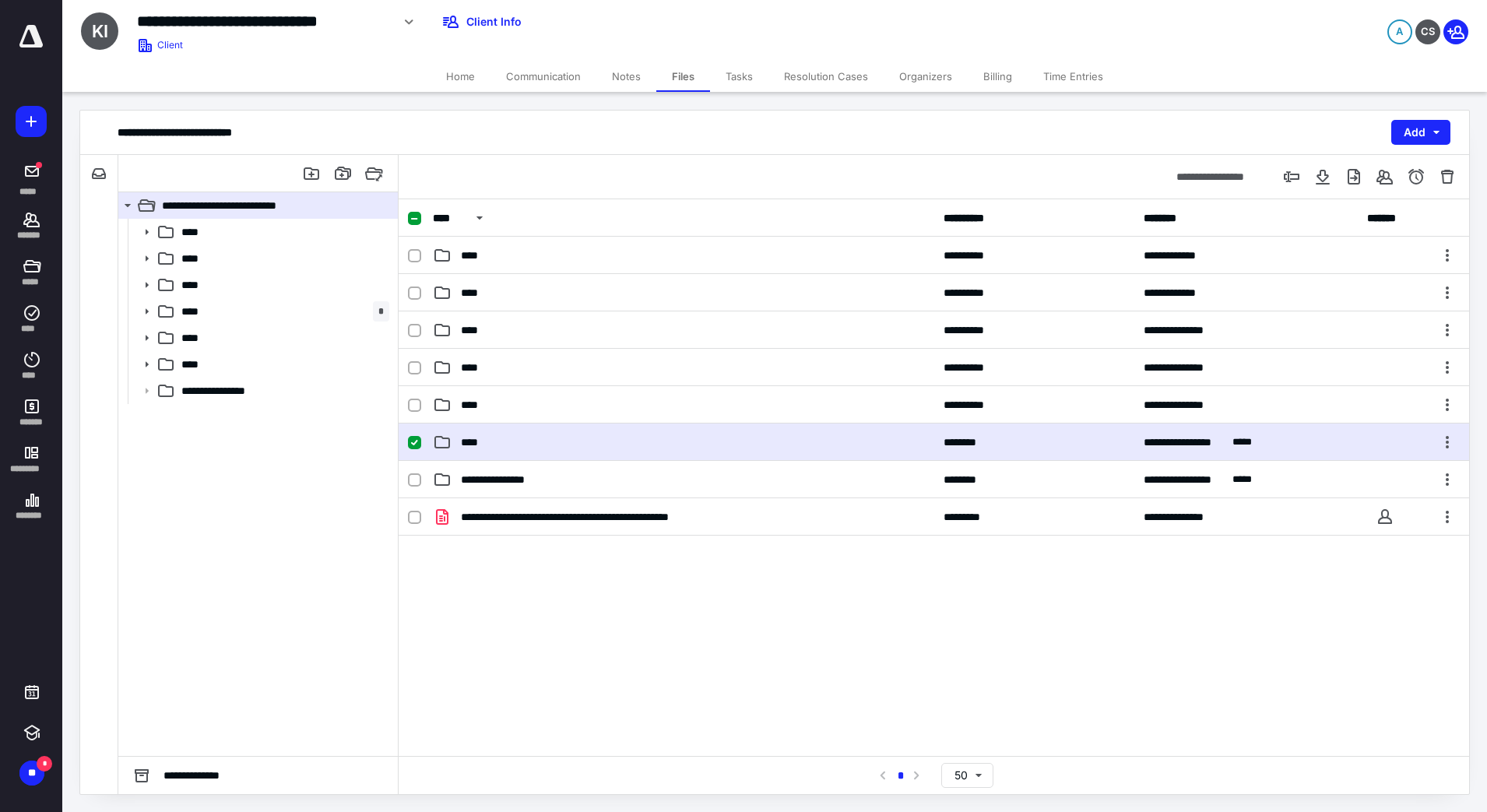 click on "**********" at bounding box center [933, 442] 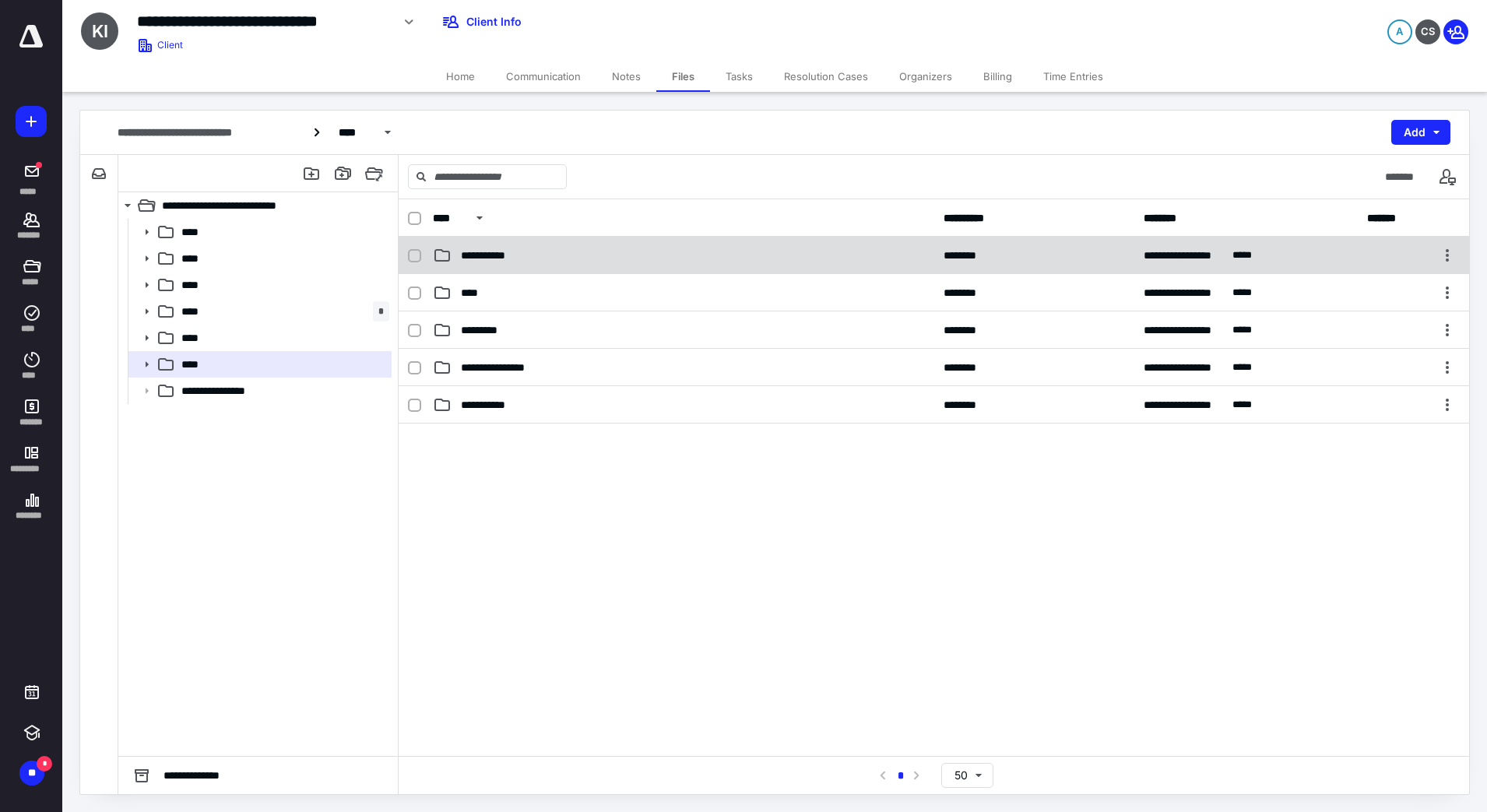 click on "**********" at bounding box center [684, 255] 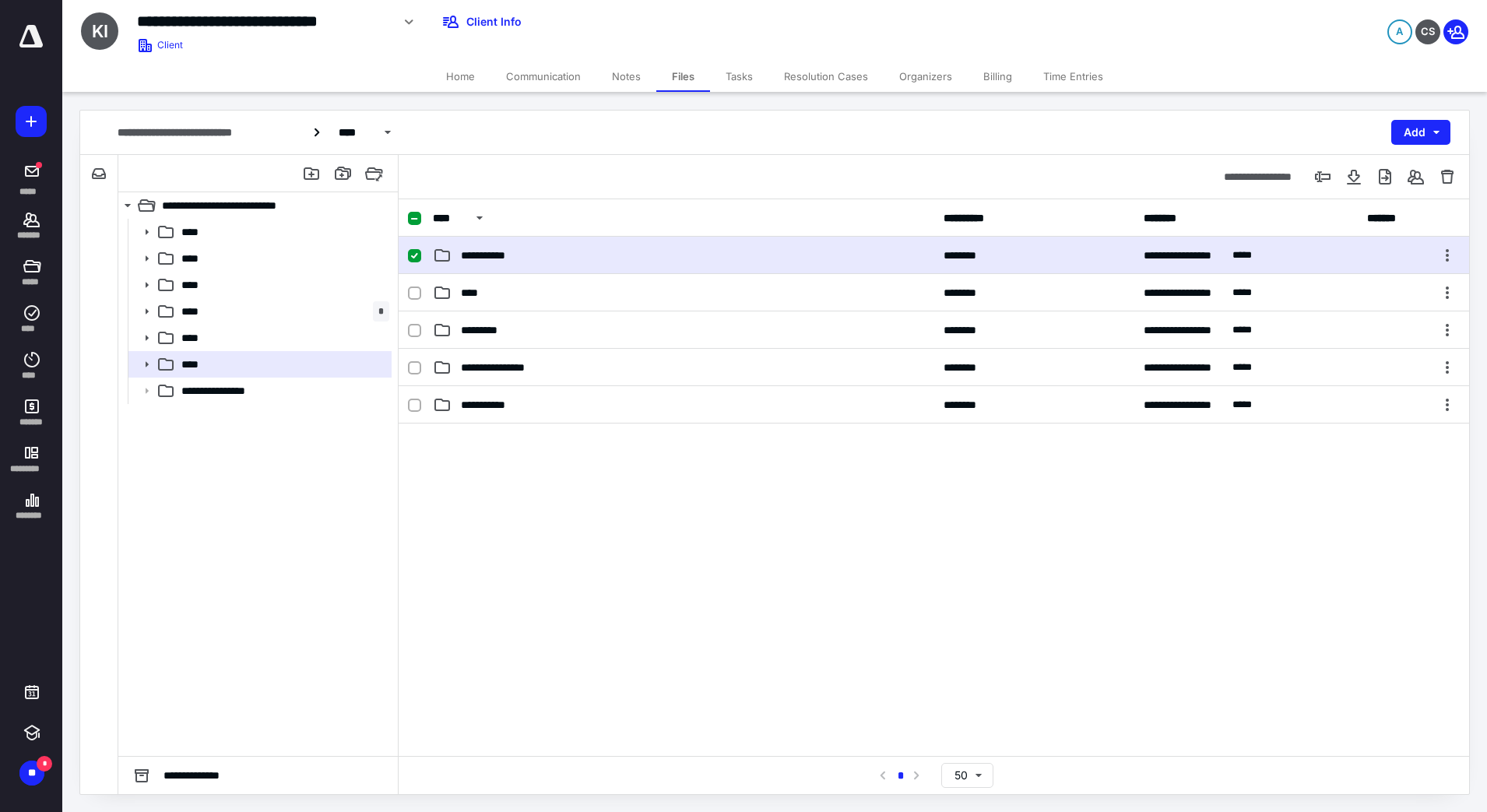 click on "**********" at bounding box center (684, 255) 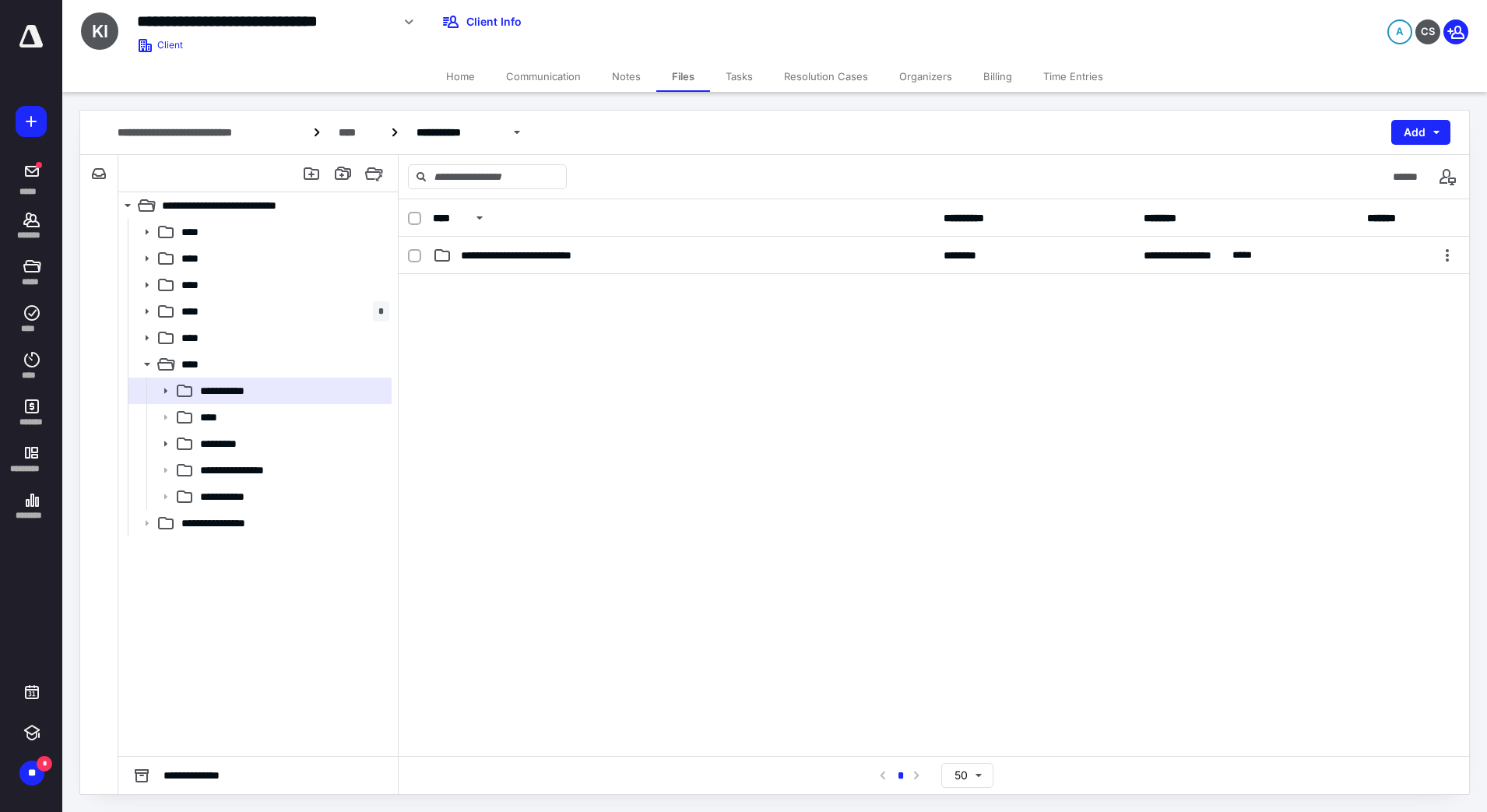 click on "**********" at bounding box center (684, 255) 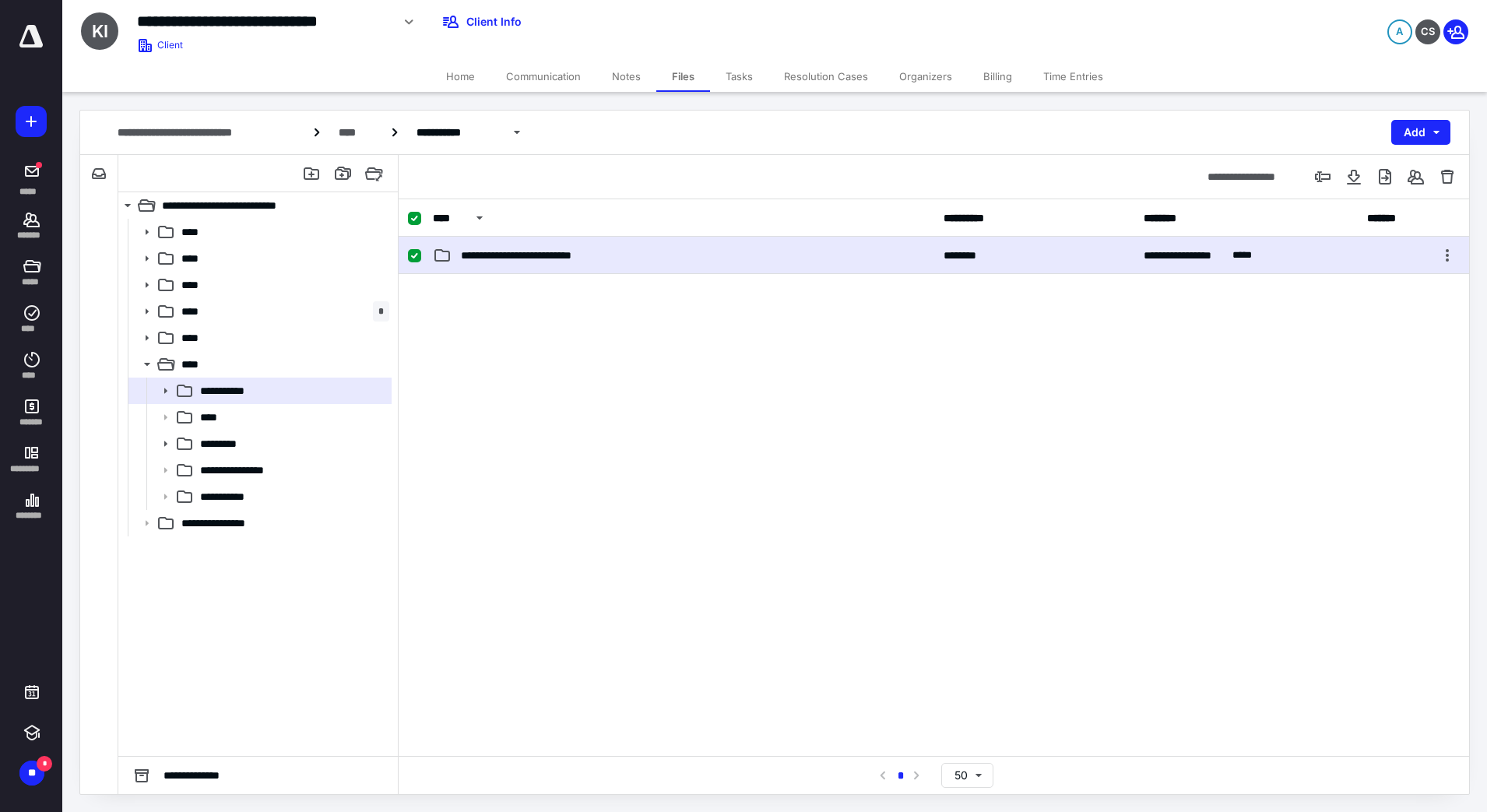 click on "**********" at bounding box center [684, 255] 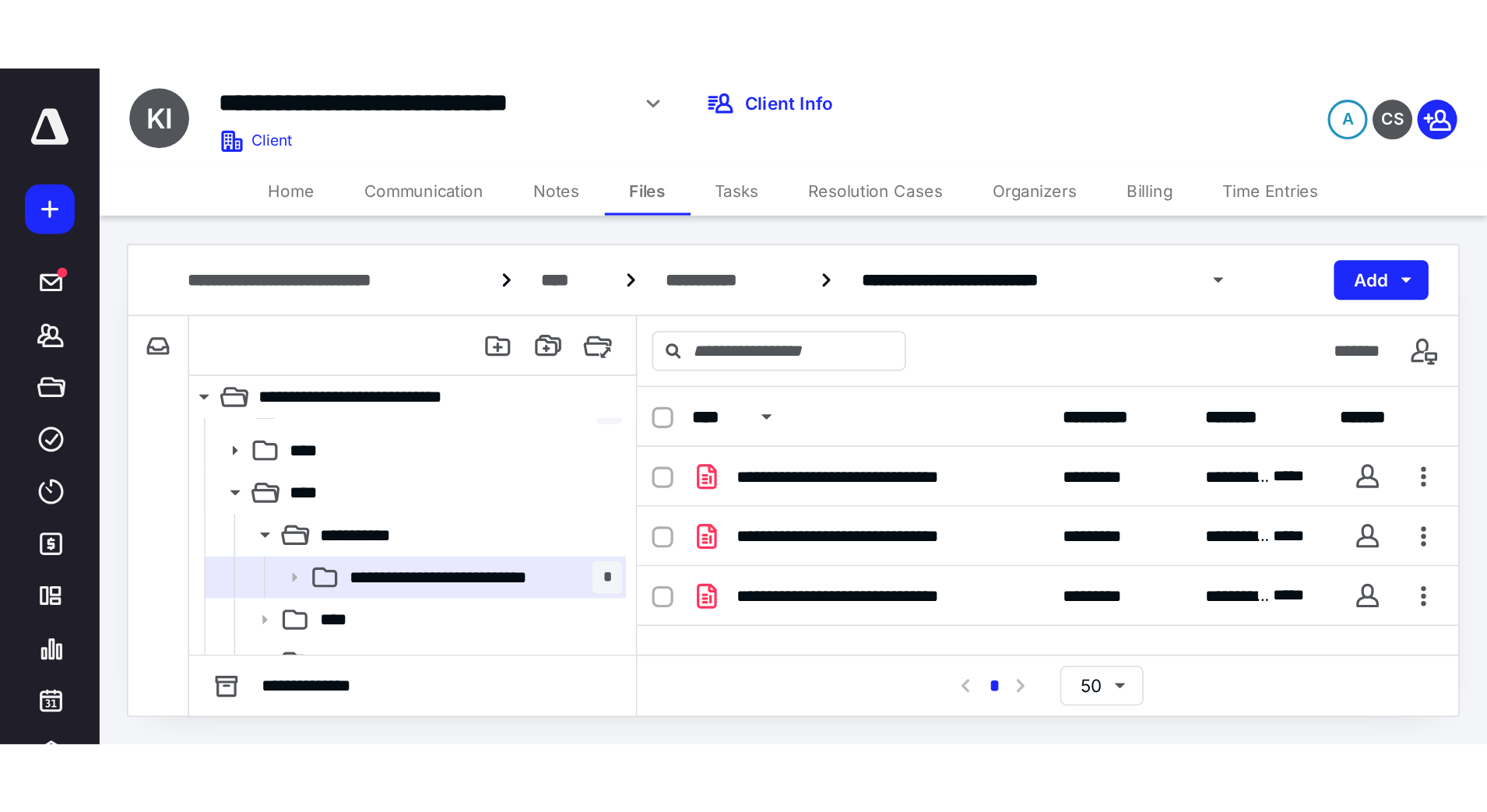 scroll, scrollTop: 117, scrollLeft: 0, axis: vertical 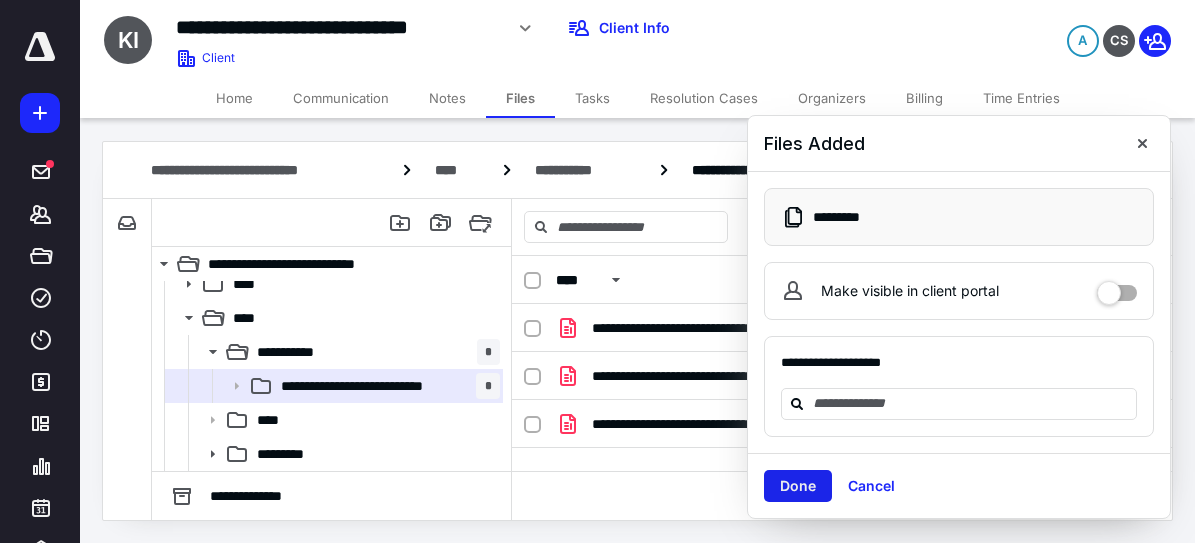 click on "Done" at bounding box center (798, 486) 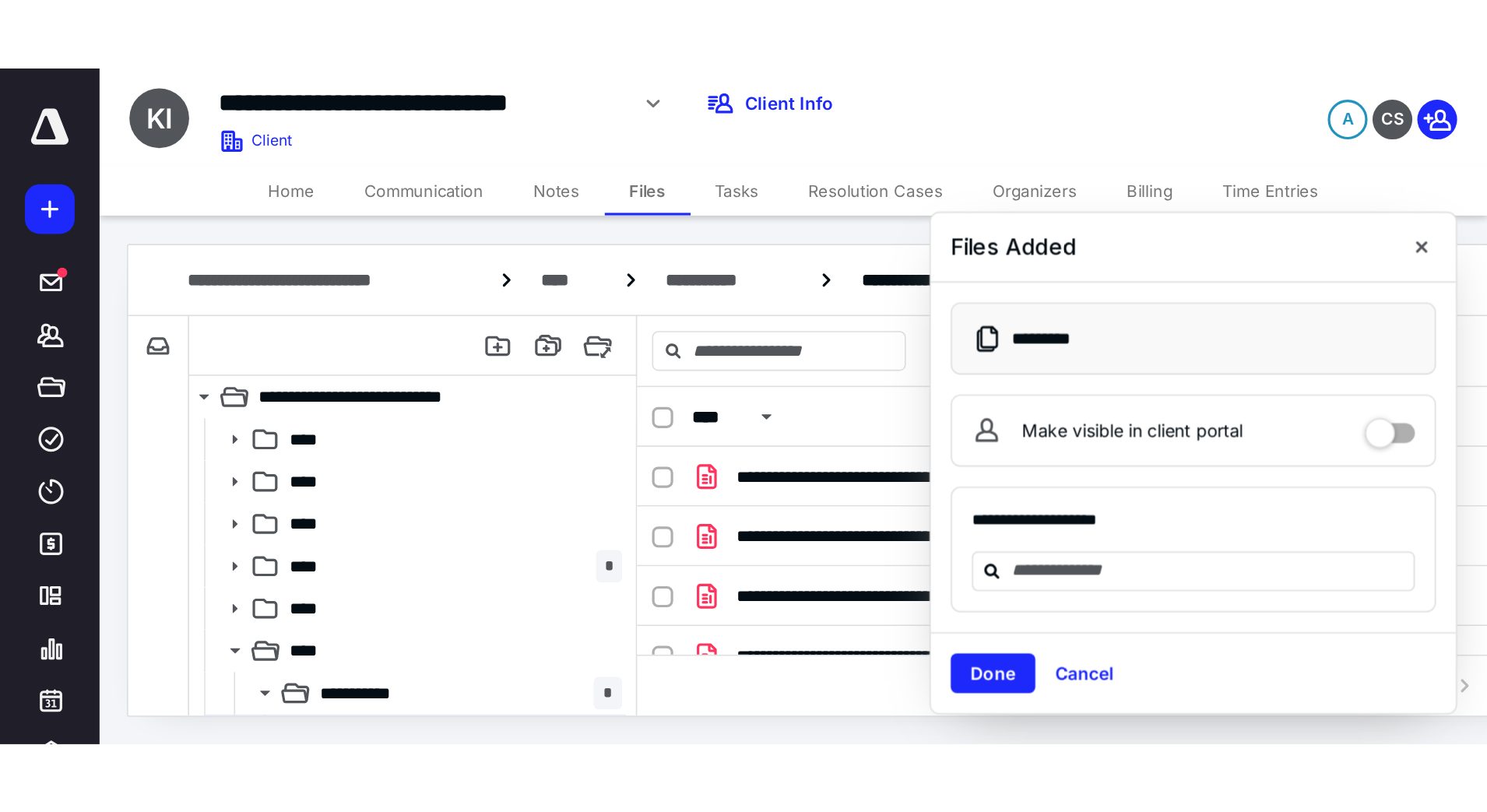 scroll, scrollTop: 0, scrollLeft: 0, axis: both 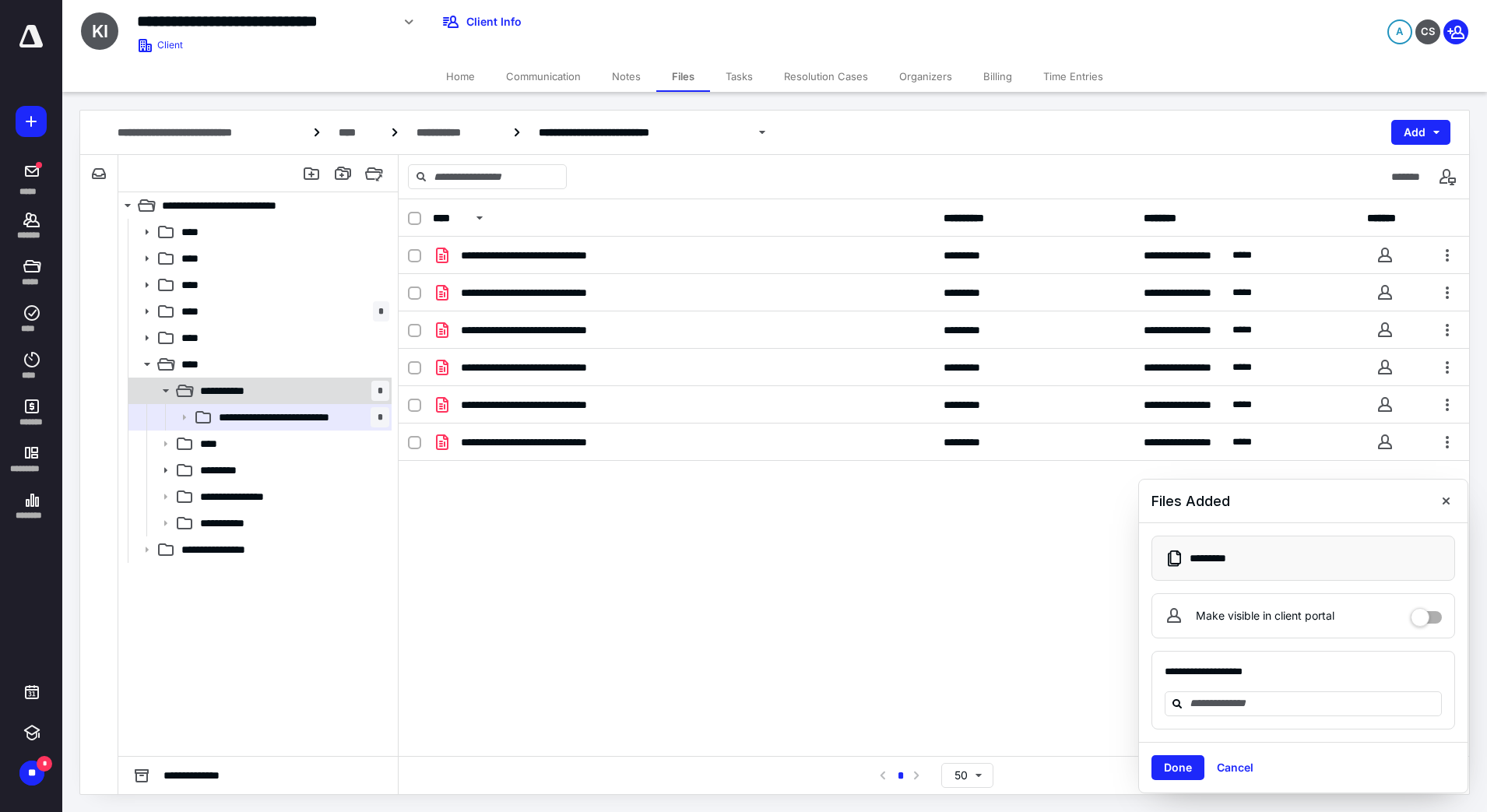 click on "**********" at bounding box center [291, 391] 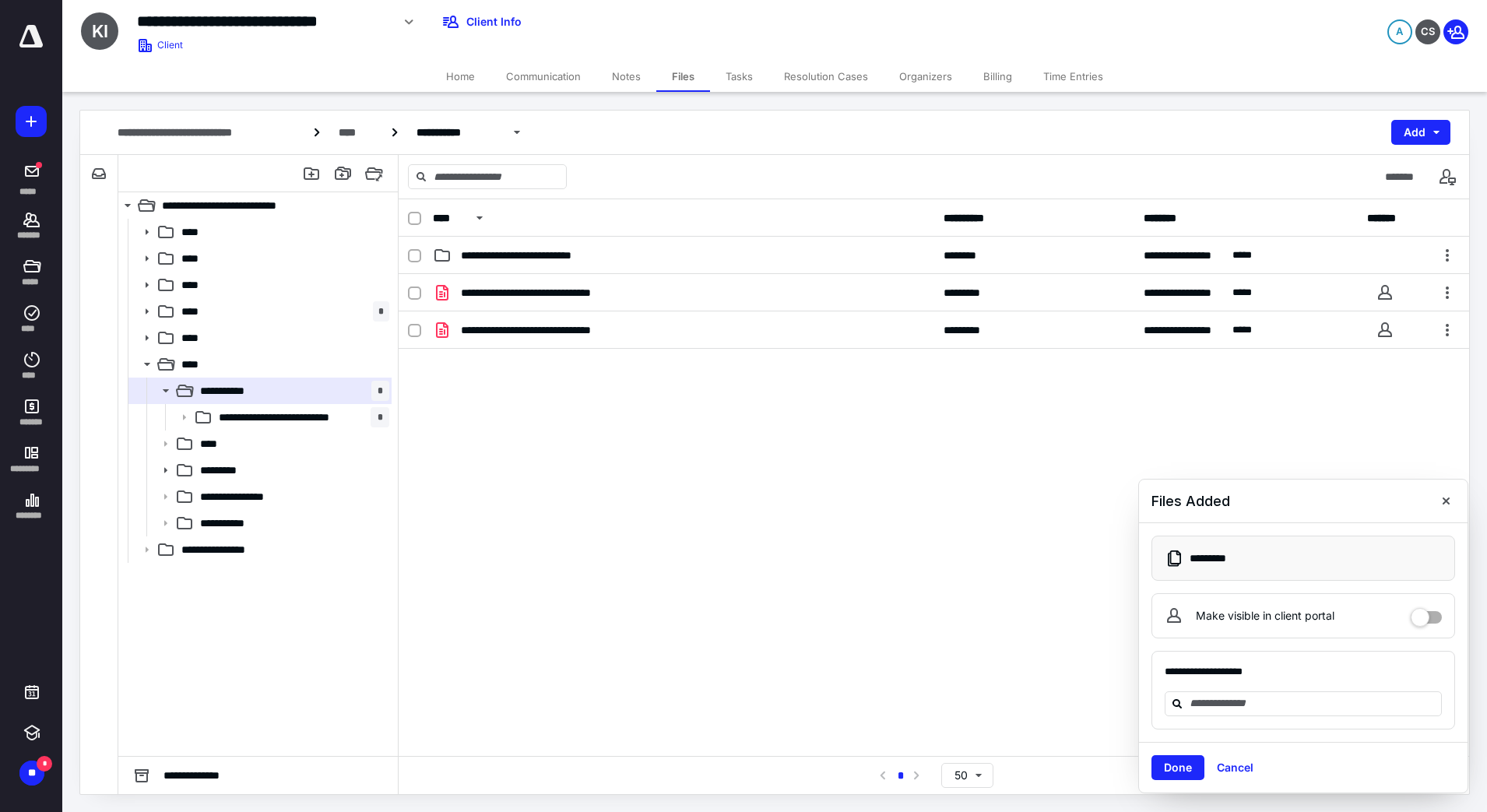 click on "Billing" at bounding box center (997, 76) 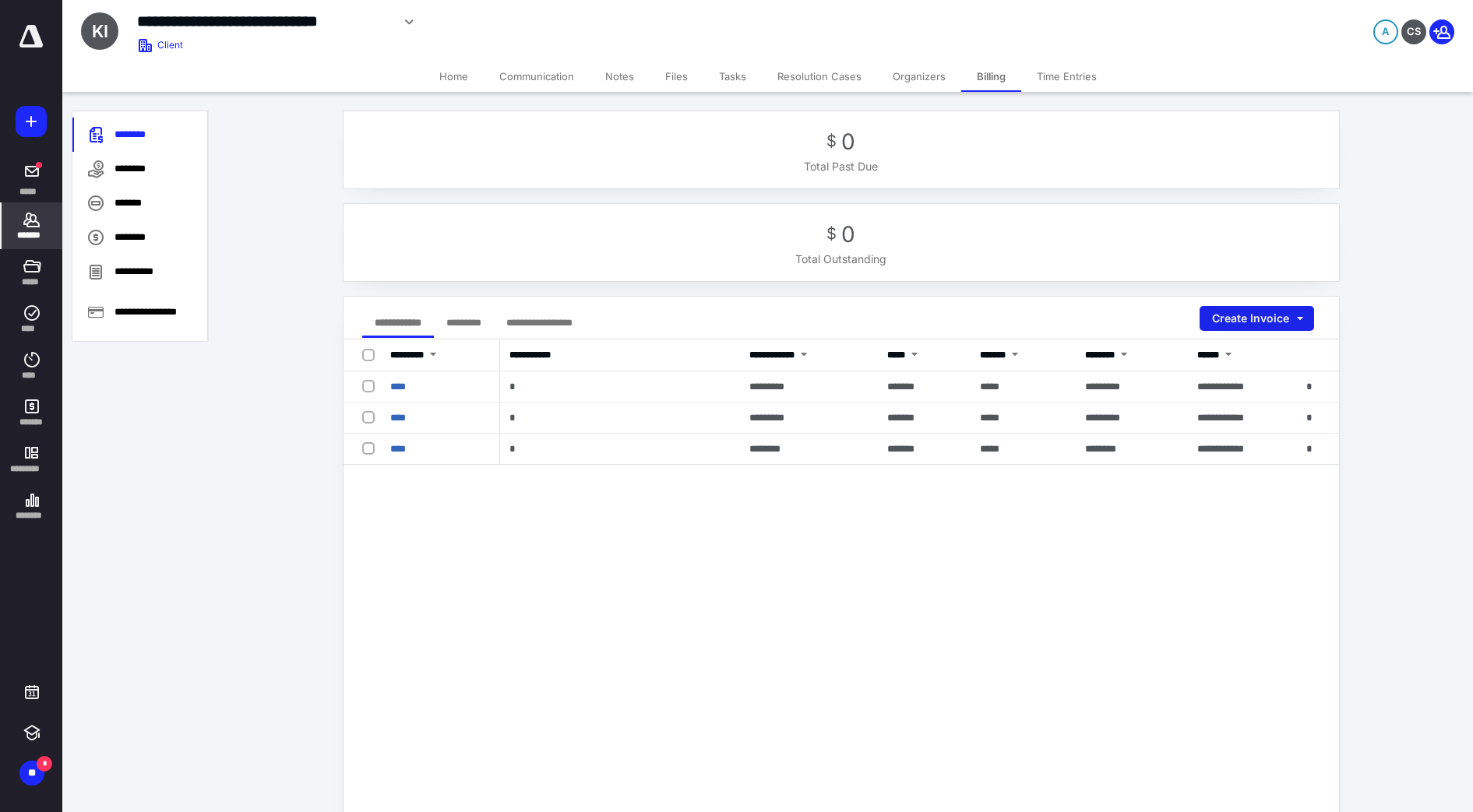 click on "Create Invoice" at bounding box center (1256, 318) 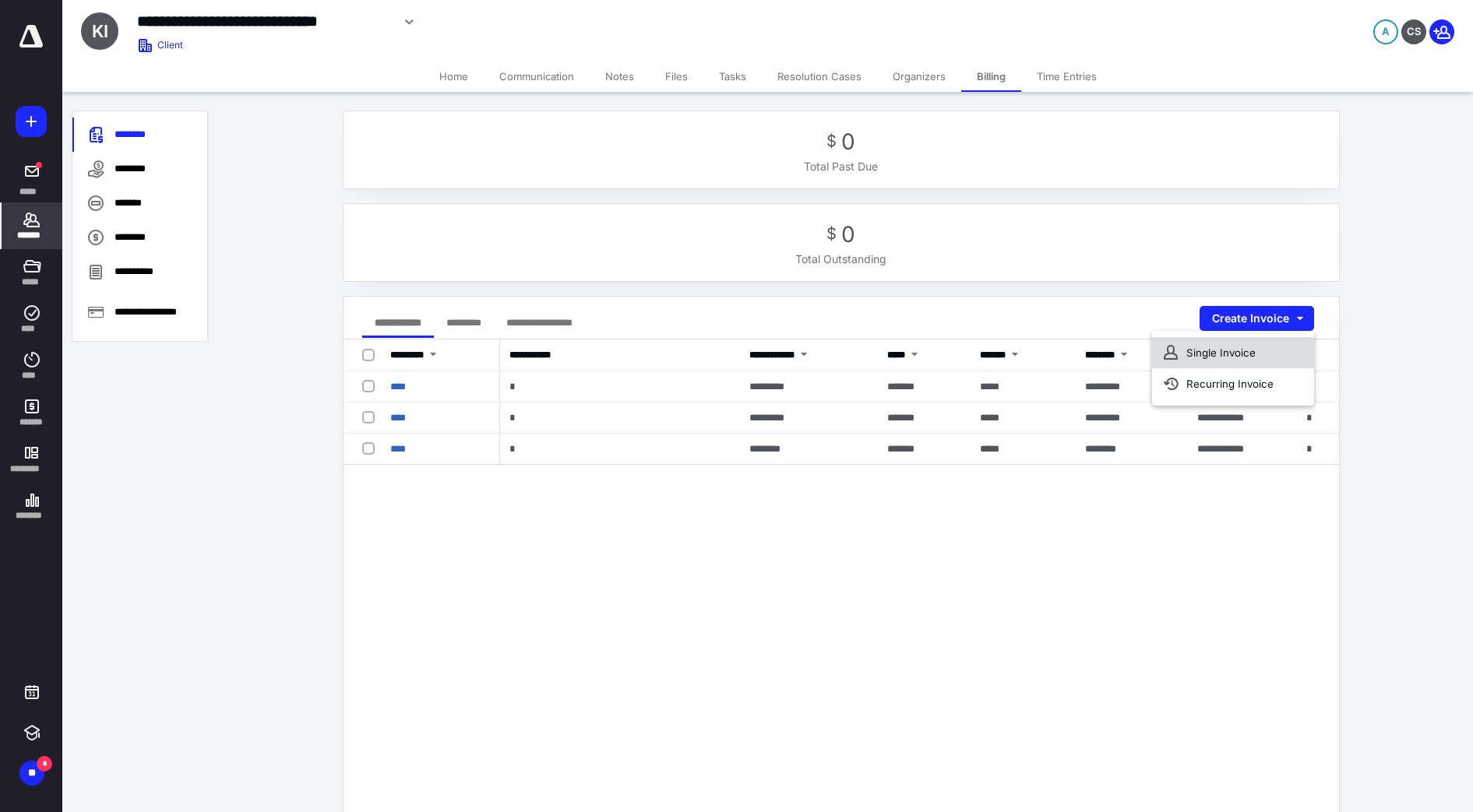 click on "Single Invoice" at bounding box center (1233, 353) 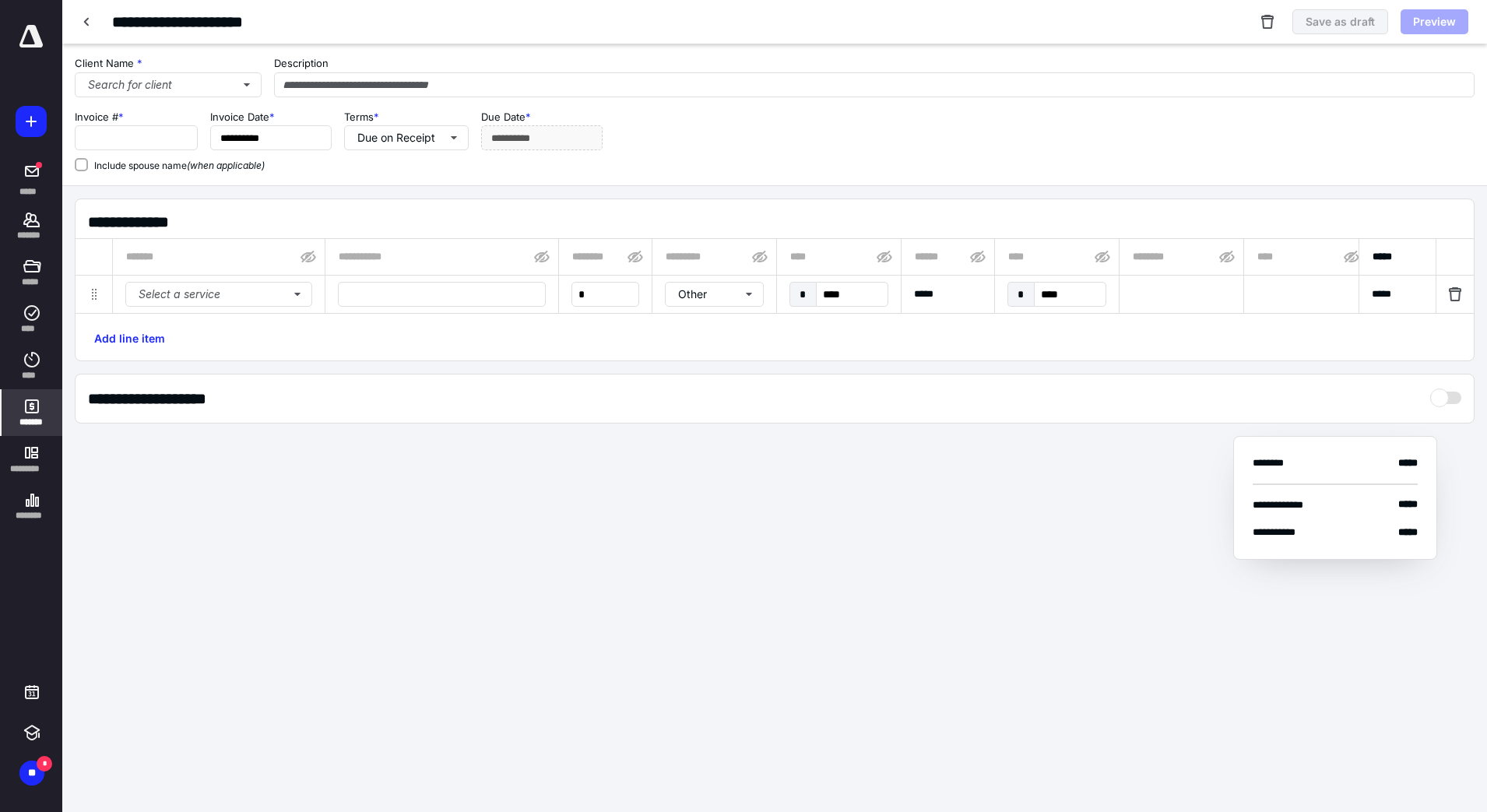 type on "****" 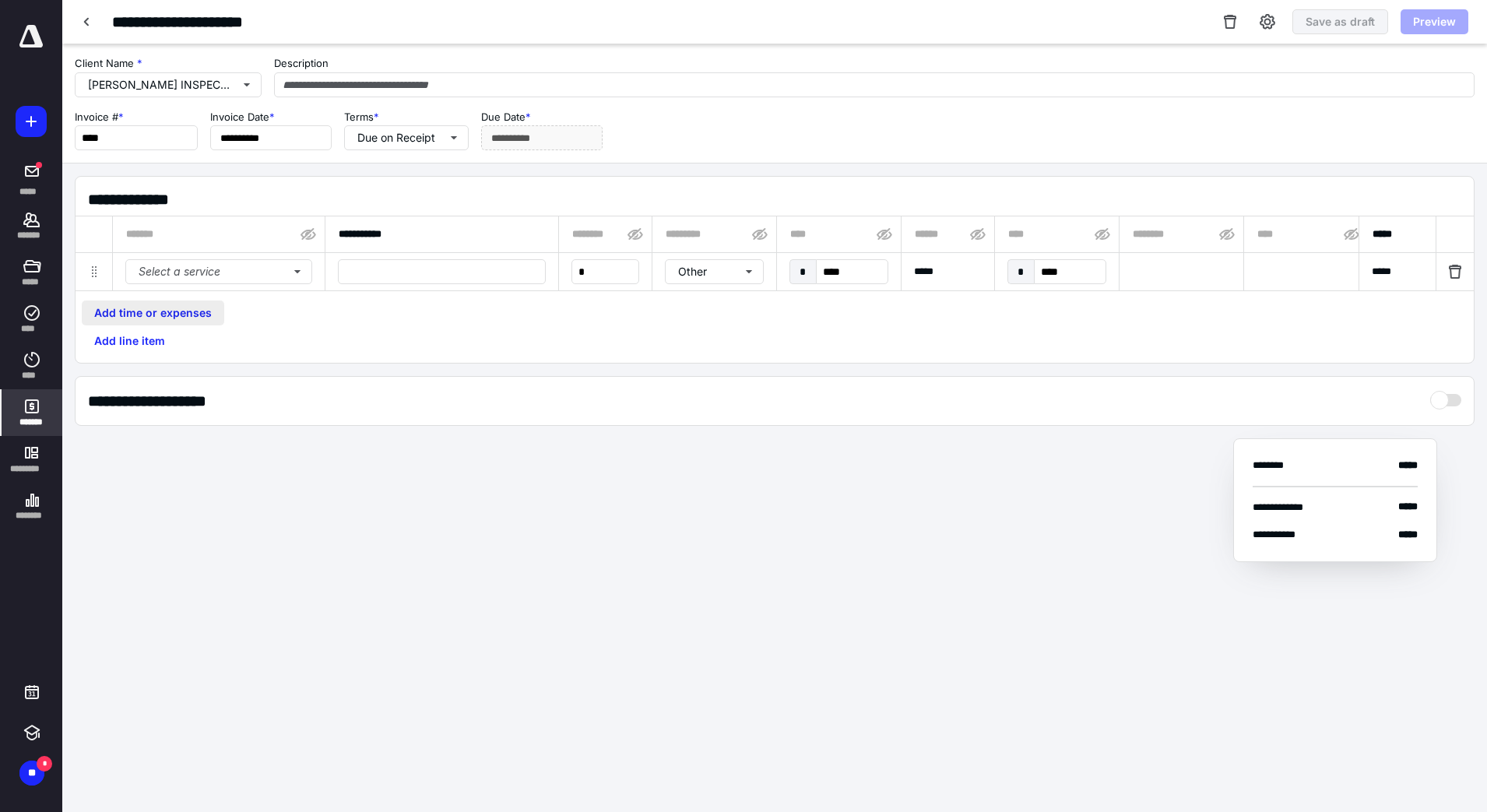 click on "Add time or expenses" at bounding box center (153, 313) 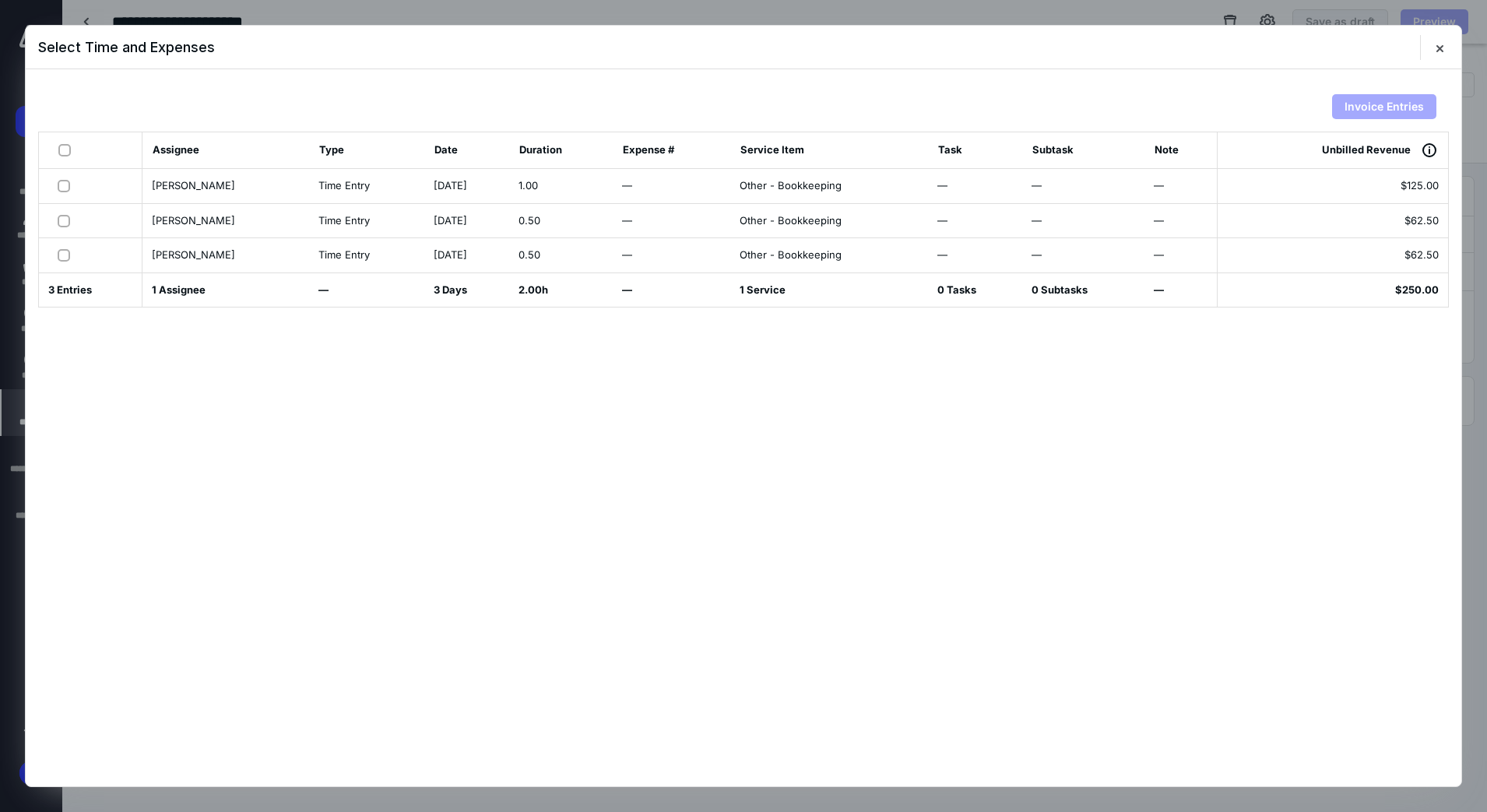 click at bounding box center [67, 185] 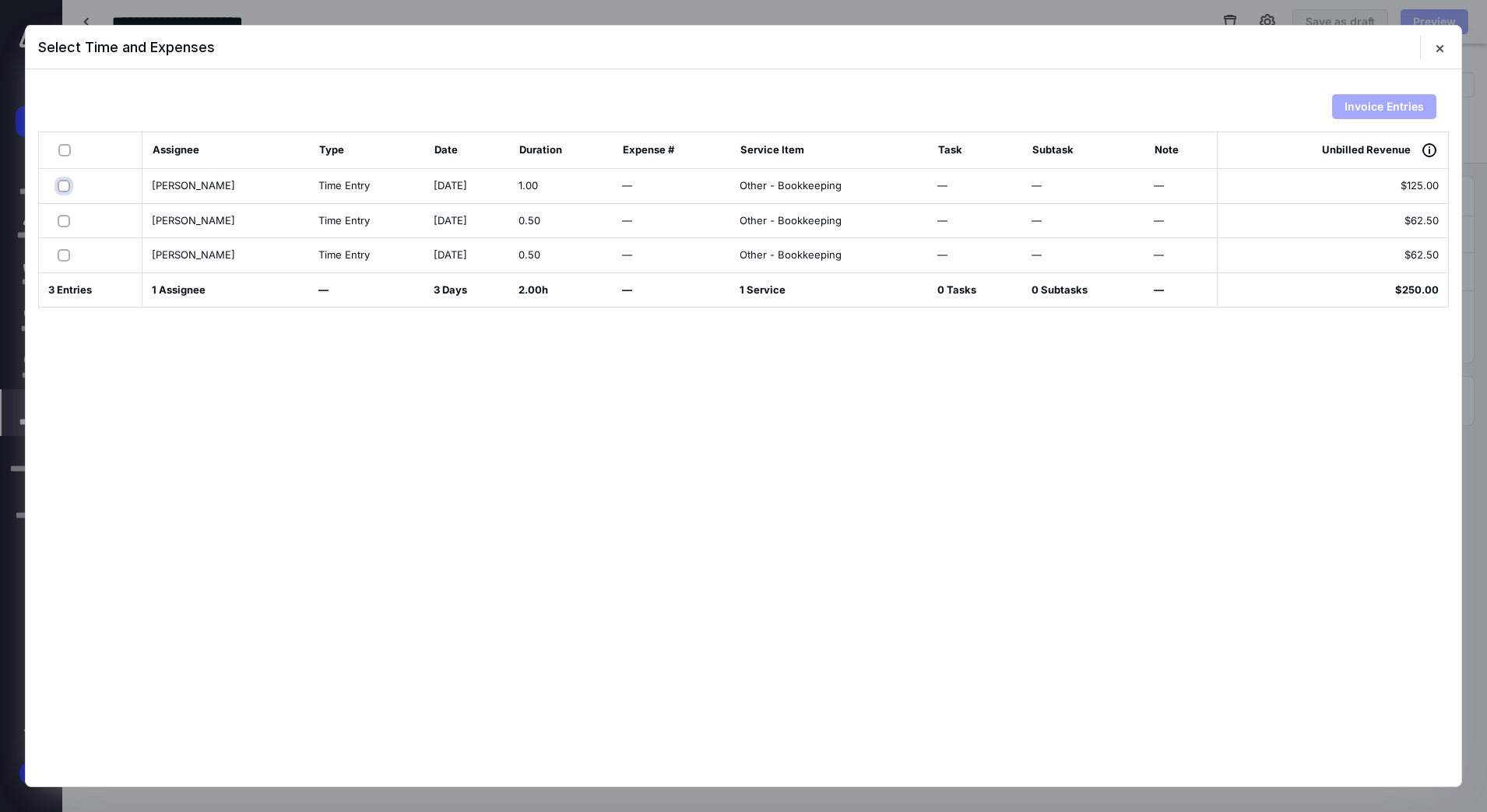 click at bounding box center (65, 185) 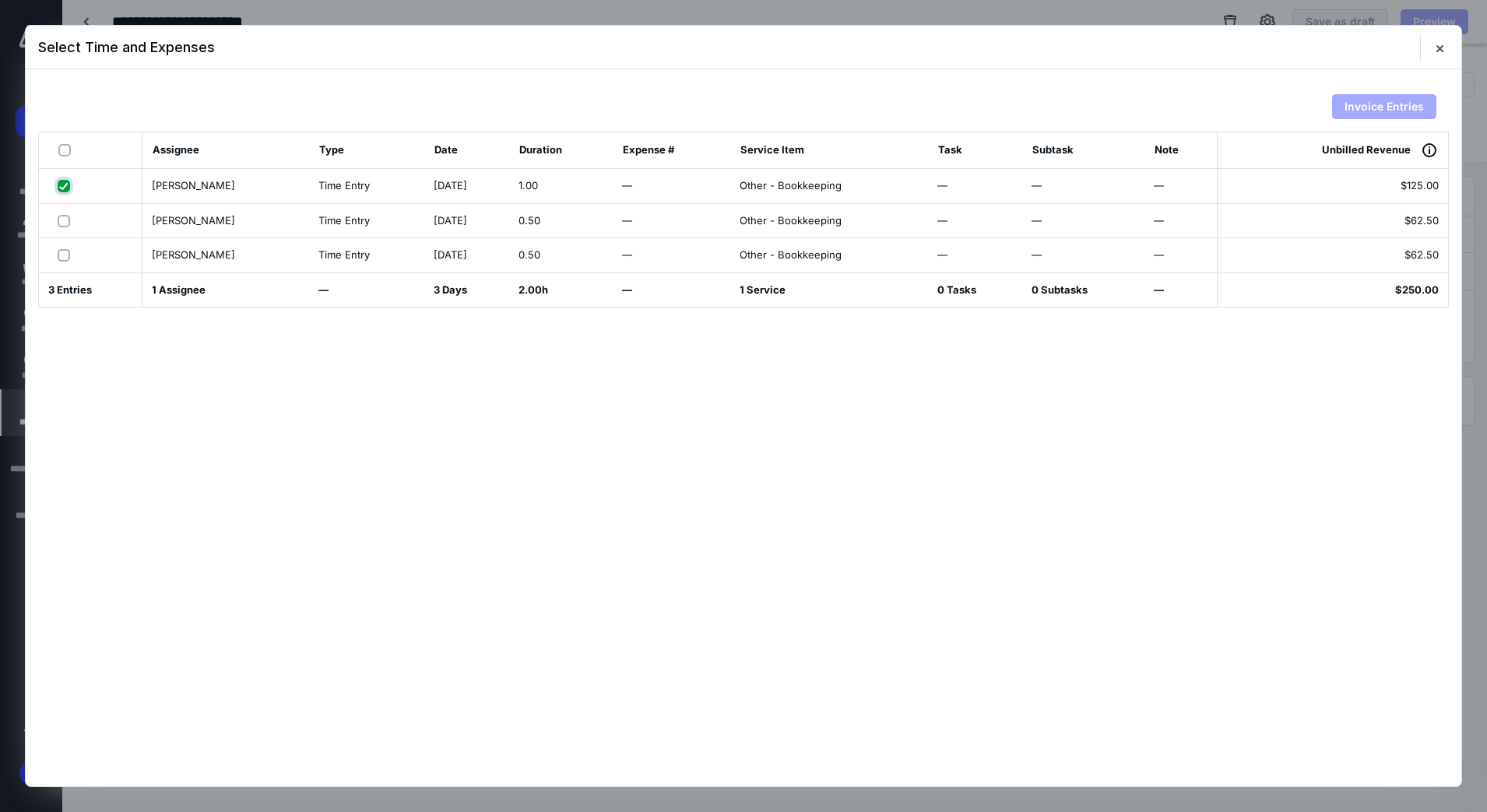 checkbox on "true" 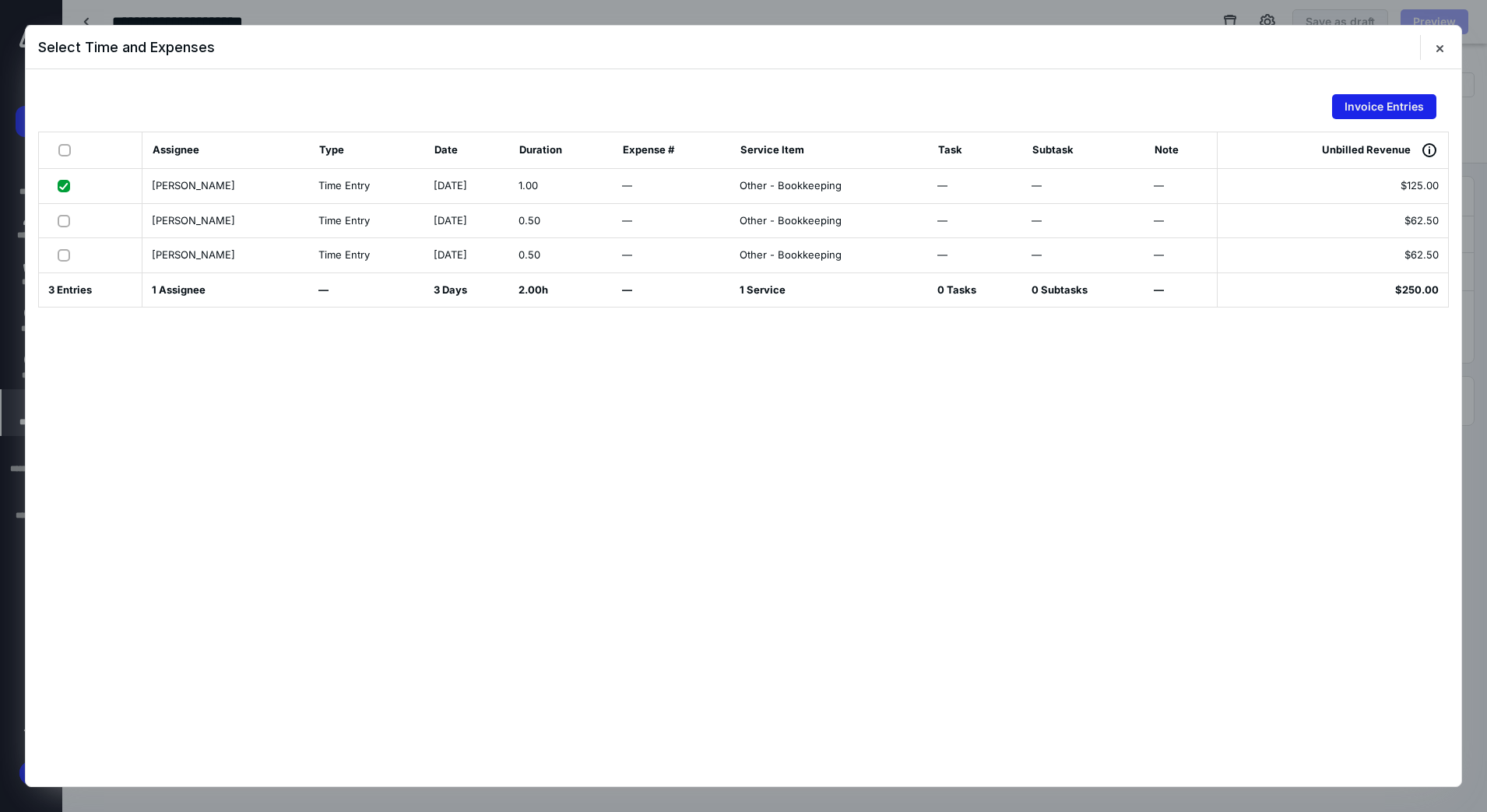 click on "Invoice Entries" at bounding box center (1384, 107) 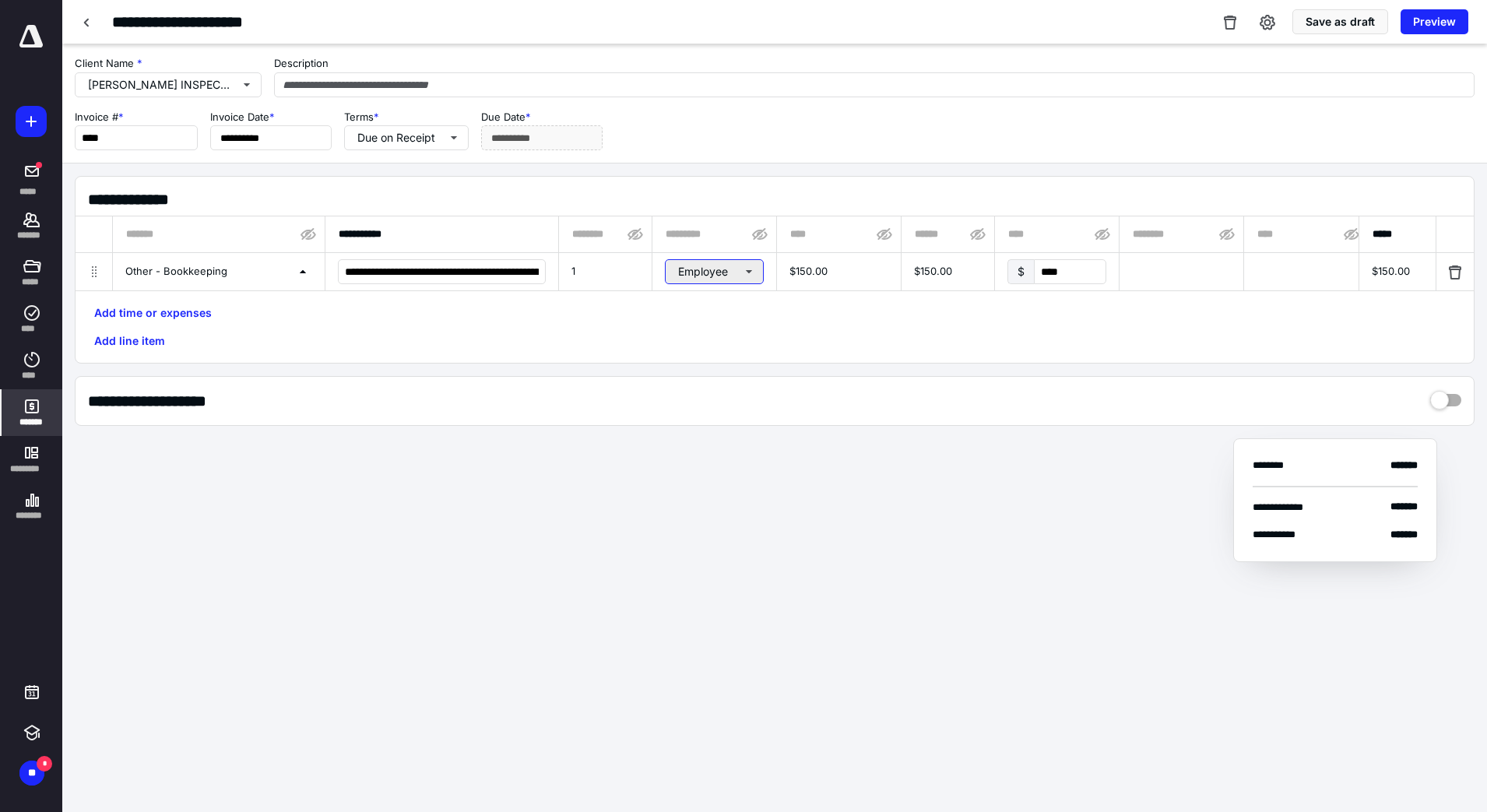 click on "Employee" at bounding box center (714, 272) 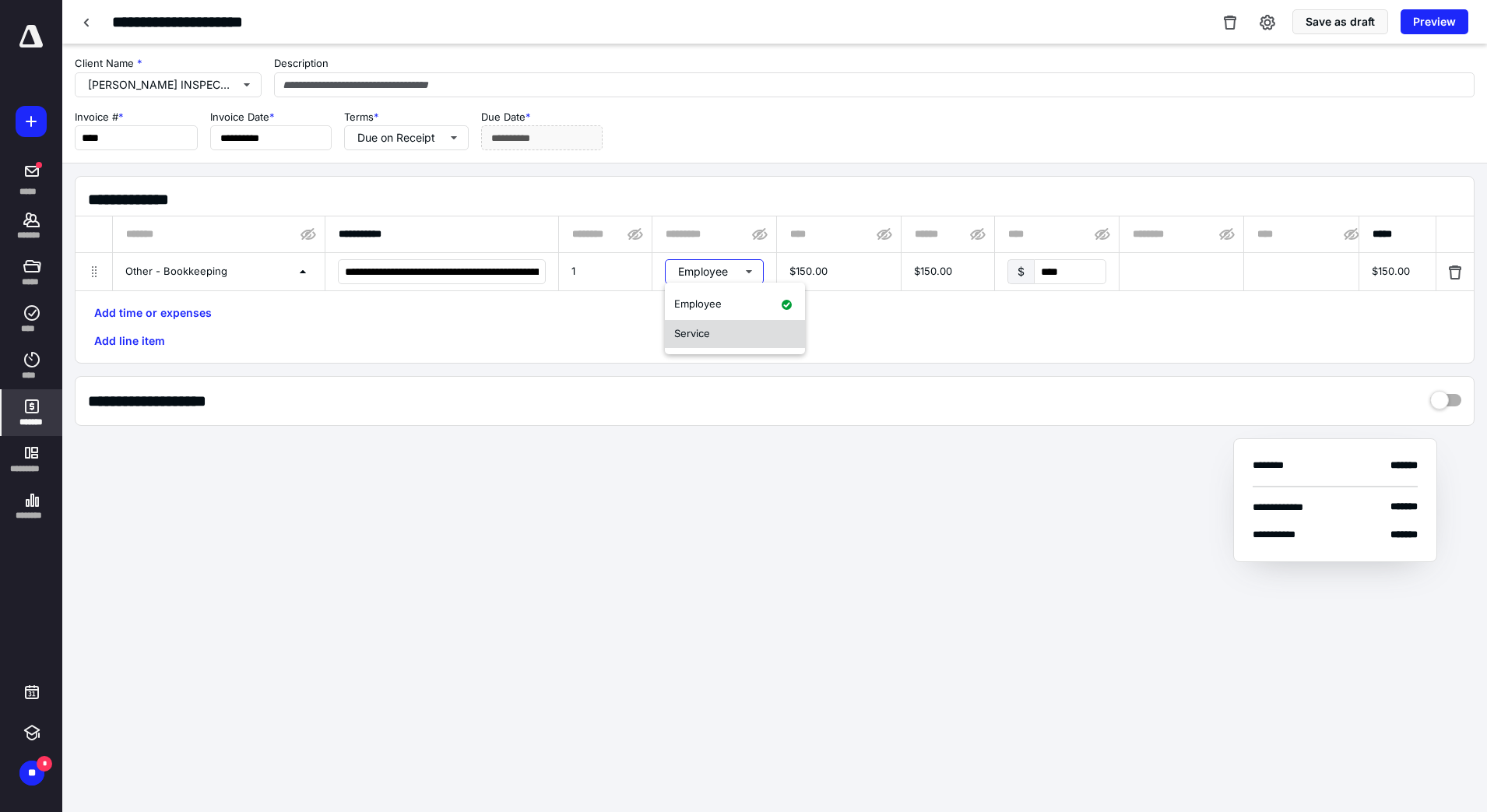 click on "Service" at bounding box center (735, 334) 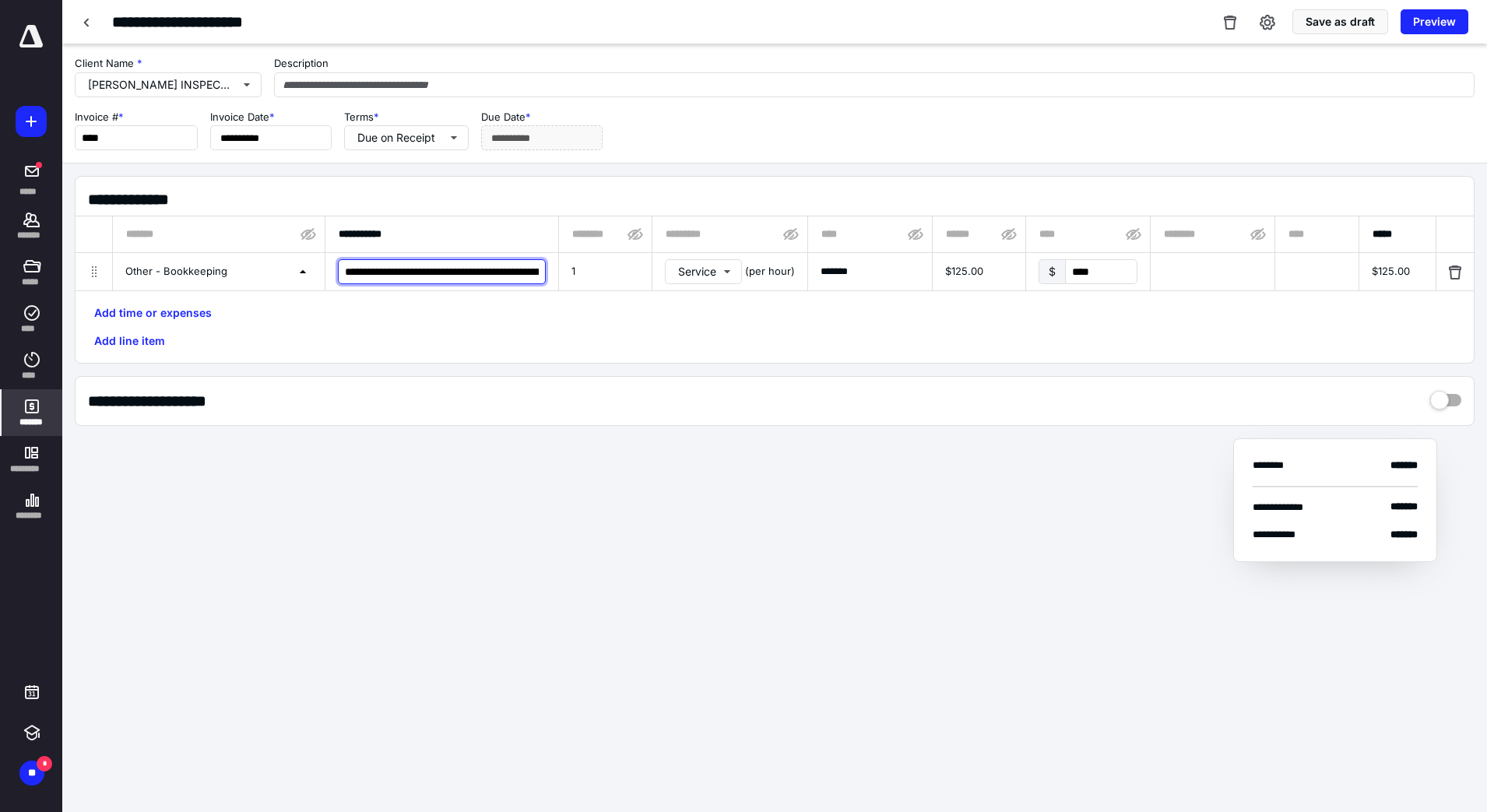click on "**********" at bounding box center (441, 272) 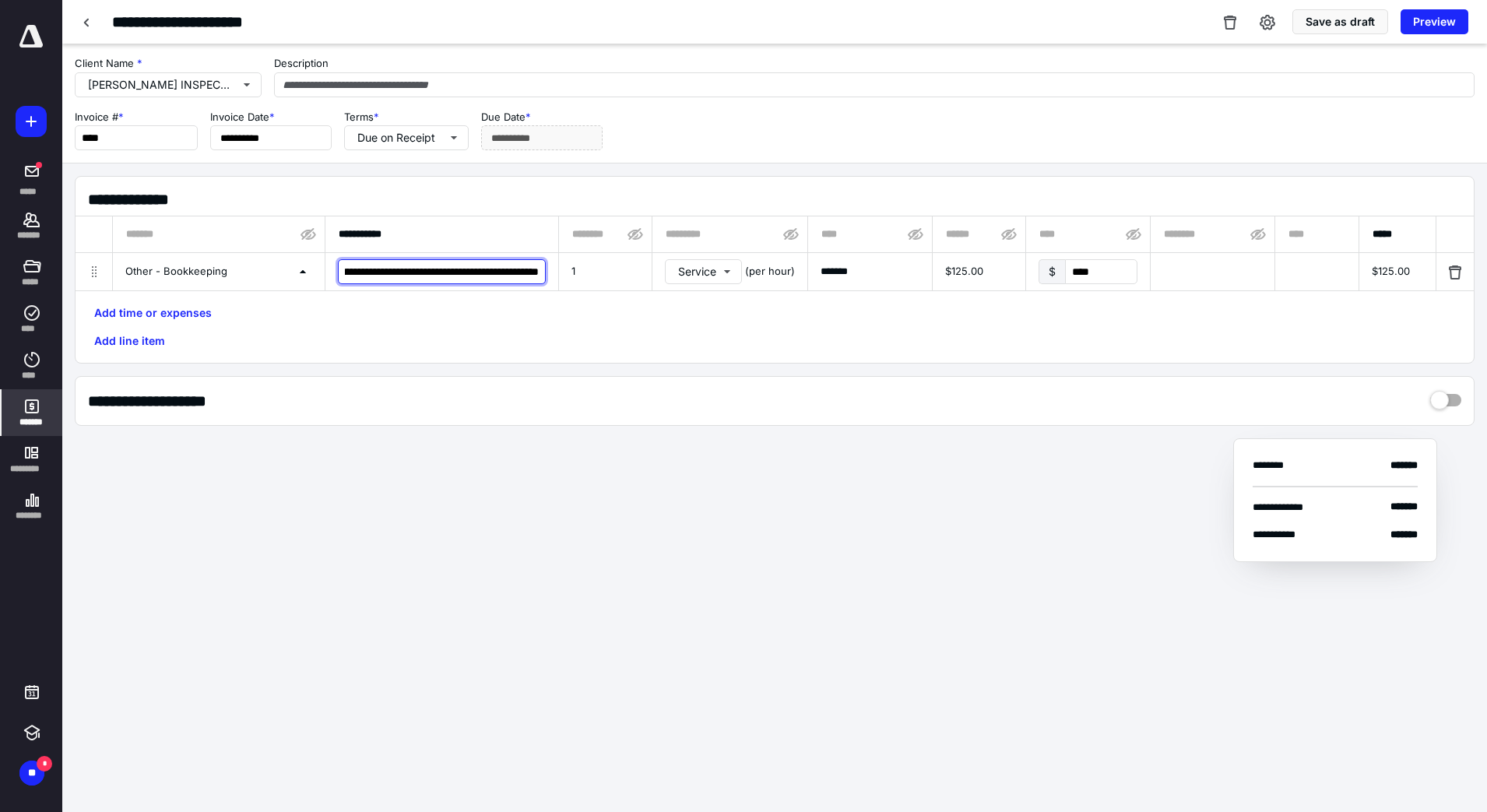 scroll, scrollTop: 0, scrollLeft: 0, axis: both 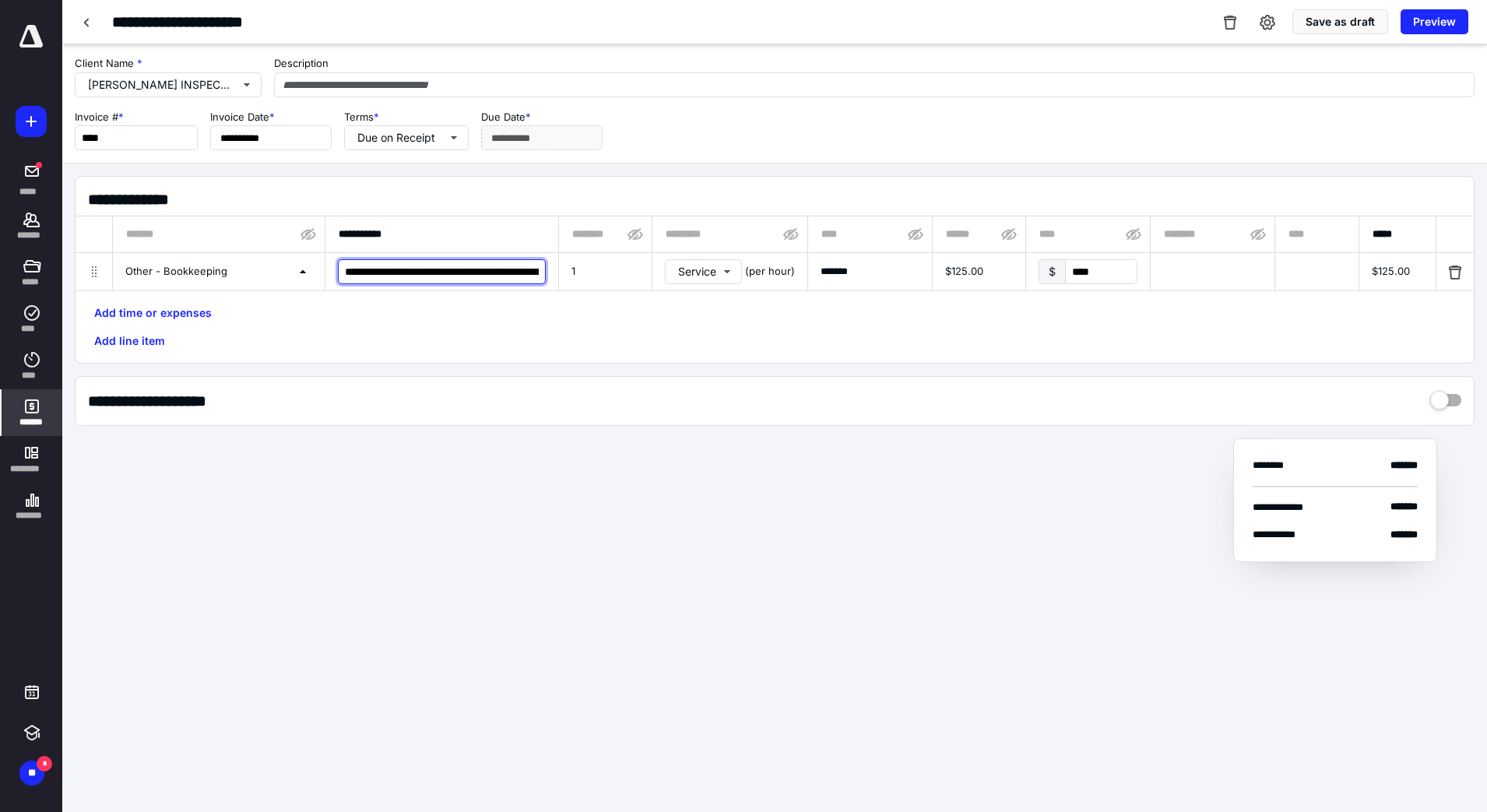 drag, startPoint x: 544, startPoint y: 272, endPoint x: 338, endPoint y: 272, distance: 206 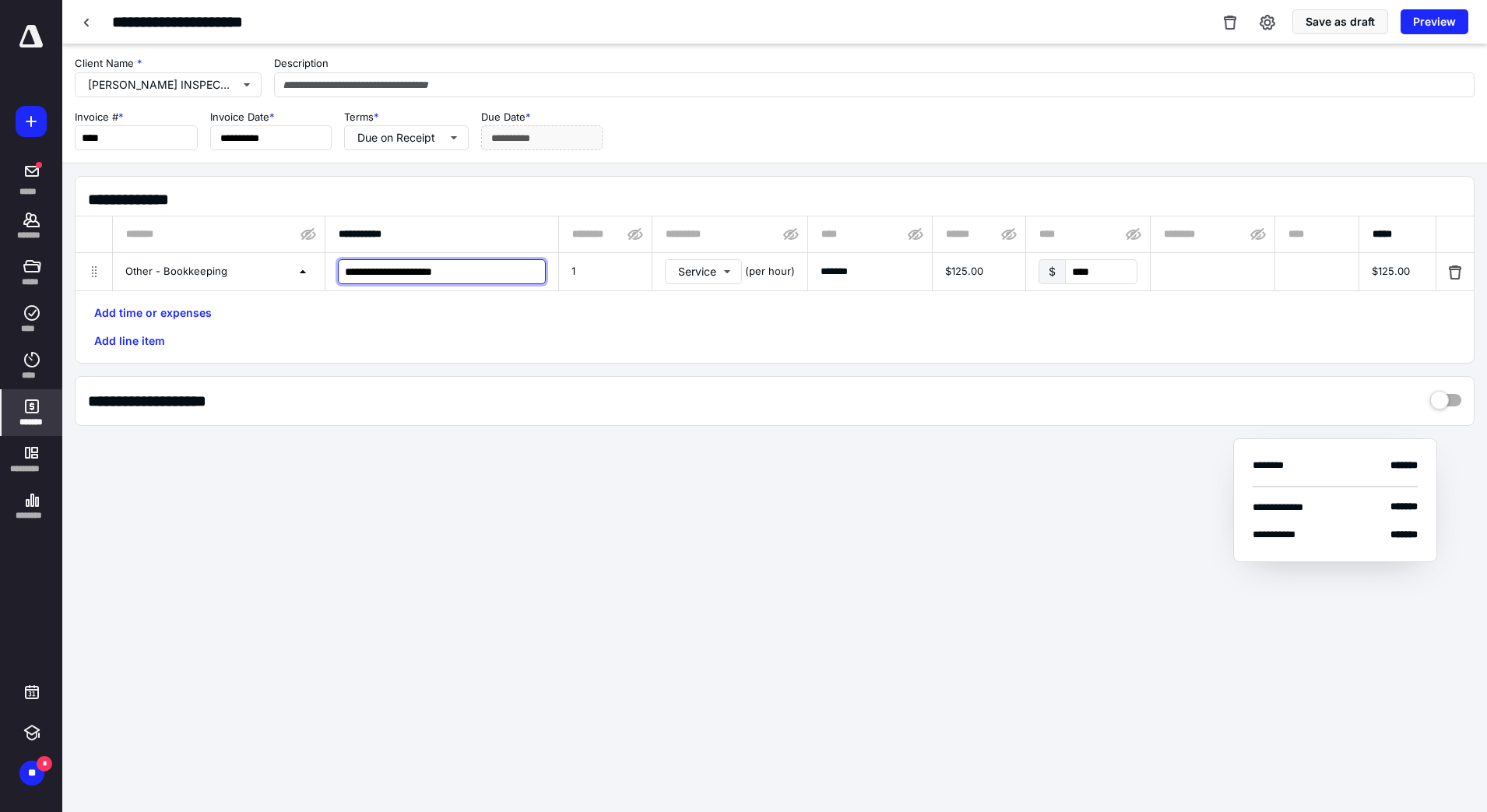 click on "**********" at bounding box center [441, 272] 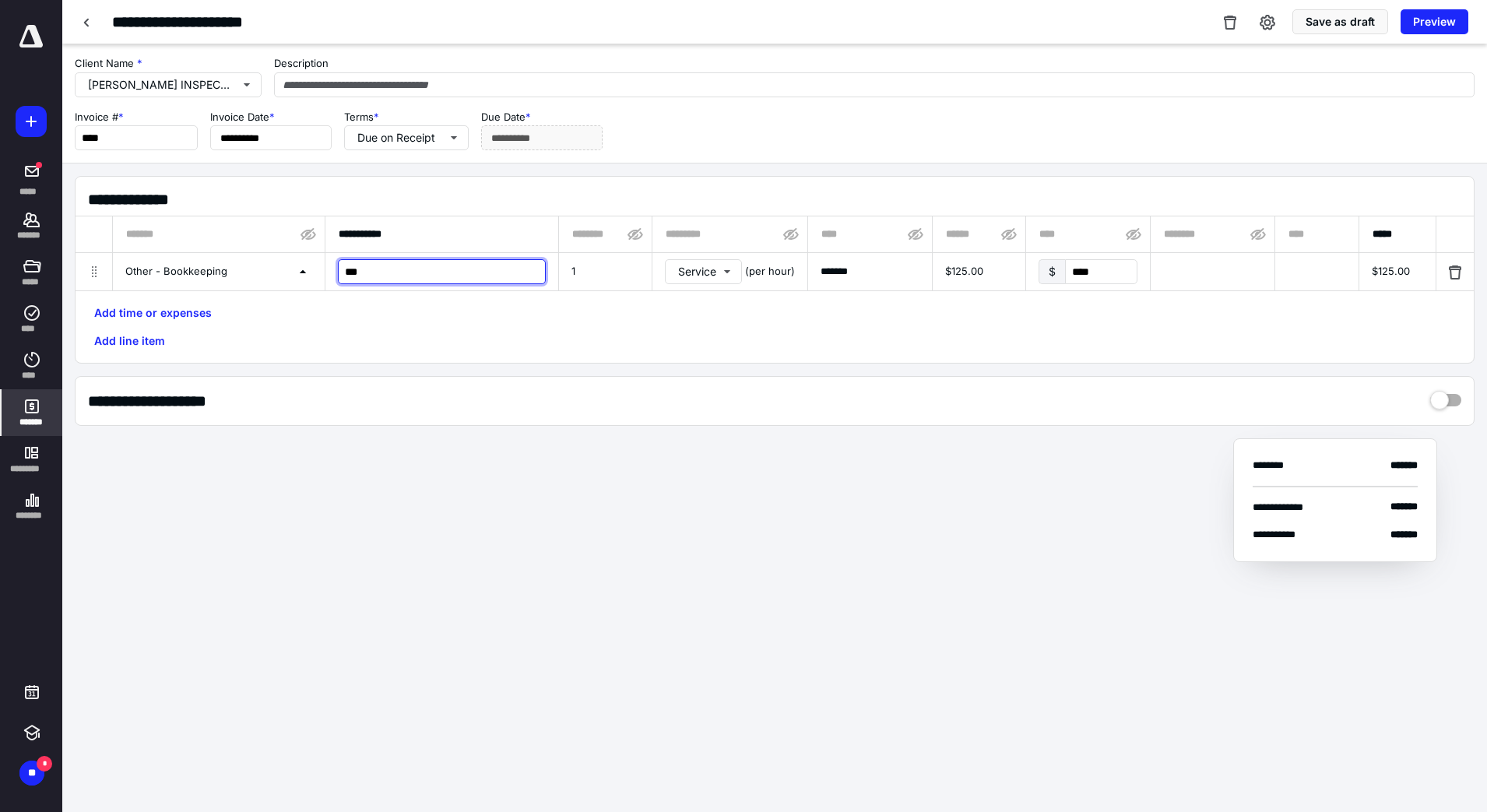 type on "*" 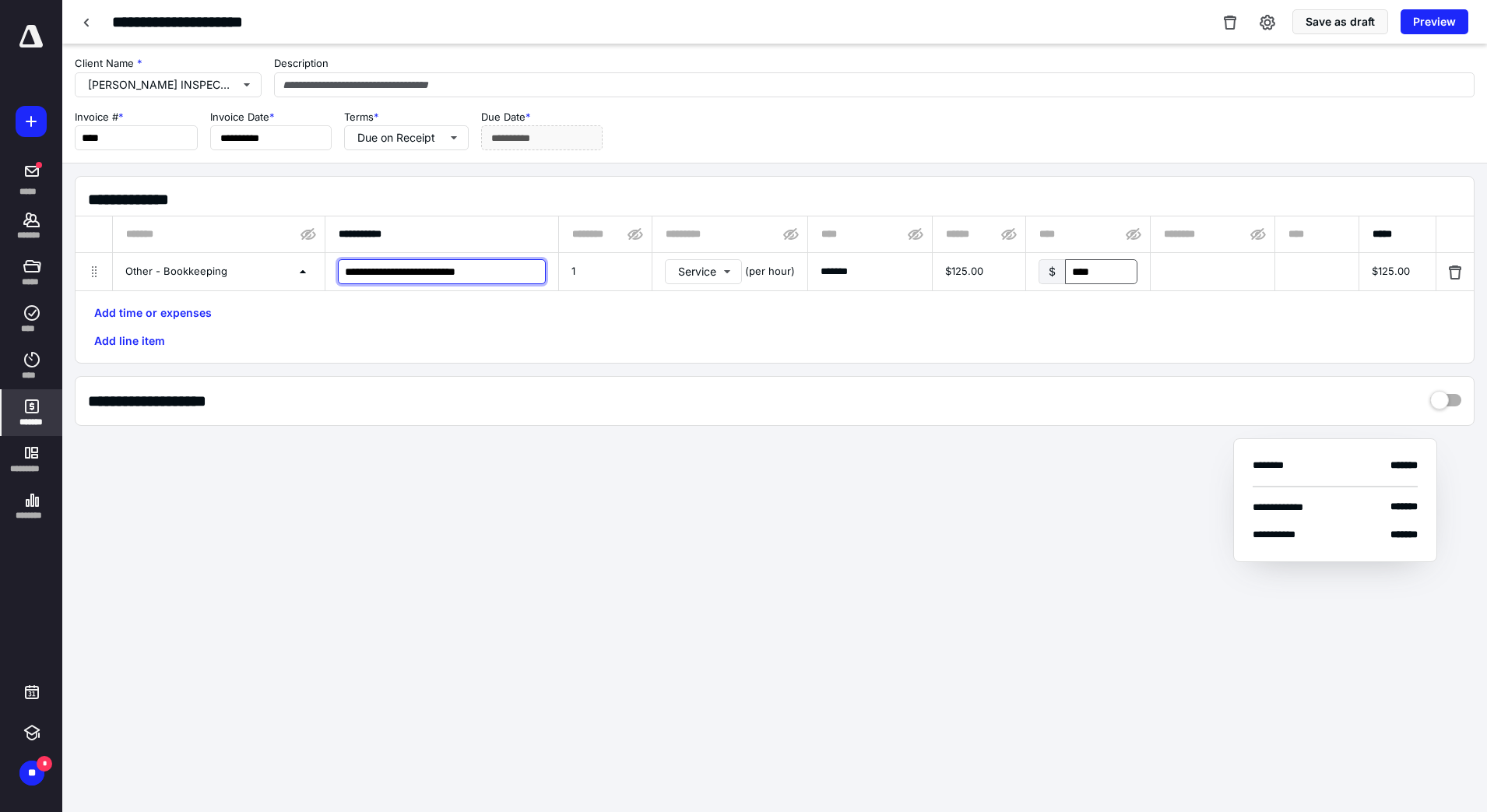 type on "**********" 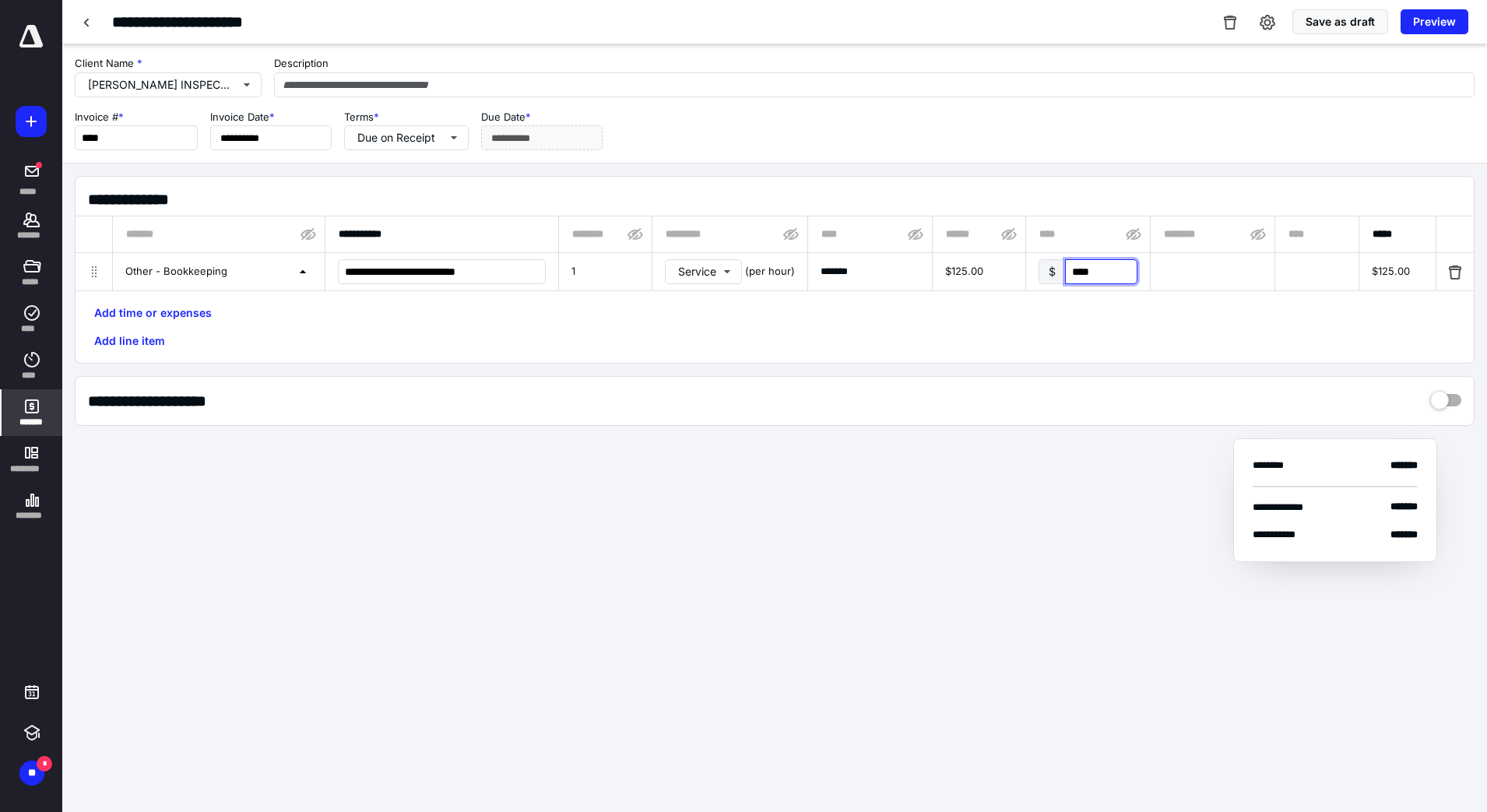 click on "****" at bounding box center [1101, 272] 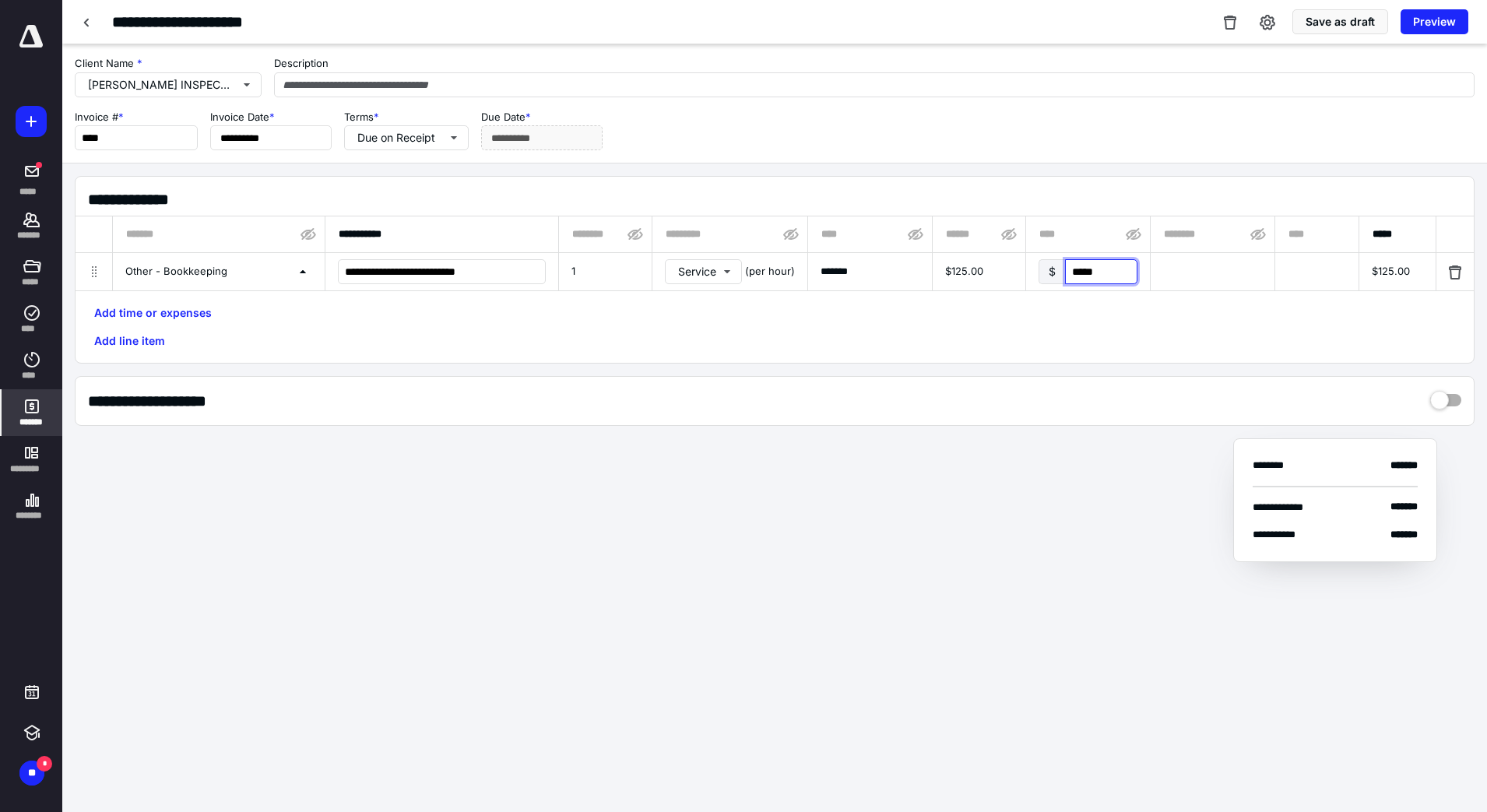 type on "******" 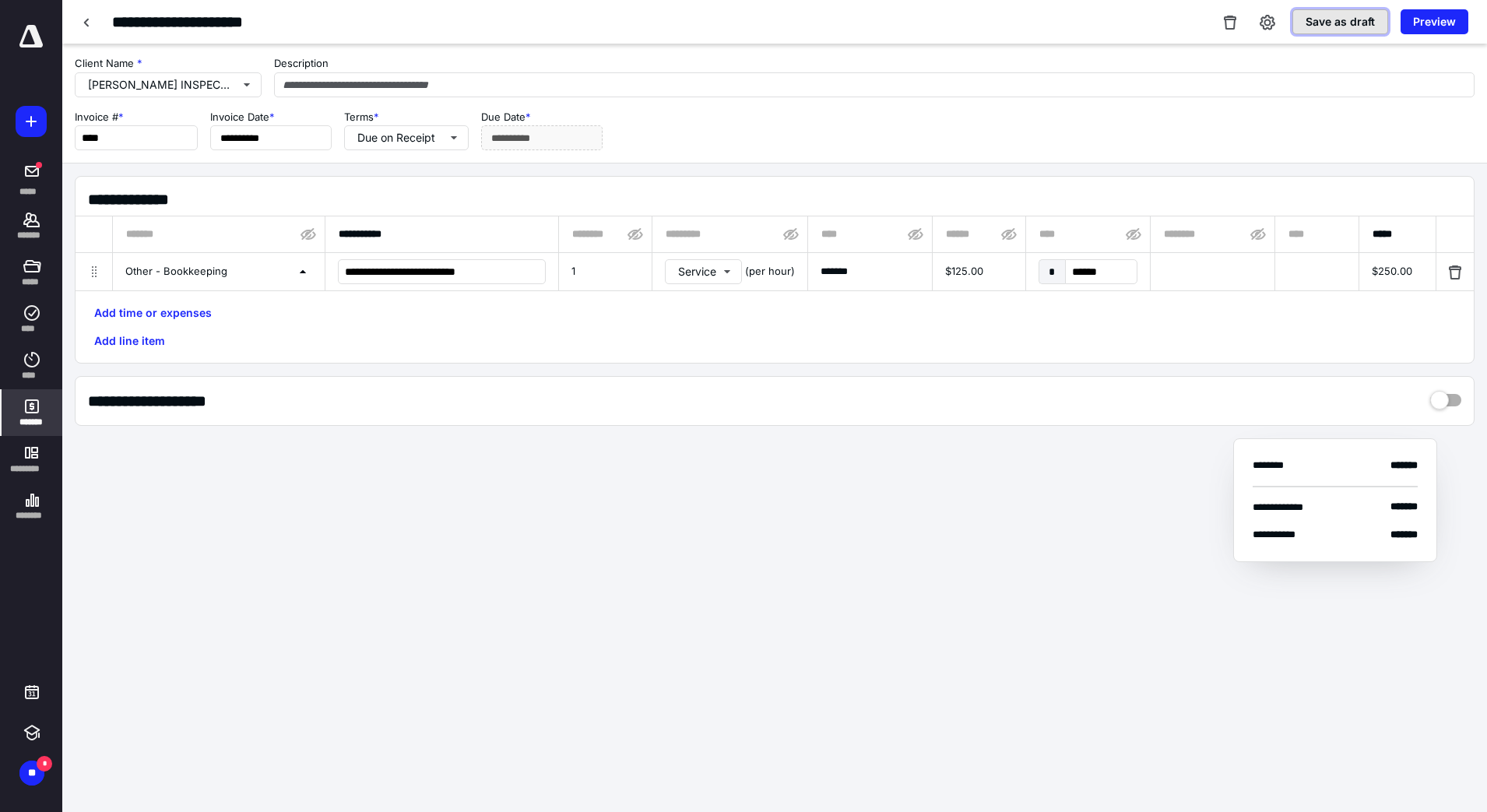 click on "Save as draft" at bounding box center (1340, 22) 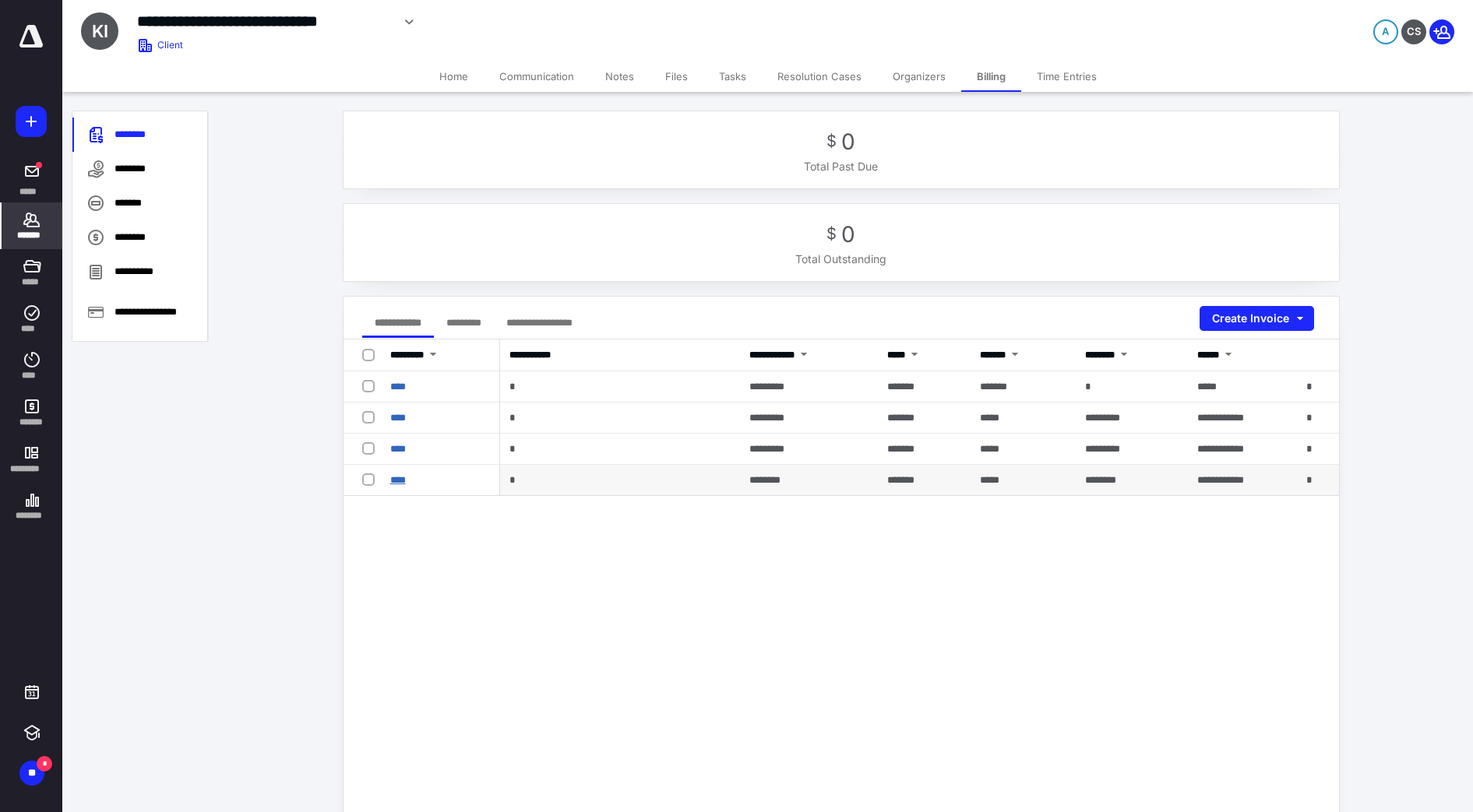 click on "****" at bounding box center [398, 480] 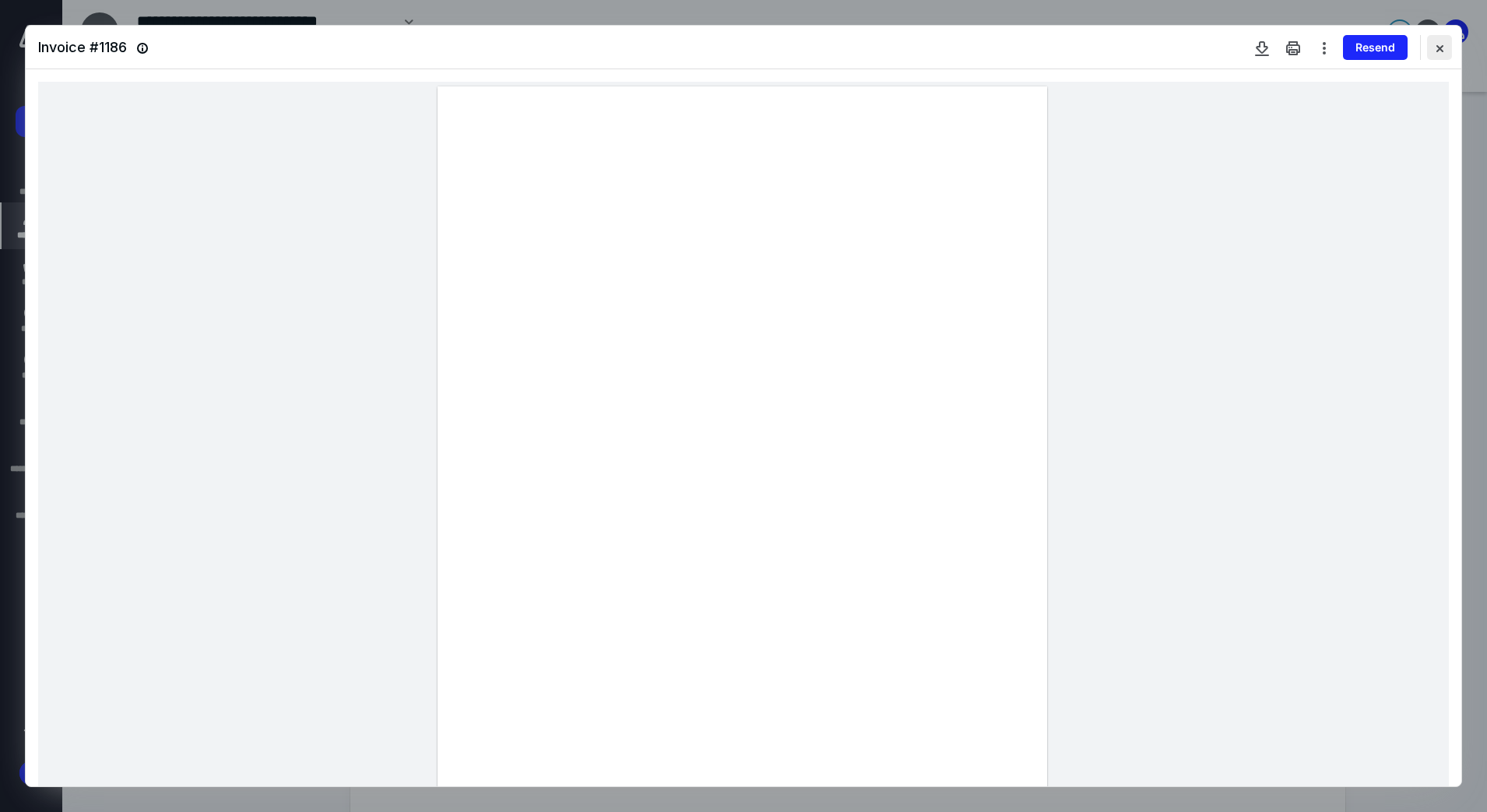 click at bounding box center [1440, 47] 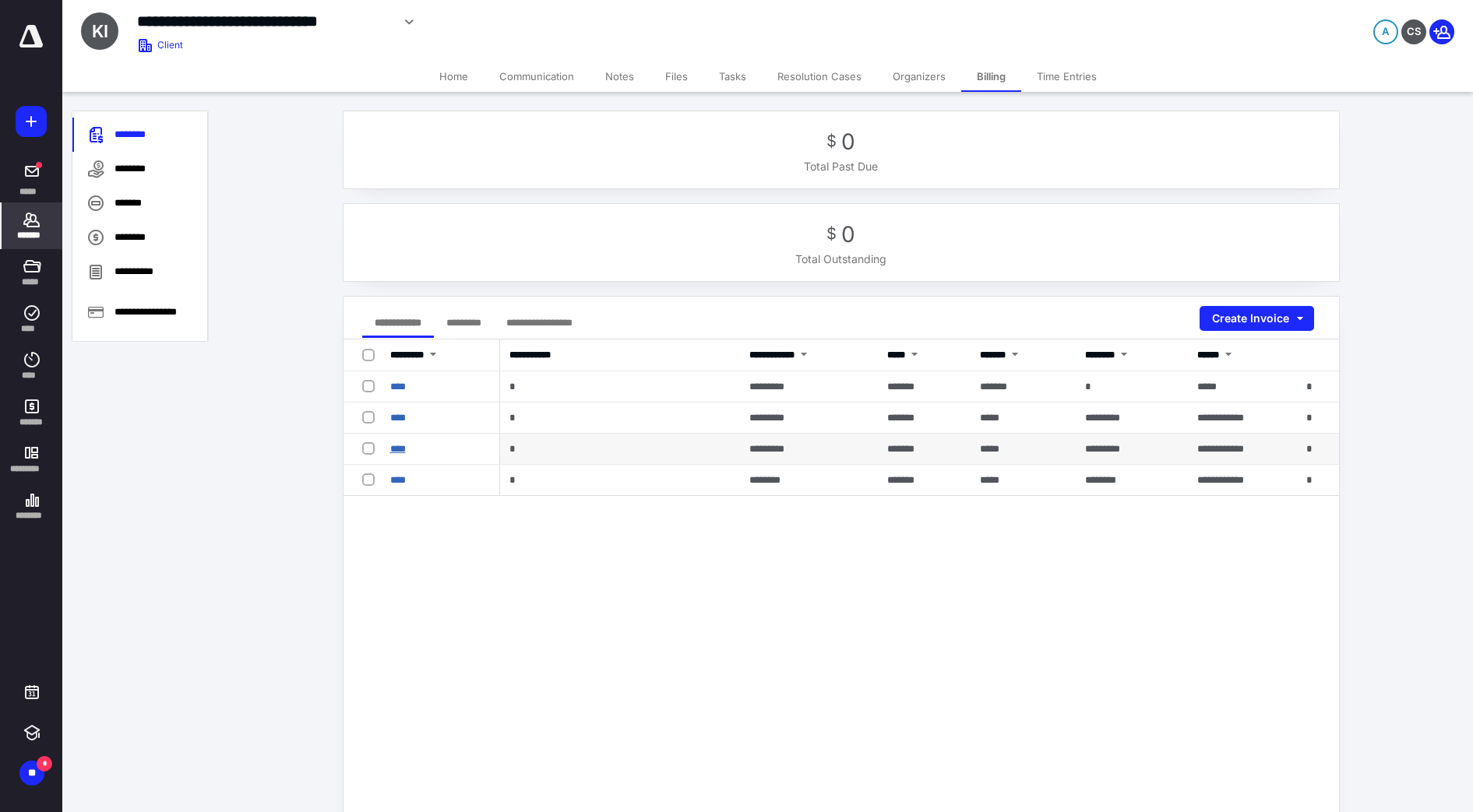 click on "****" at bounding box center [398, 448] 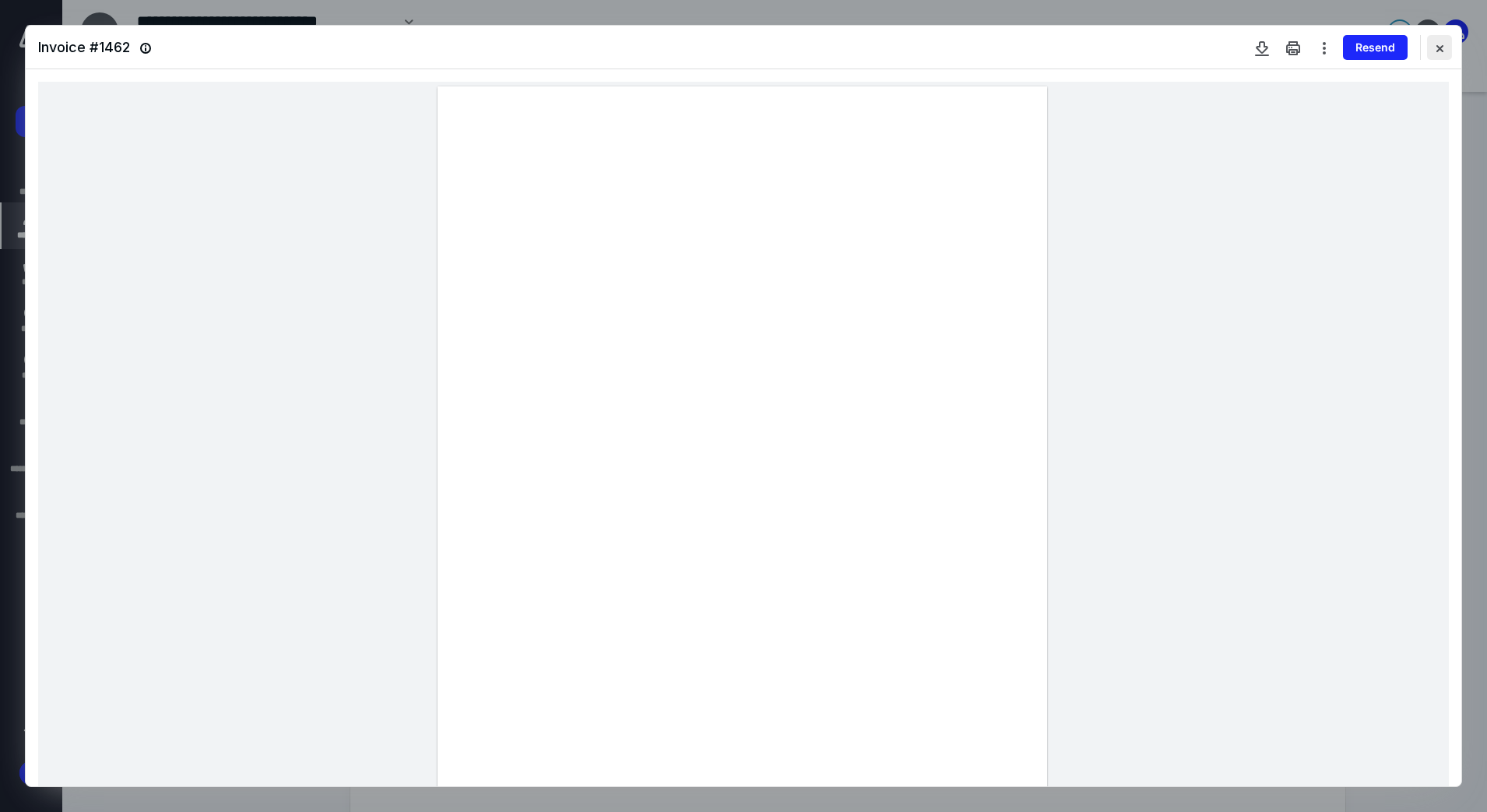 click at bounding box center [1440, 47] 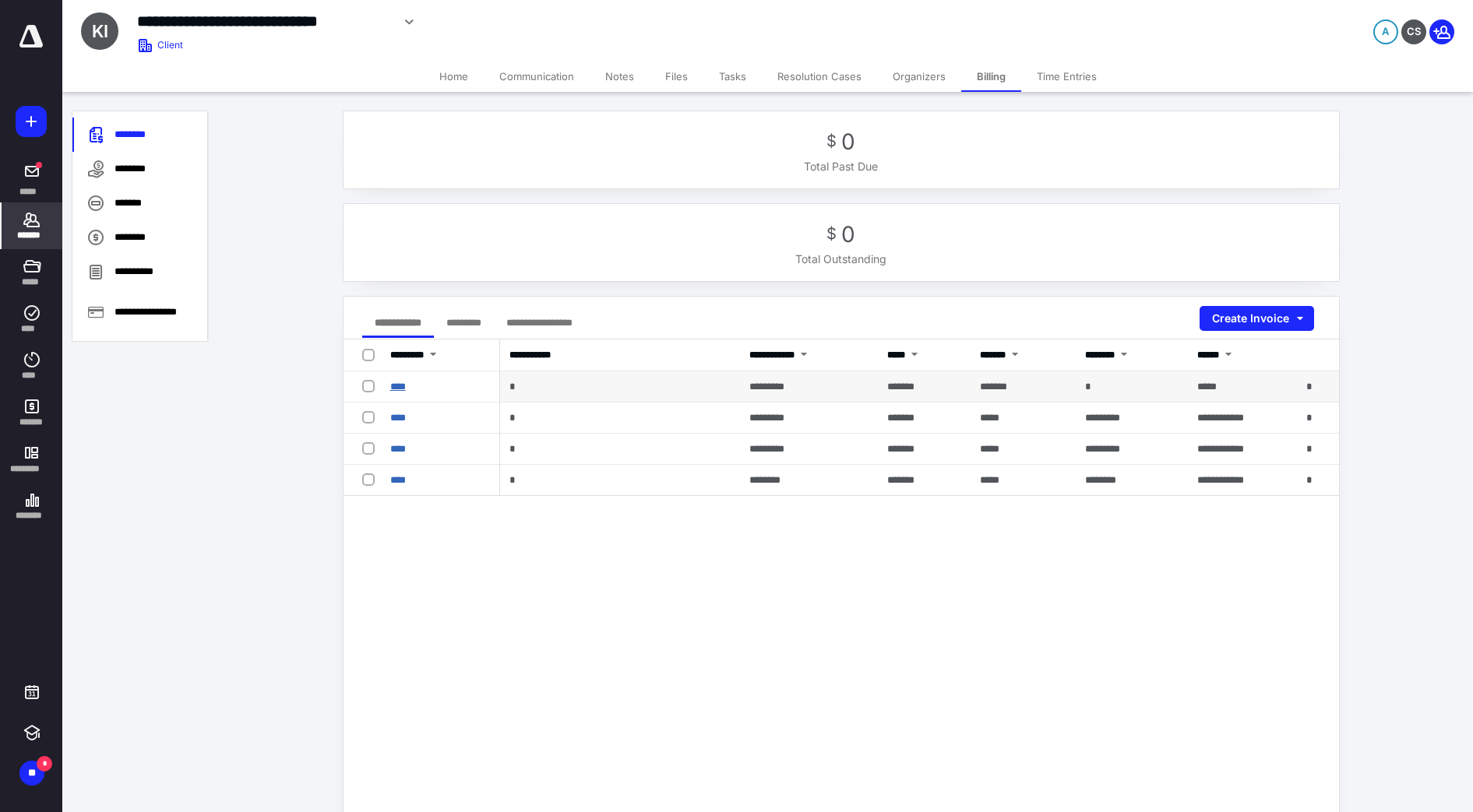 click on "****" at bounding box center (398, 386) 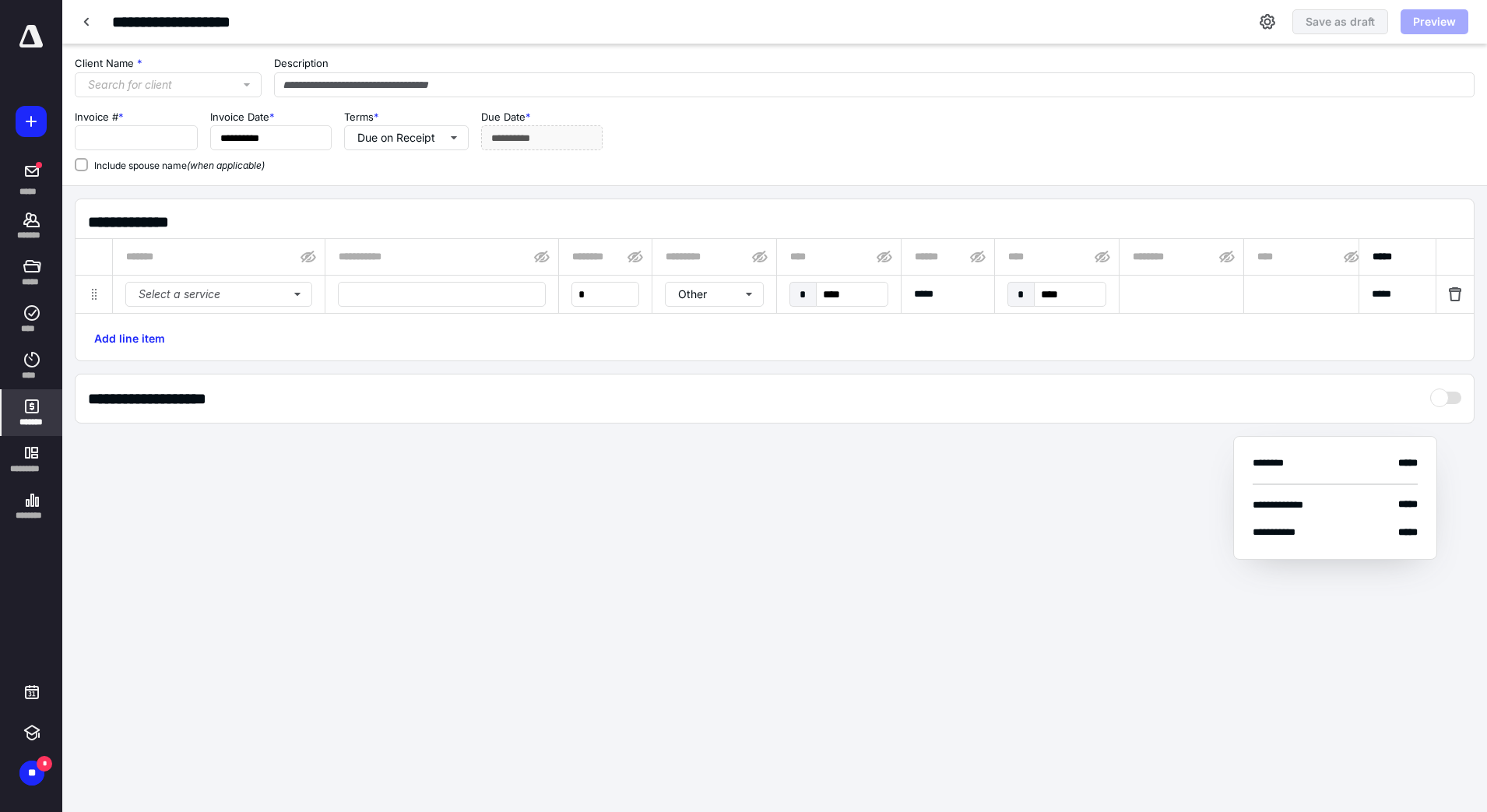 type on "****" 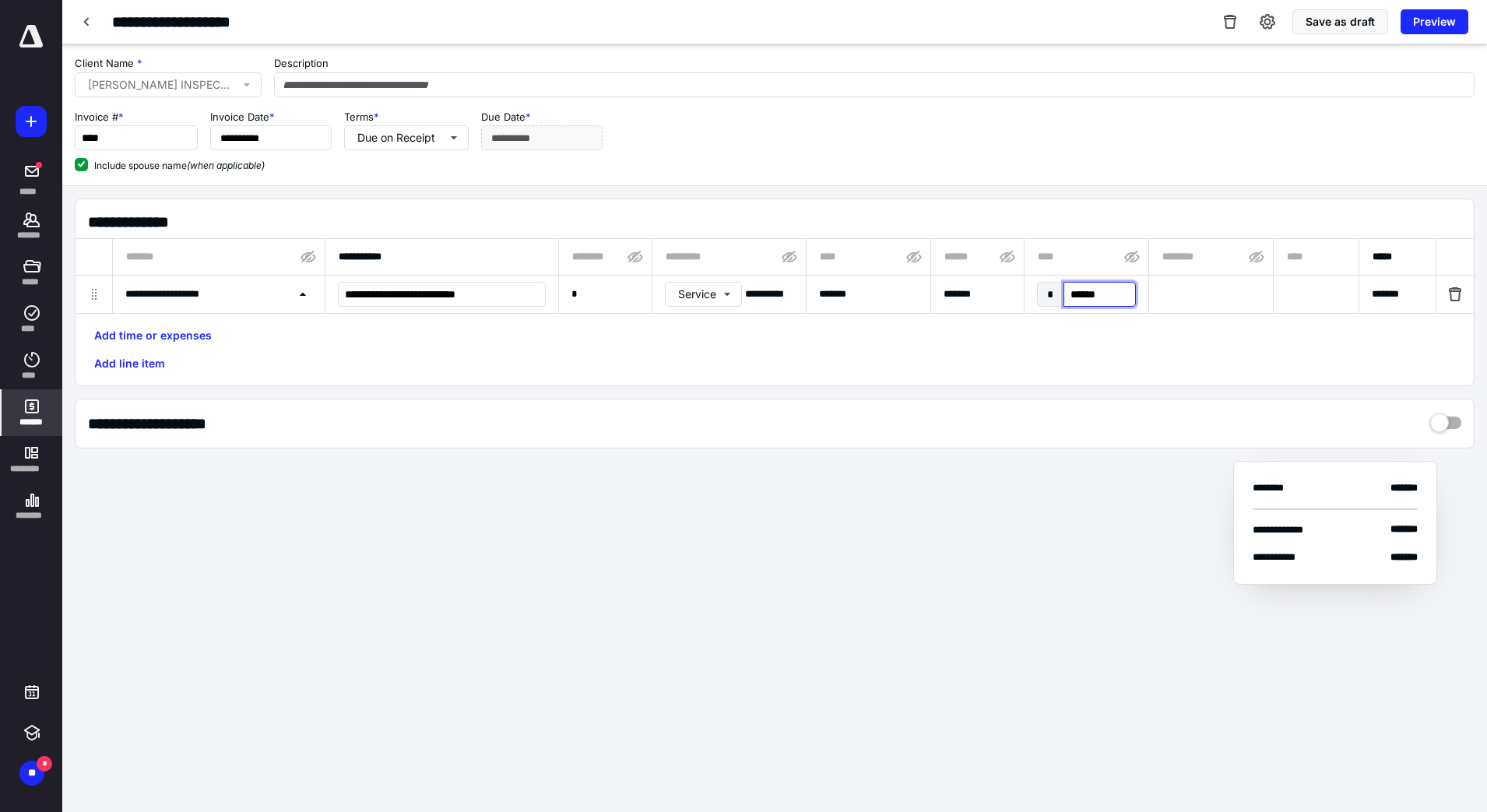 click on "******" at bounding box center [1099, 294] 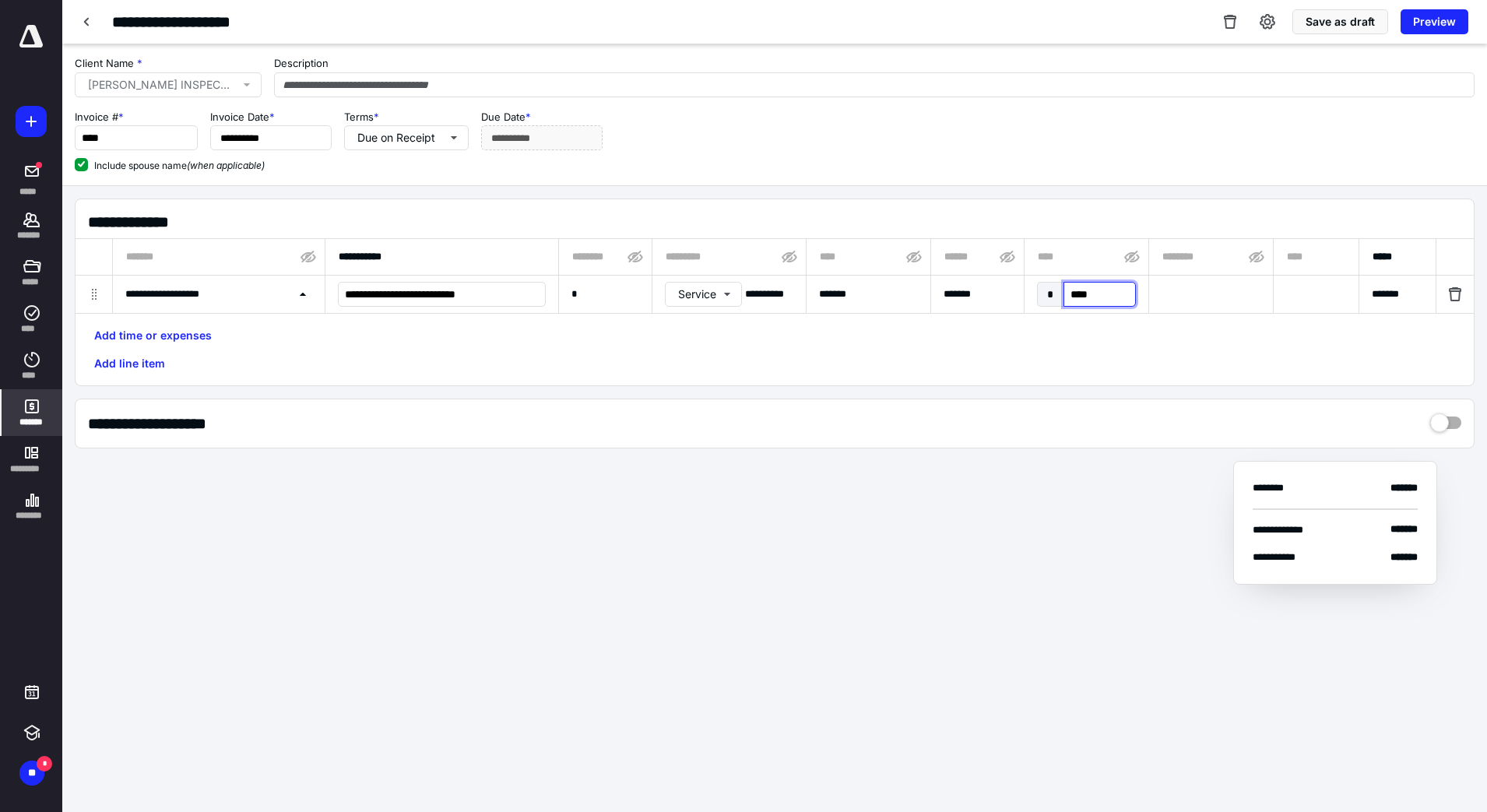 type on "*****" 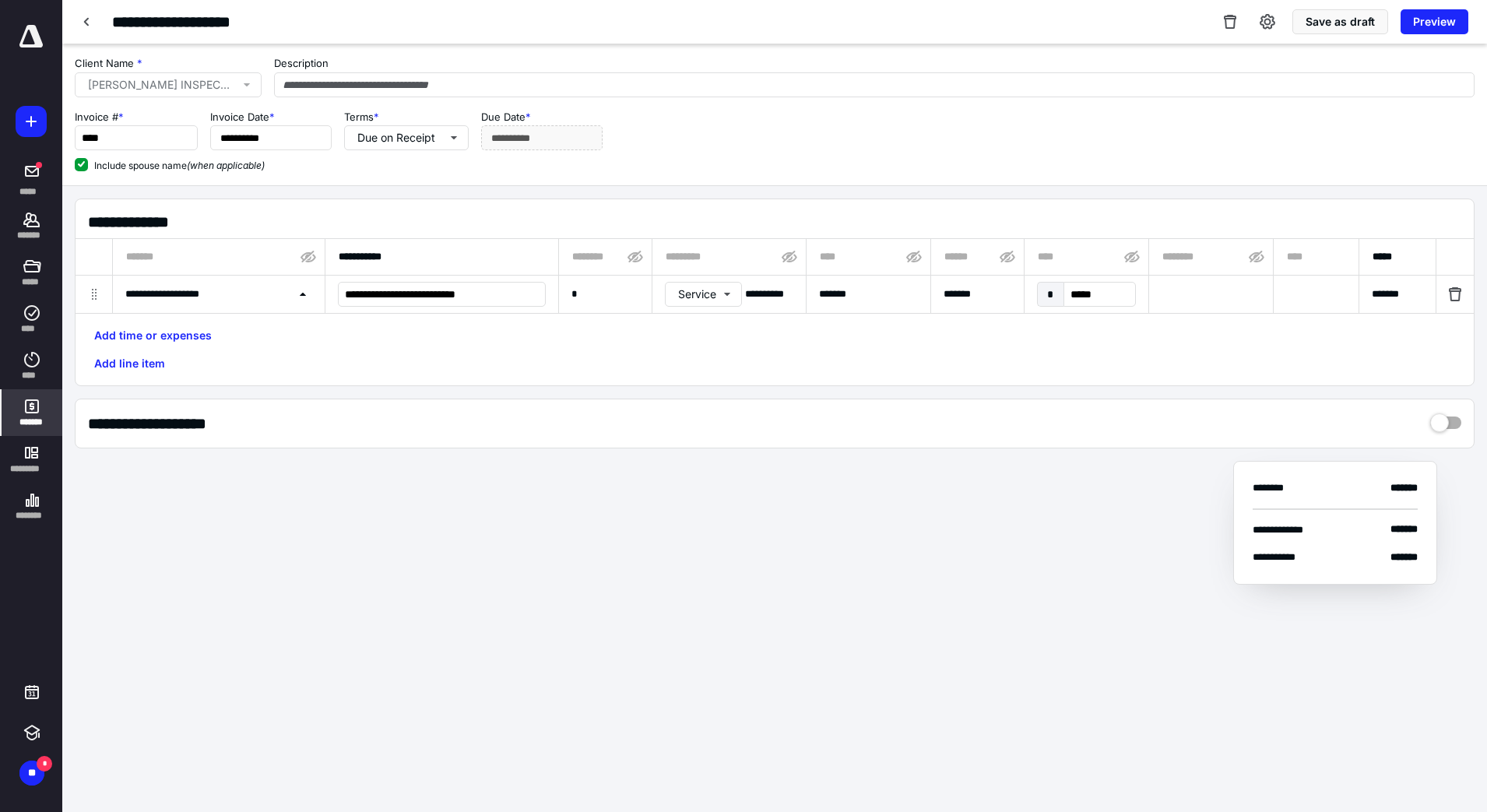 click on "Add time or expenses Add line item" at bounding box center [775, 350] 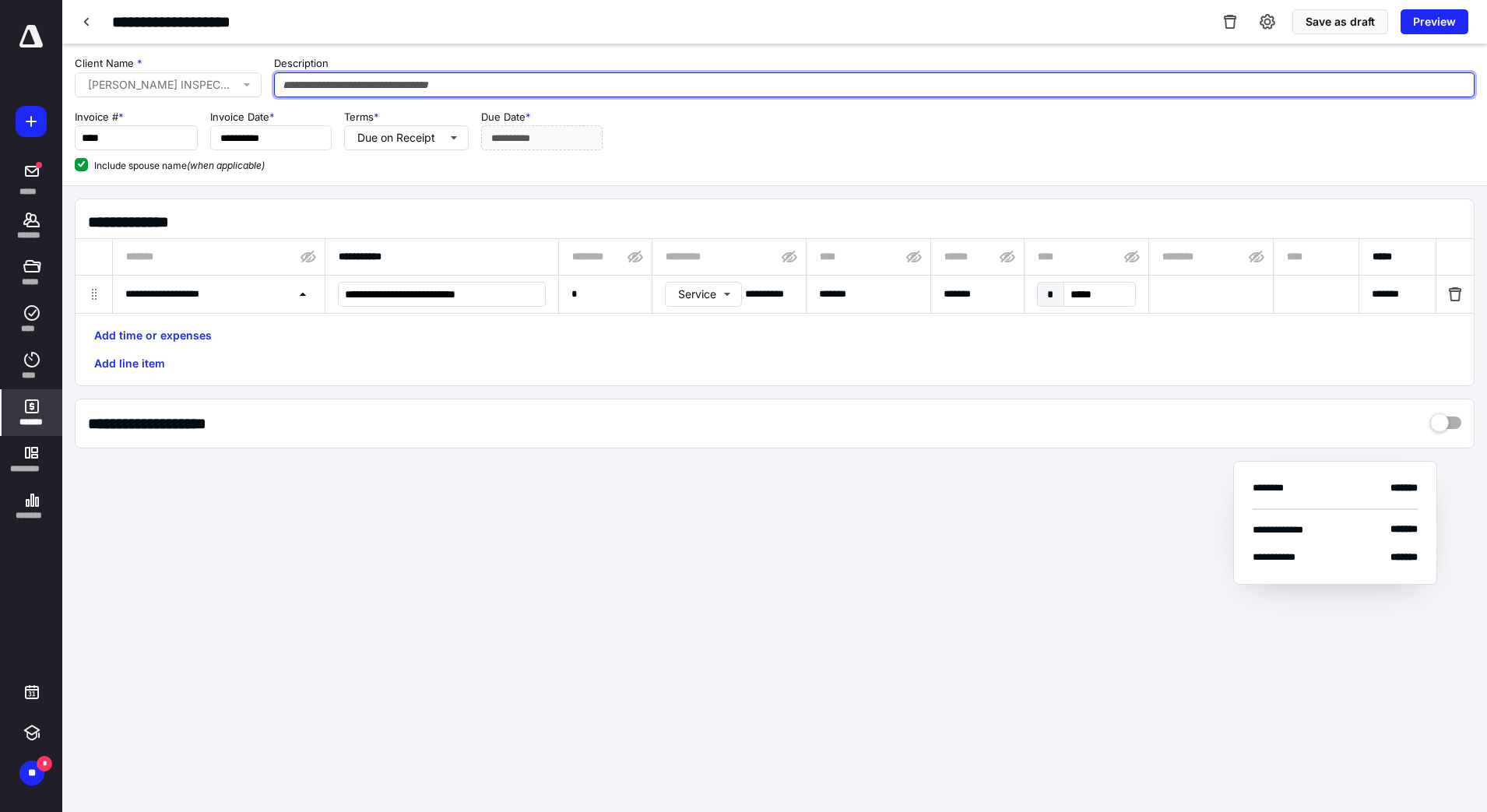click at bounding box center [874, 85] 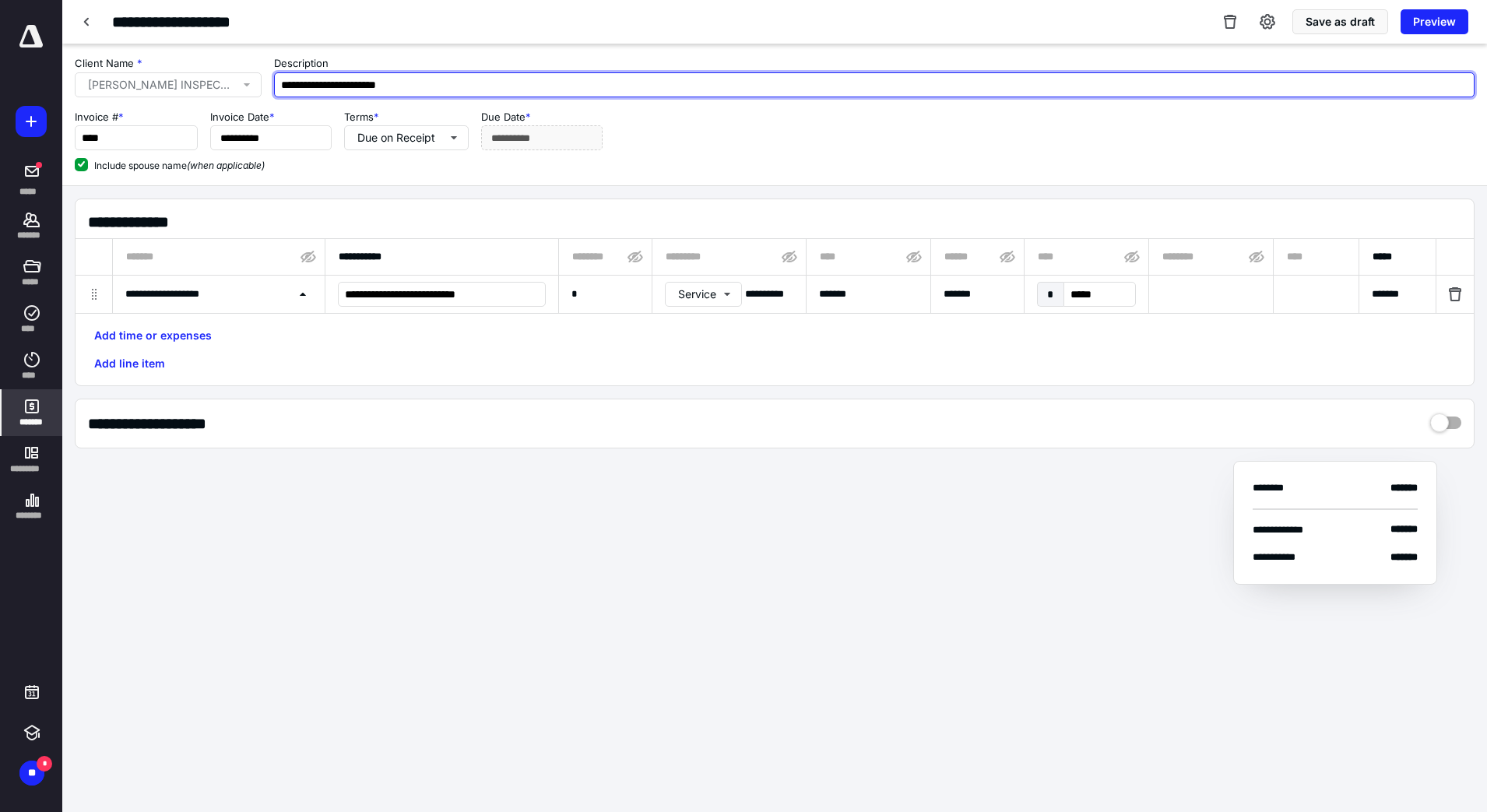 click on "**********" at bounding box center (874, 85) 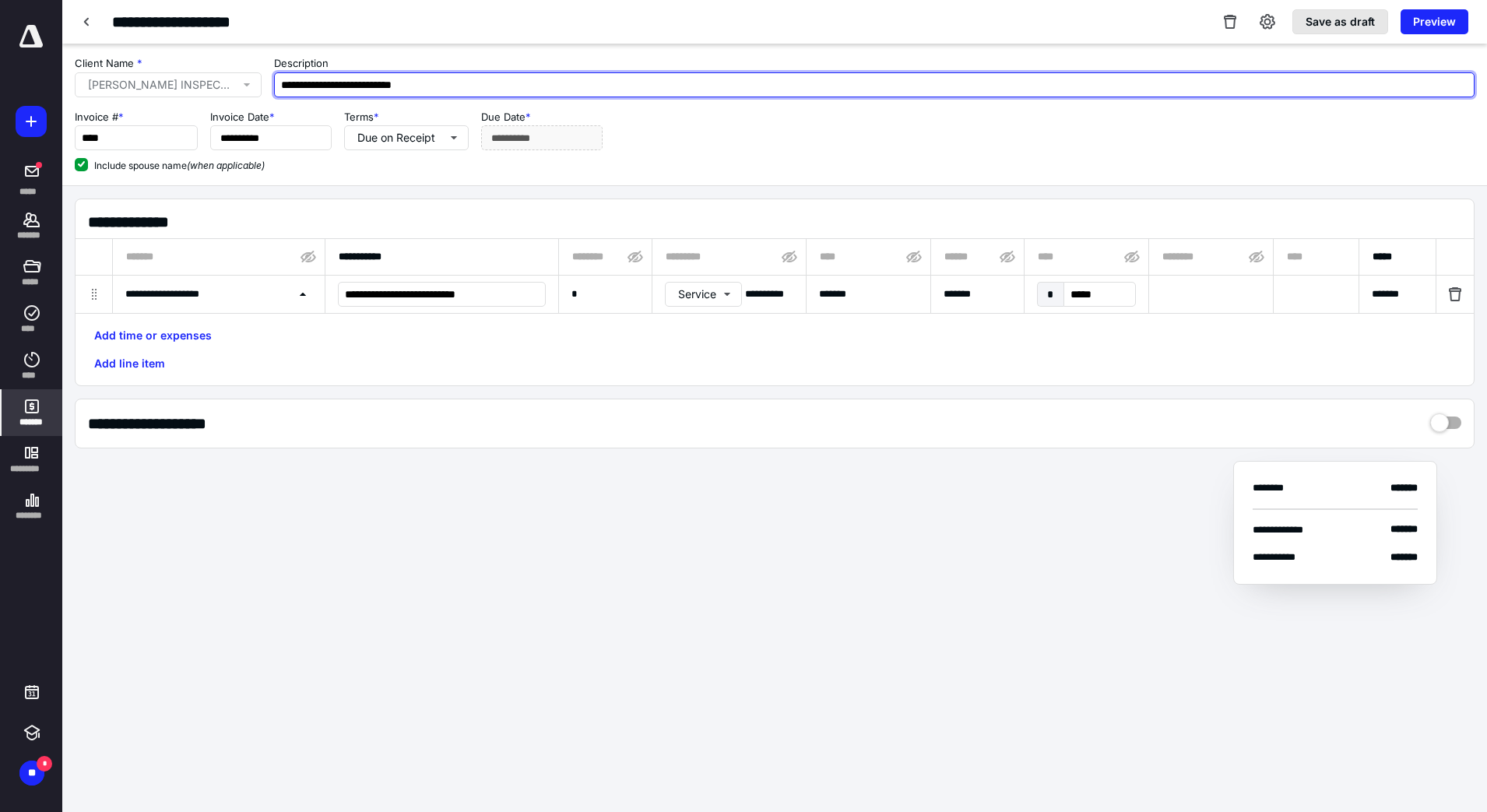 type on "**********" 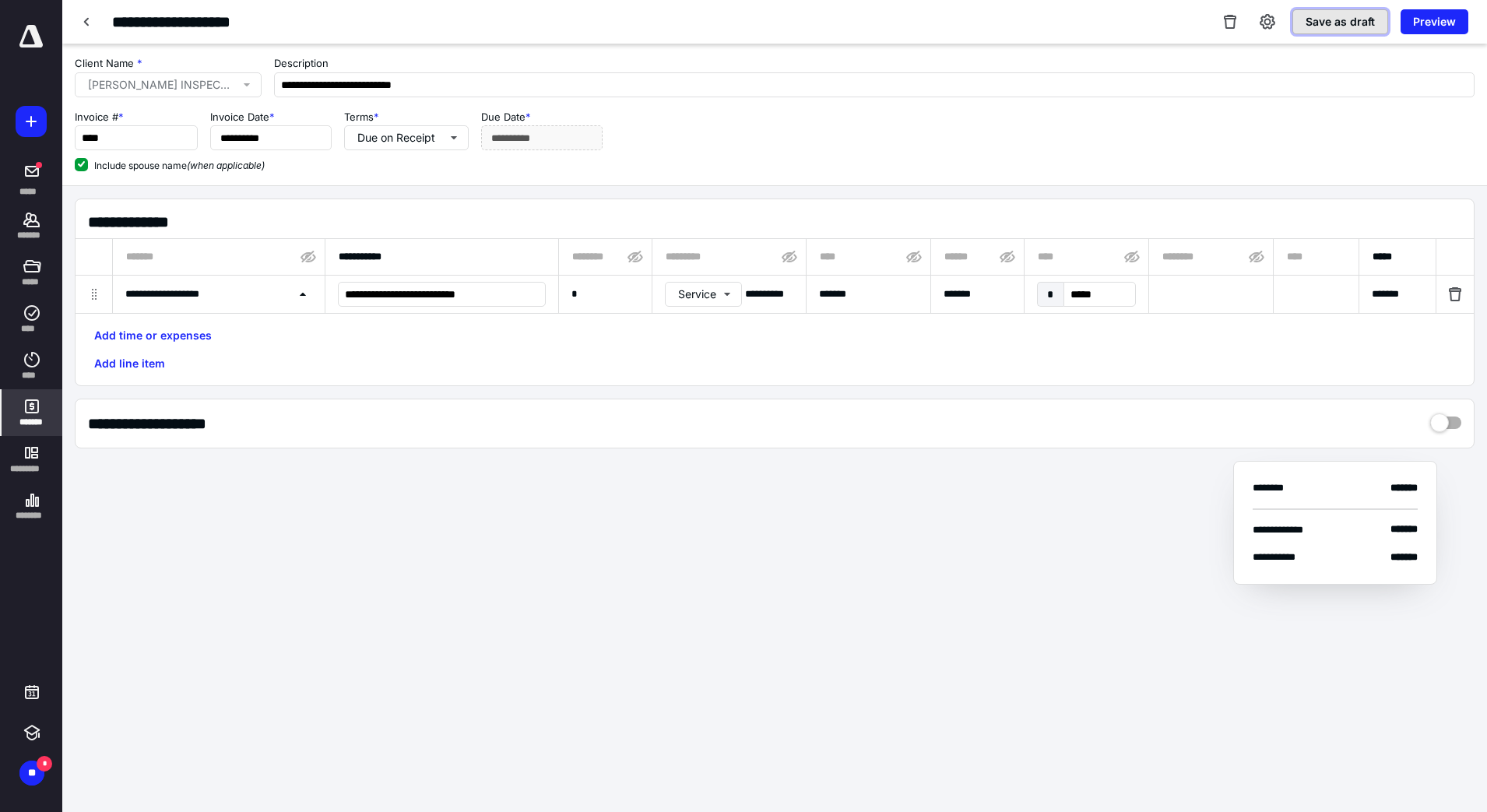click on "Save as draft" at bounding box center [1340, 22] 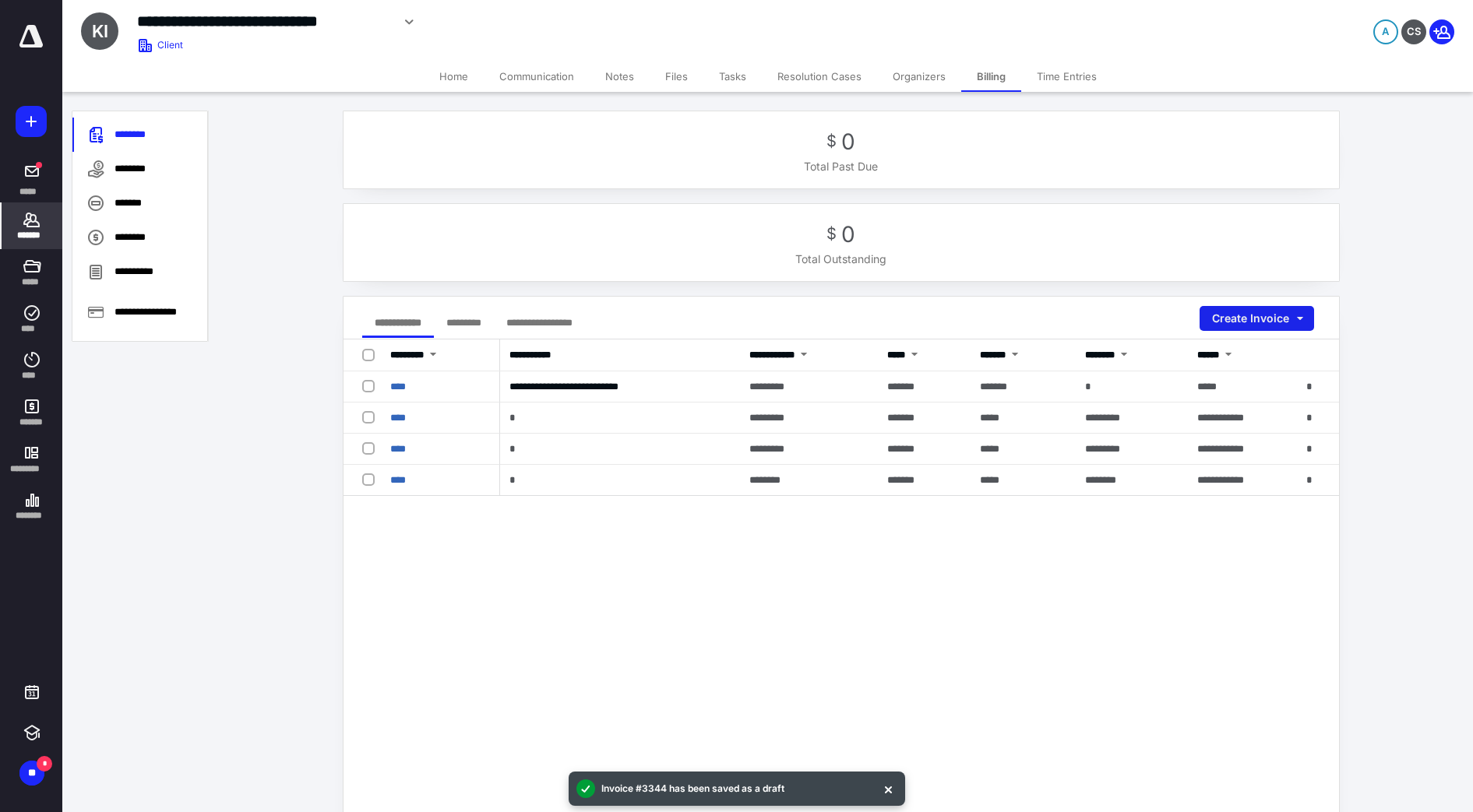 click on "Create Invoice" at bounding box center (1256, 318) 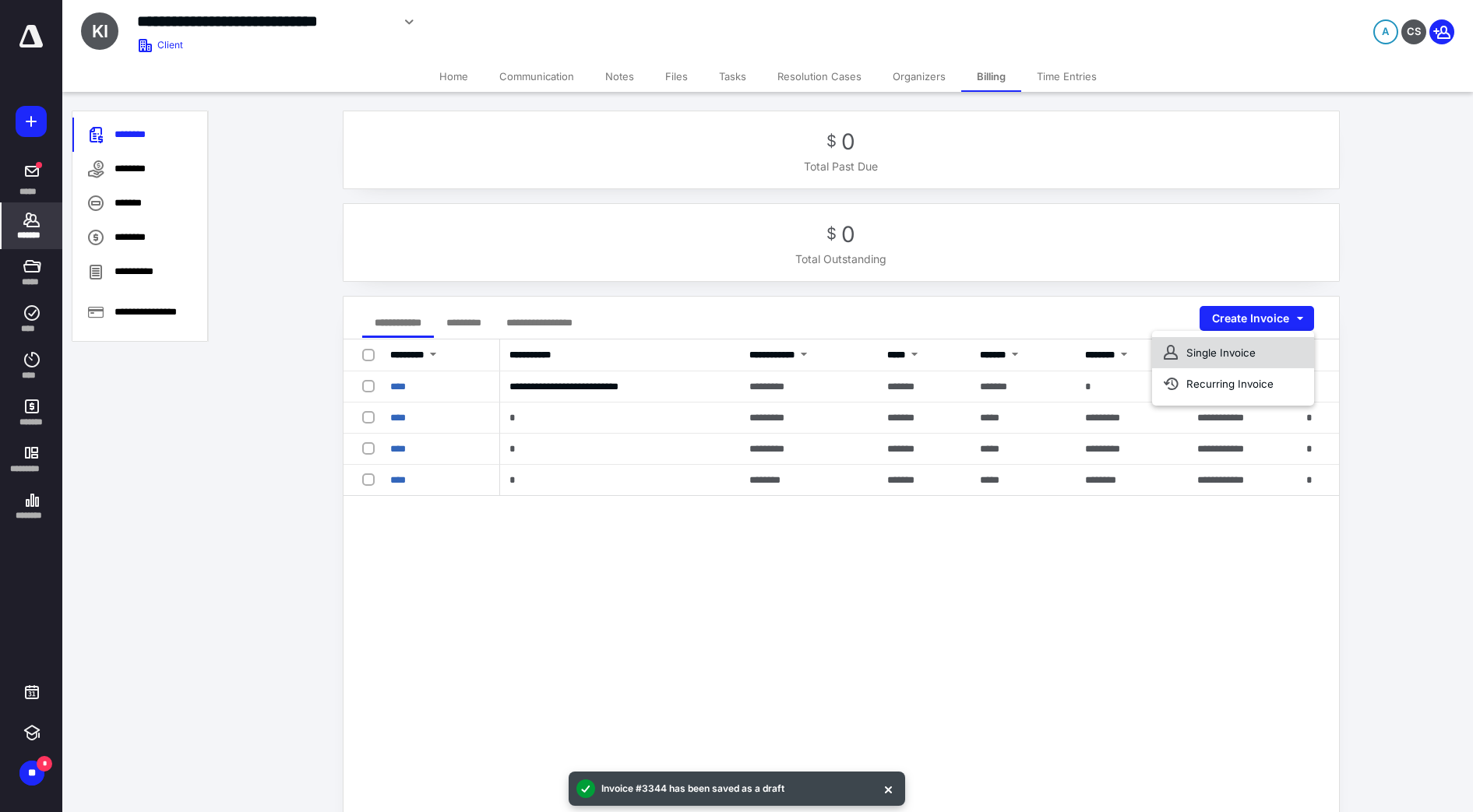 click on "Single Invoice" at bounding box center (1233, 353) 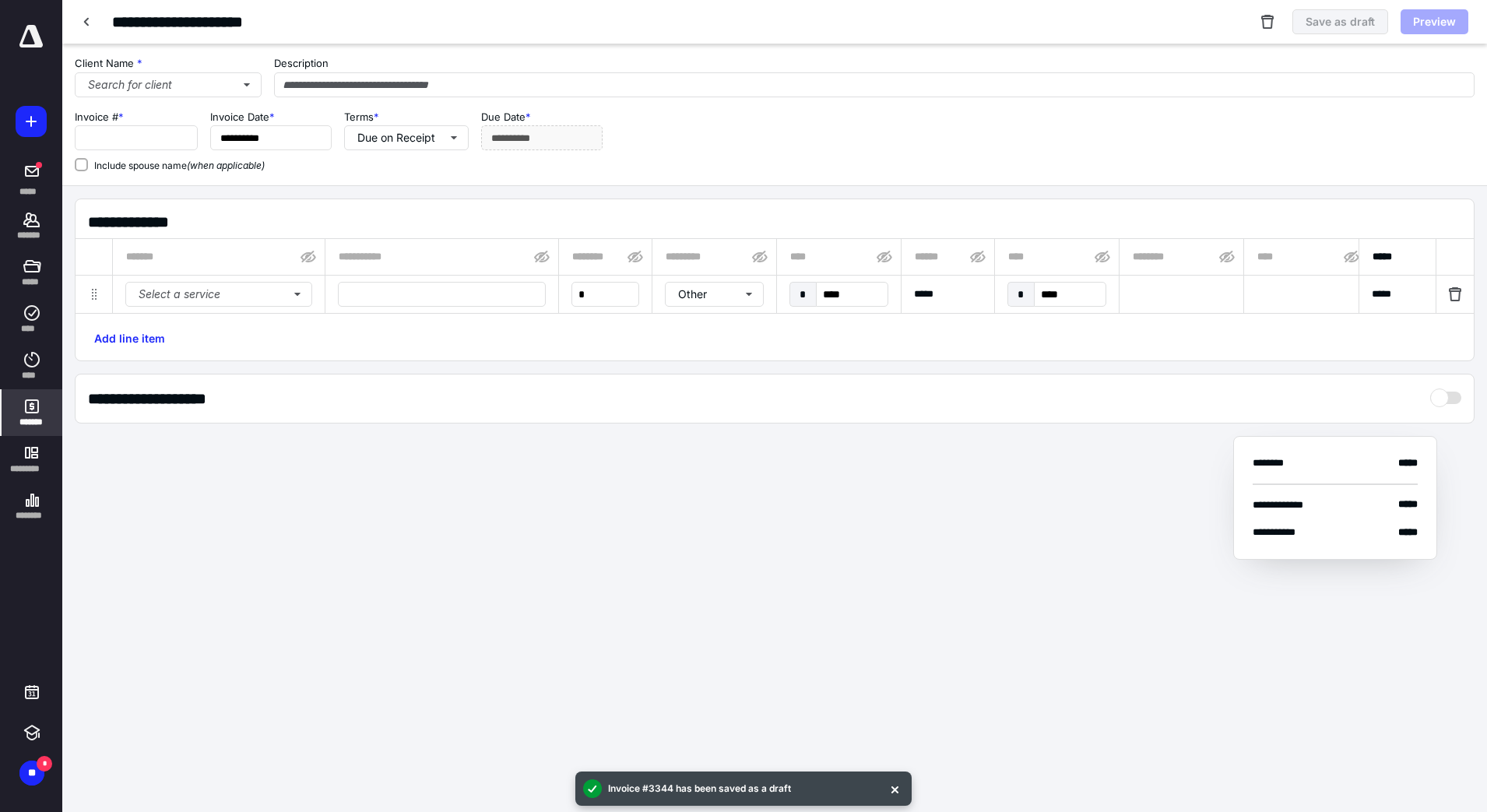 type on "****" 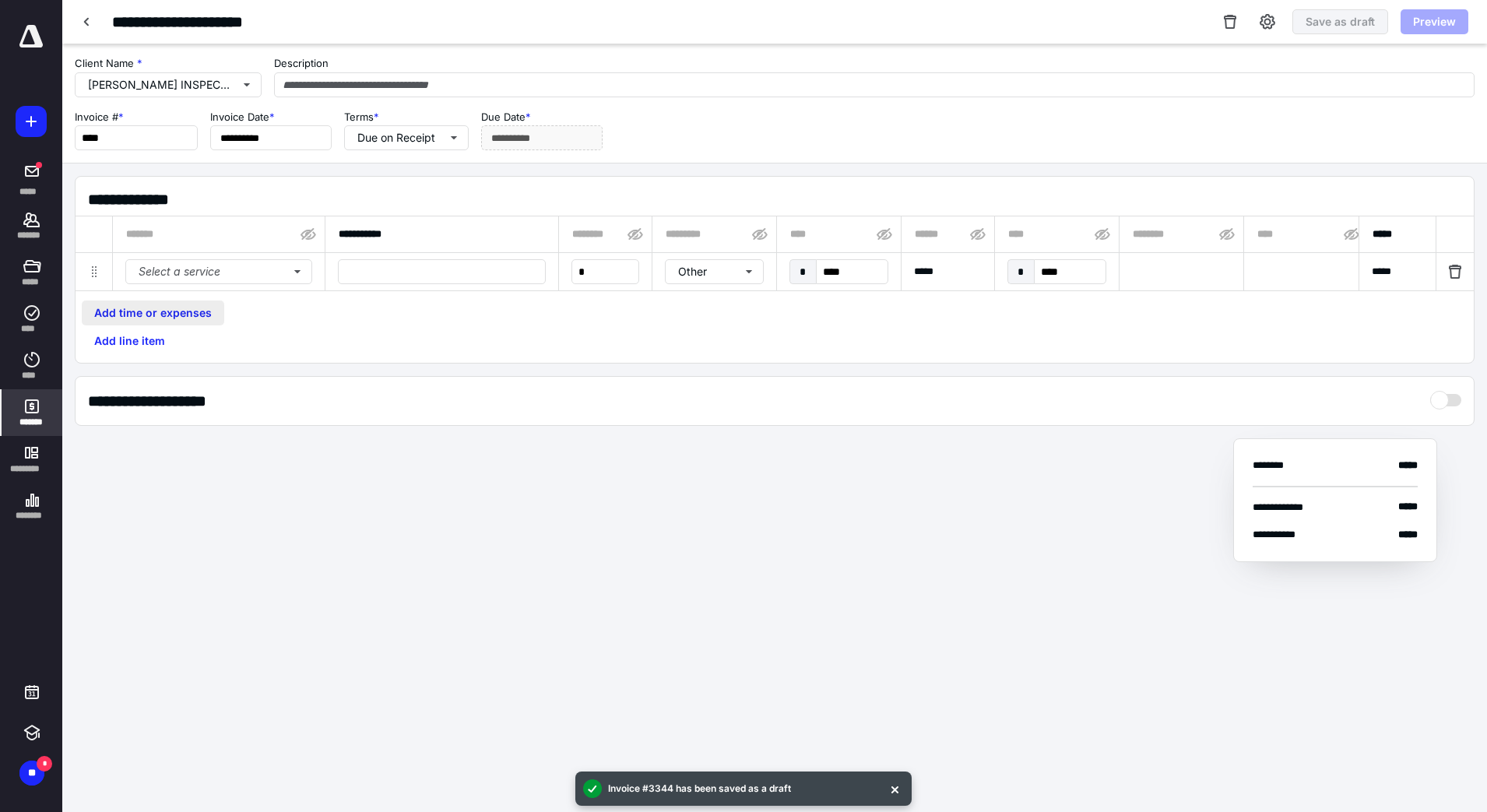 click on "Add time or expenses" at bounding box center [153, 313] 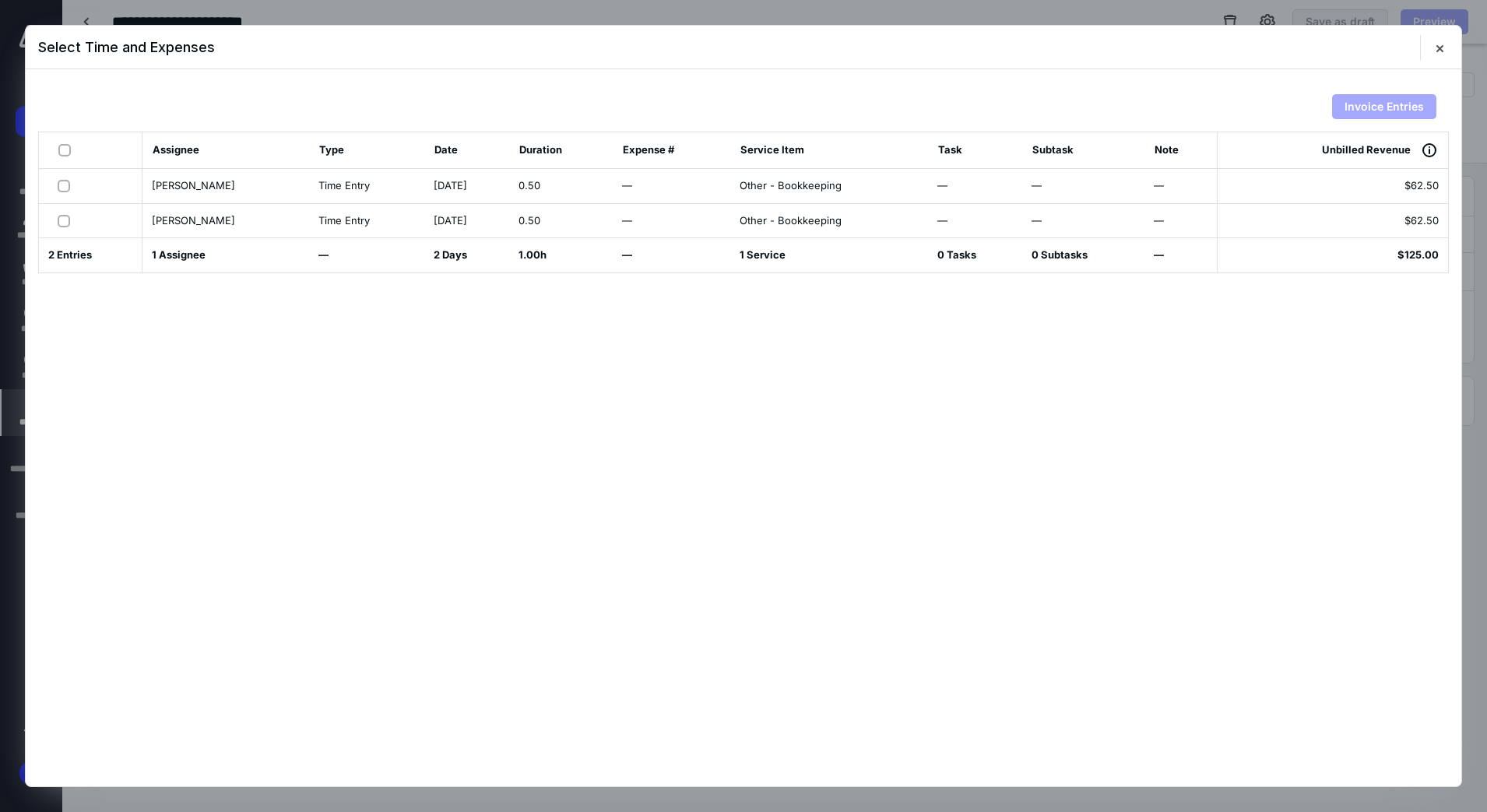 click at bounding box center (67, 185) 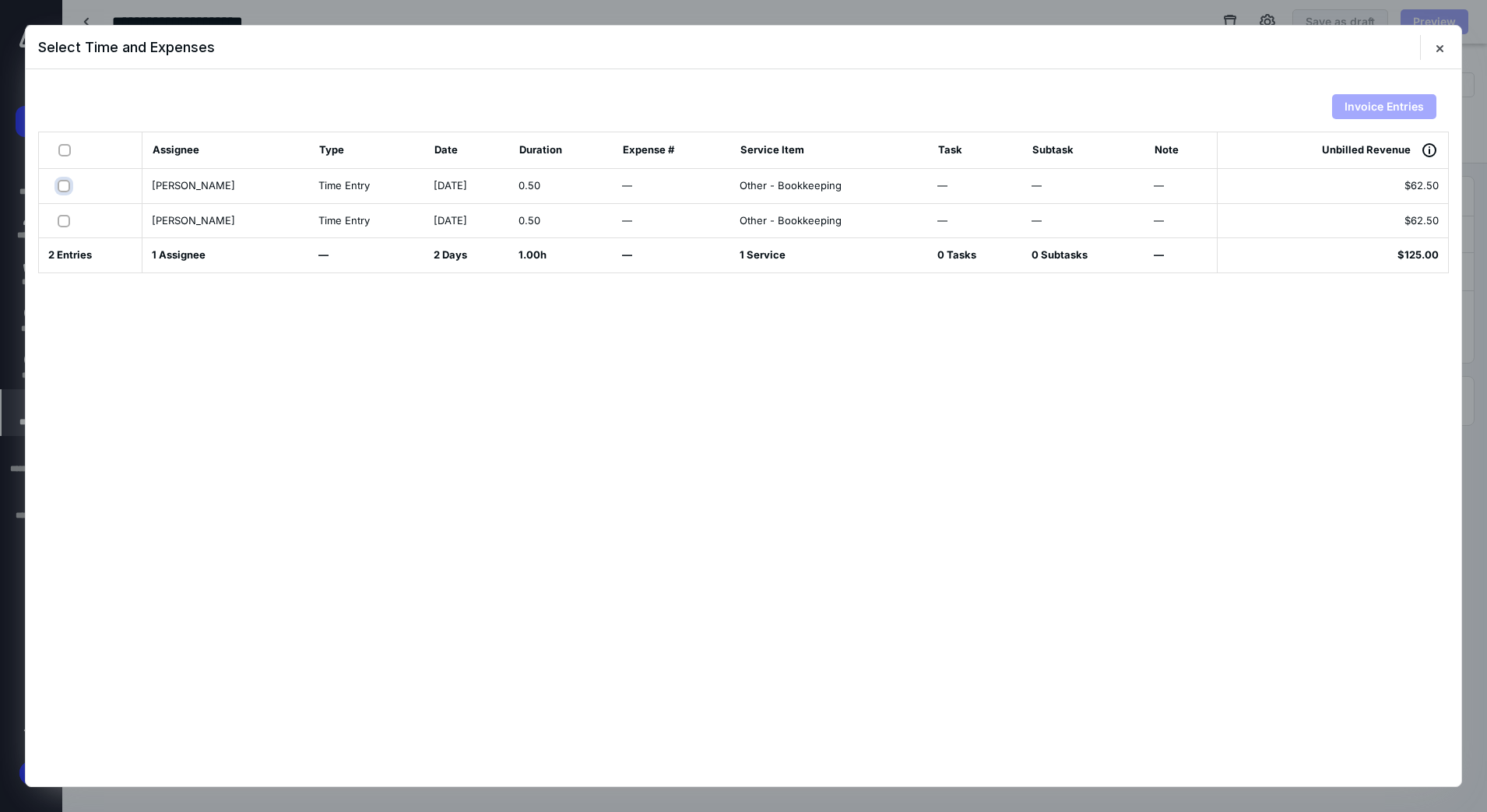 click at bounding box center (65, 185) 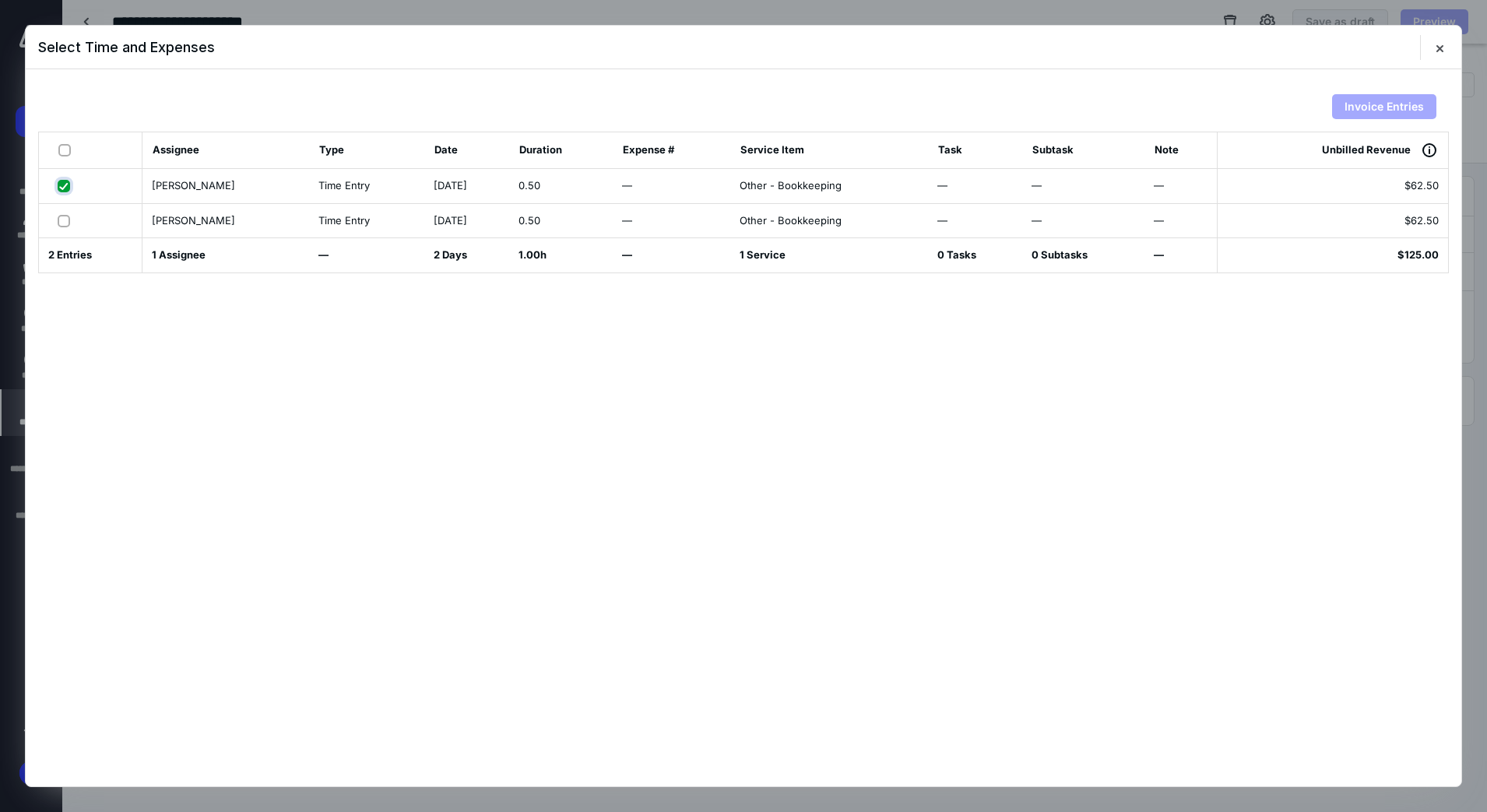 checkbox on "true" 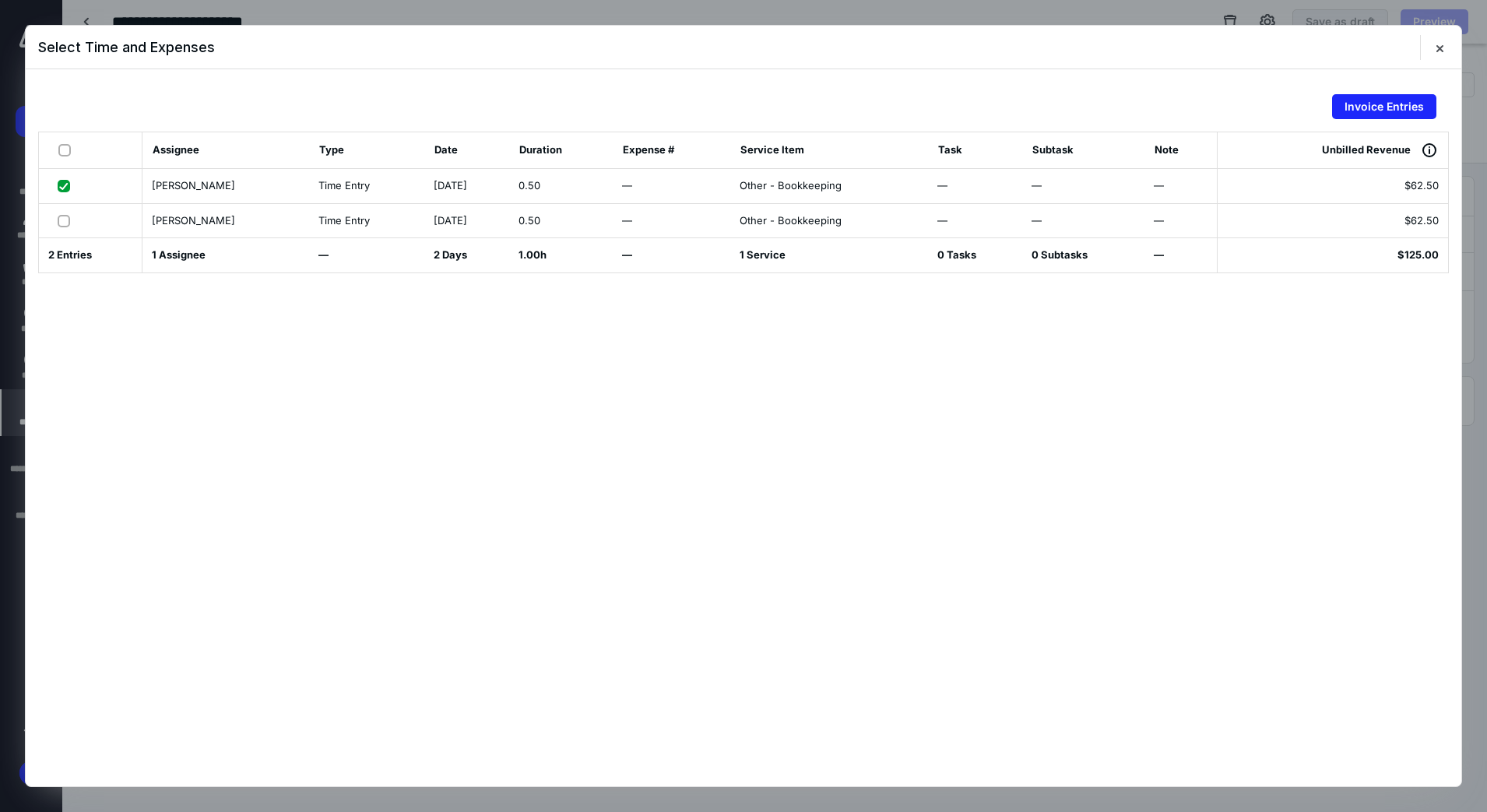 click at bounding box center [67, 220] 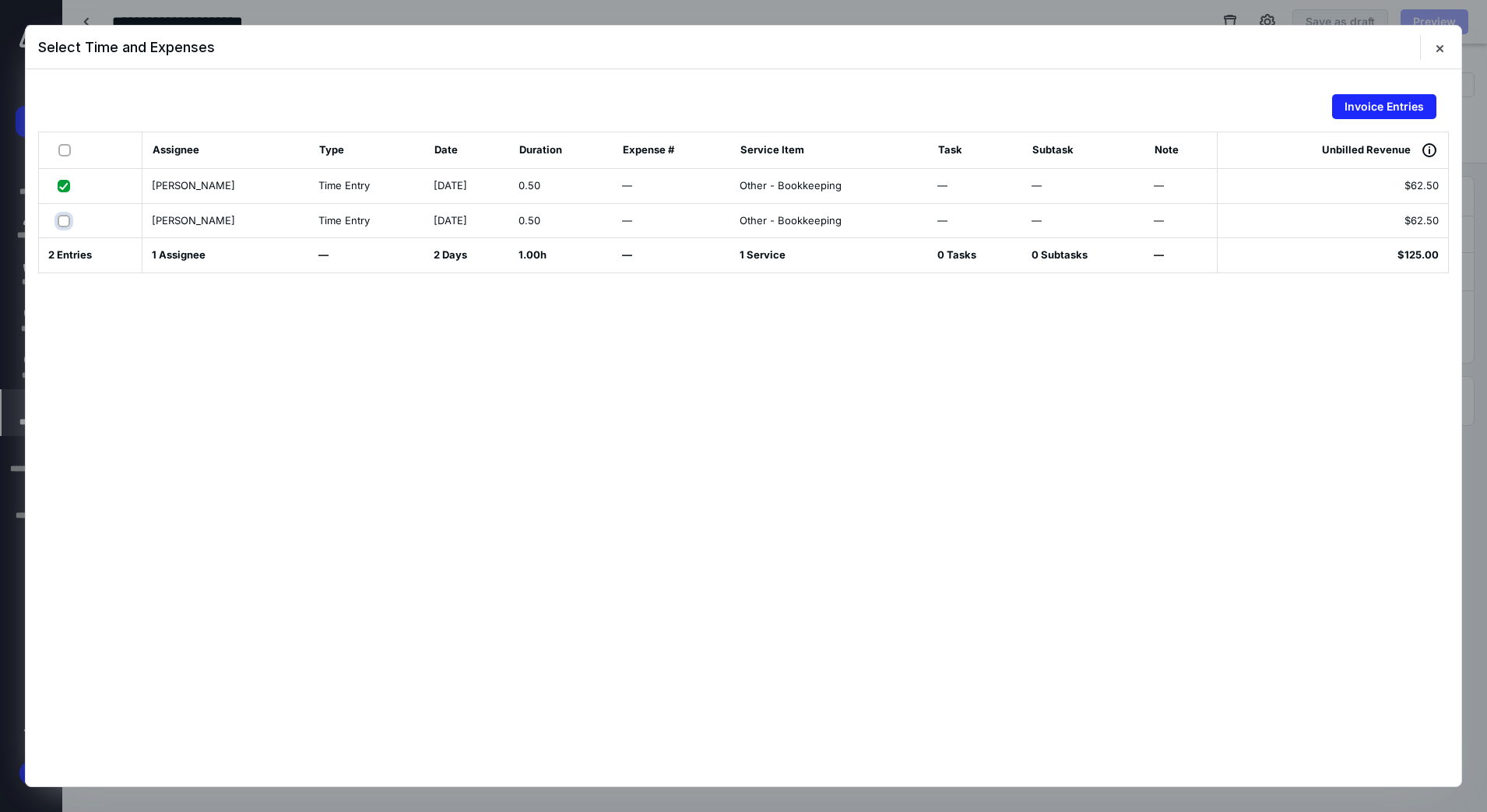 click at bounding box center [65, 220] 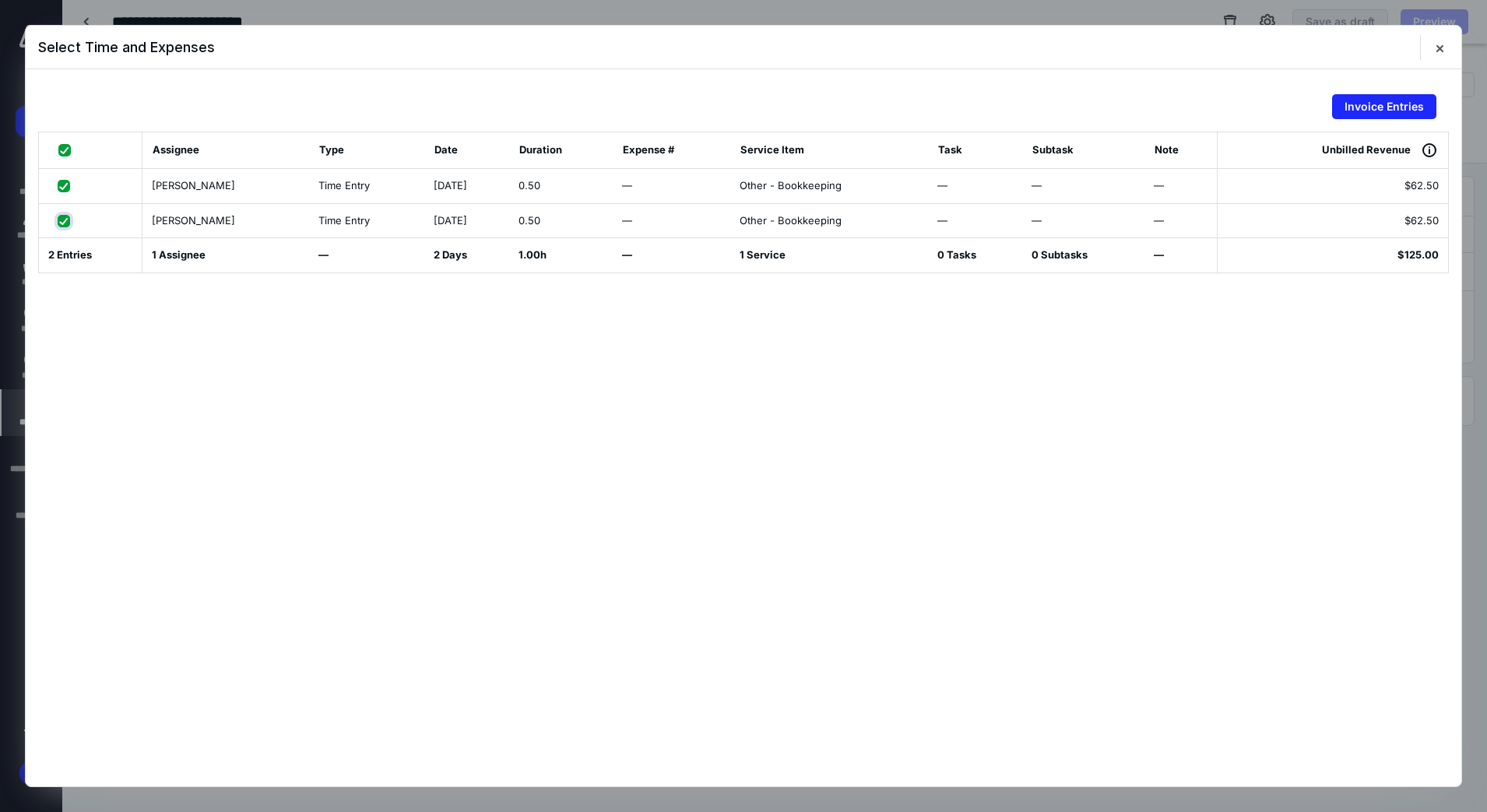 checkbox on "true" 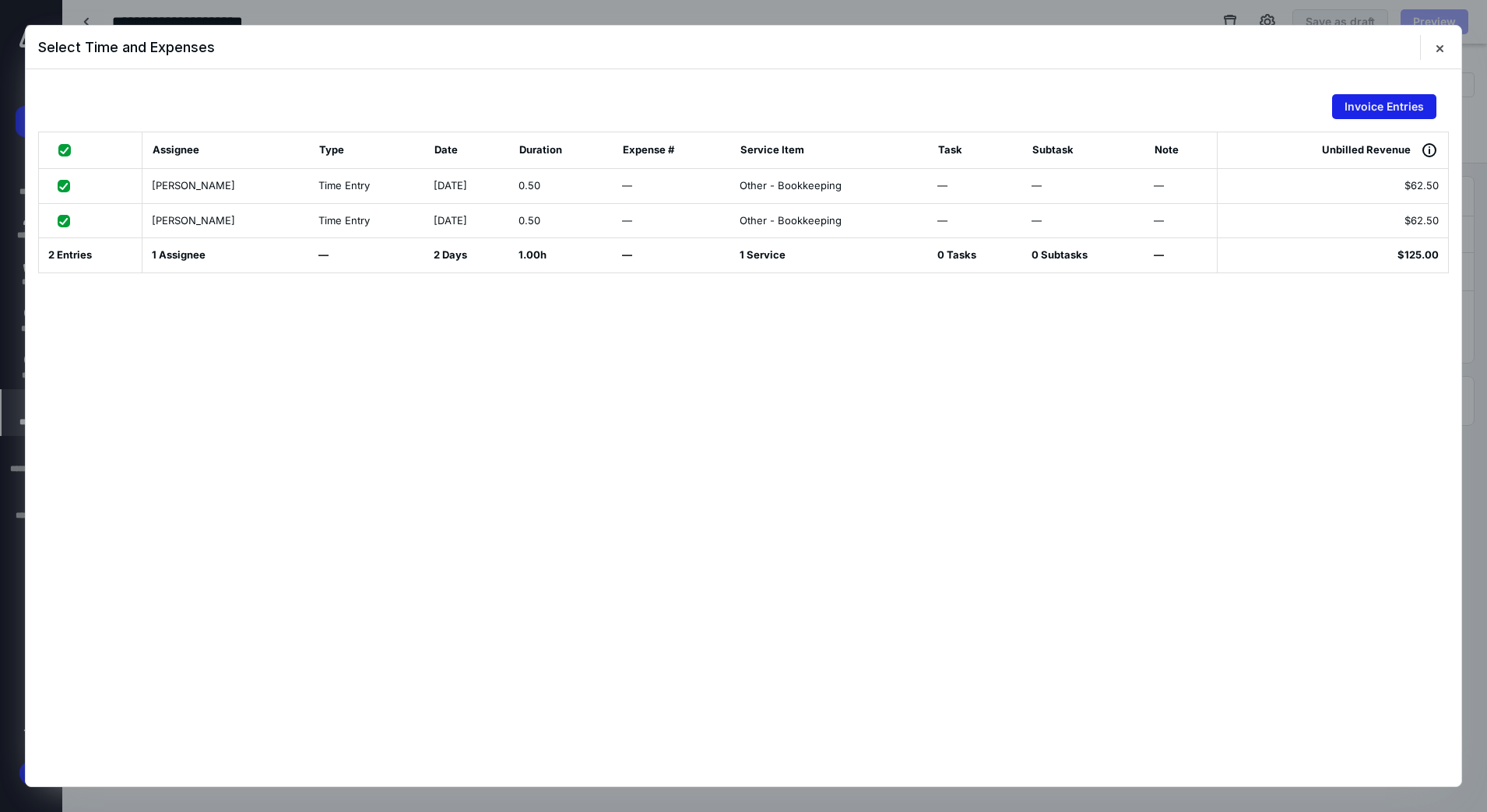 click on "Invoice Entries" at bounding box center (1384, 107) 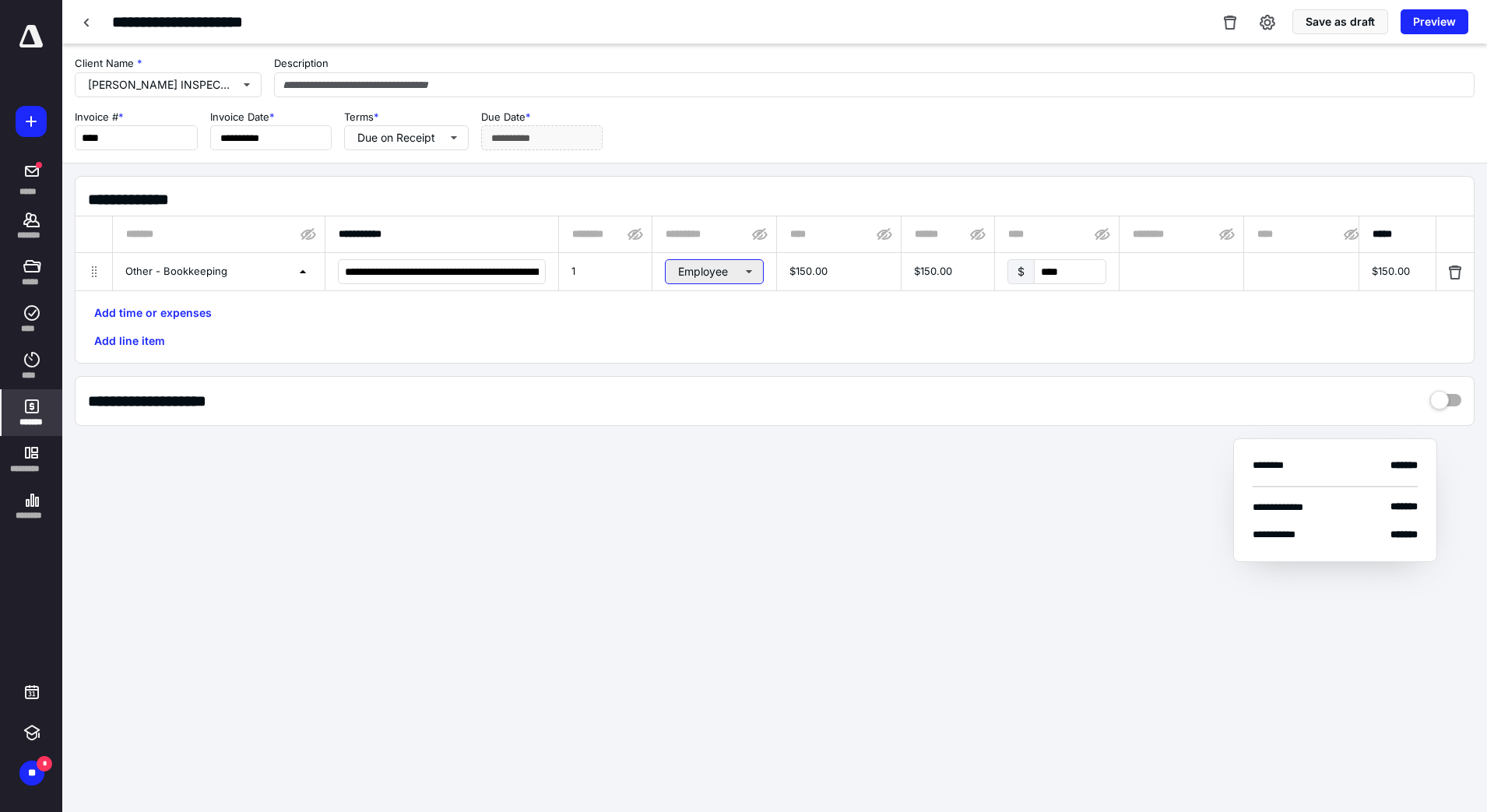 click on "Employee" at bounding box center (714, 272) 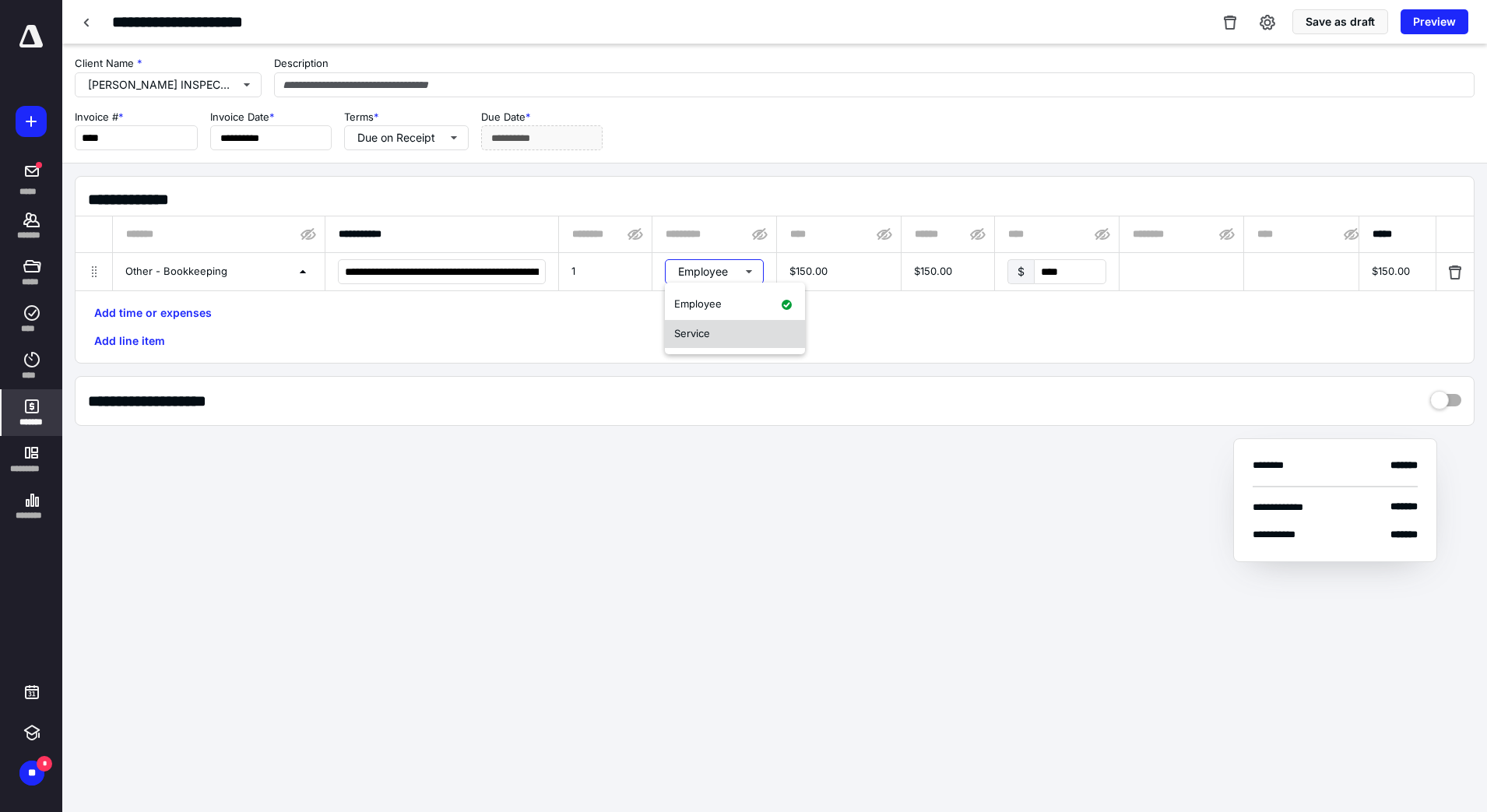 click on "Service" at bounding box center (735, 334) 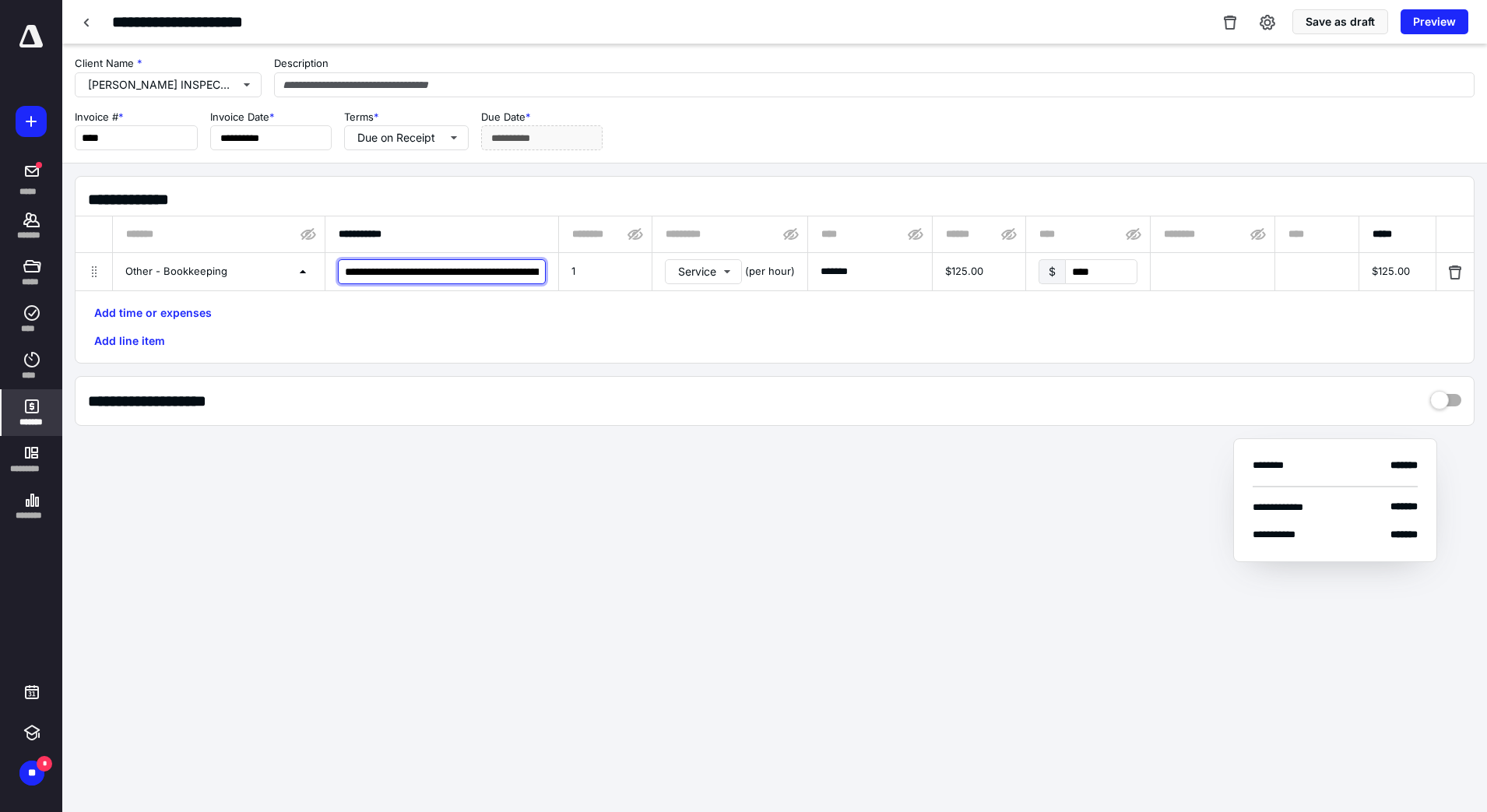 scroll, scrollTop: 0, scrollLeft: 122, axis: horizontal 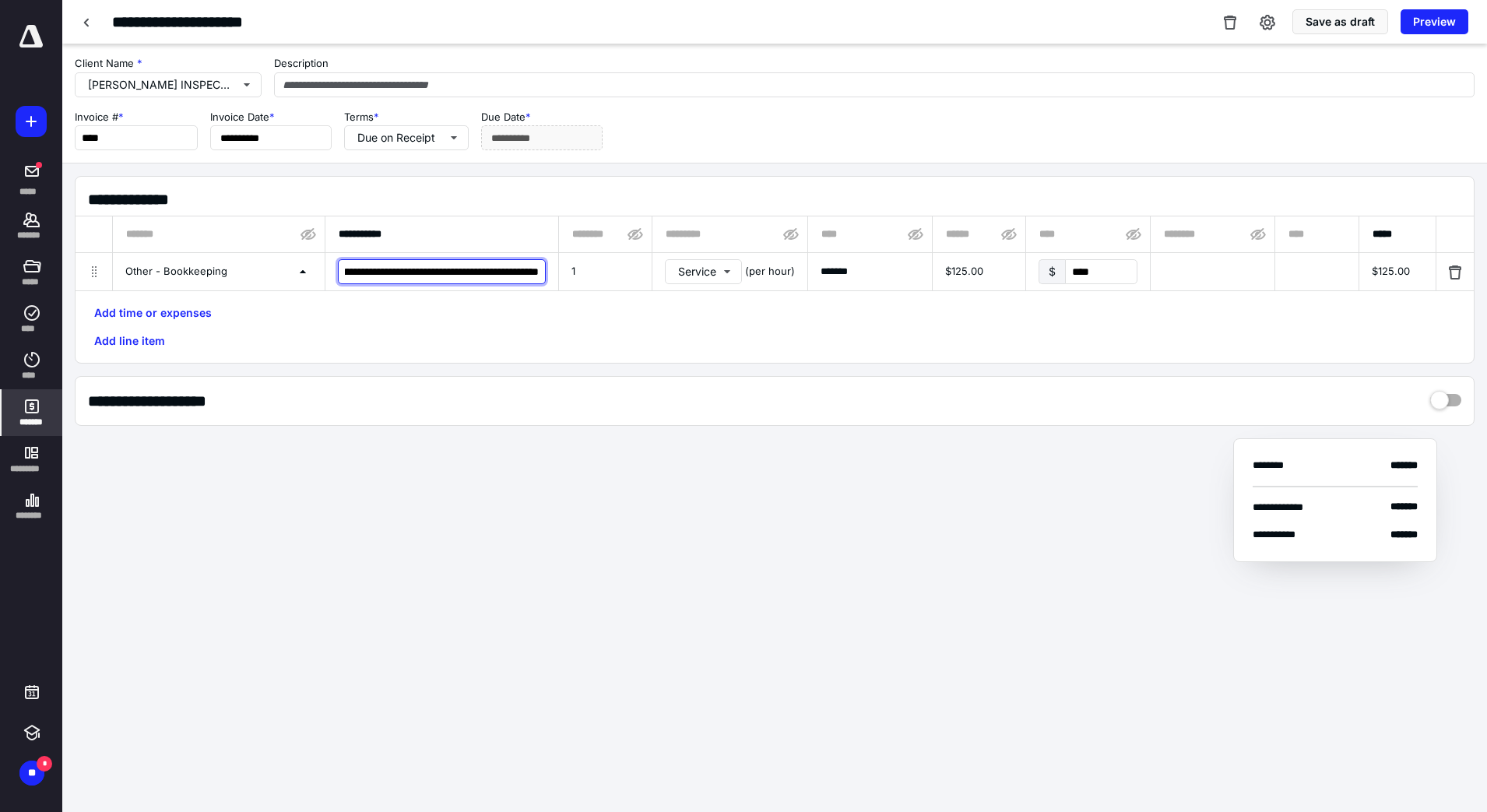 drag, startPoint x: 343, startPoint y: 262, endPoint x: 568, endPoint y: 248, distance: 225.44 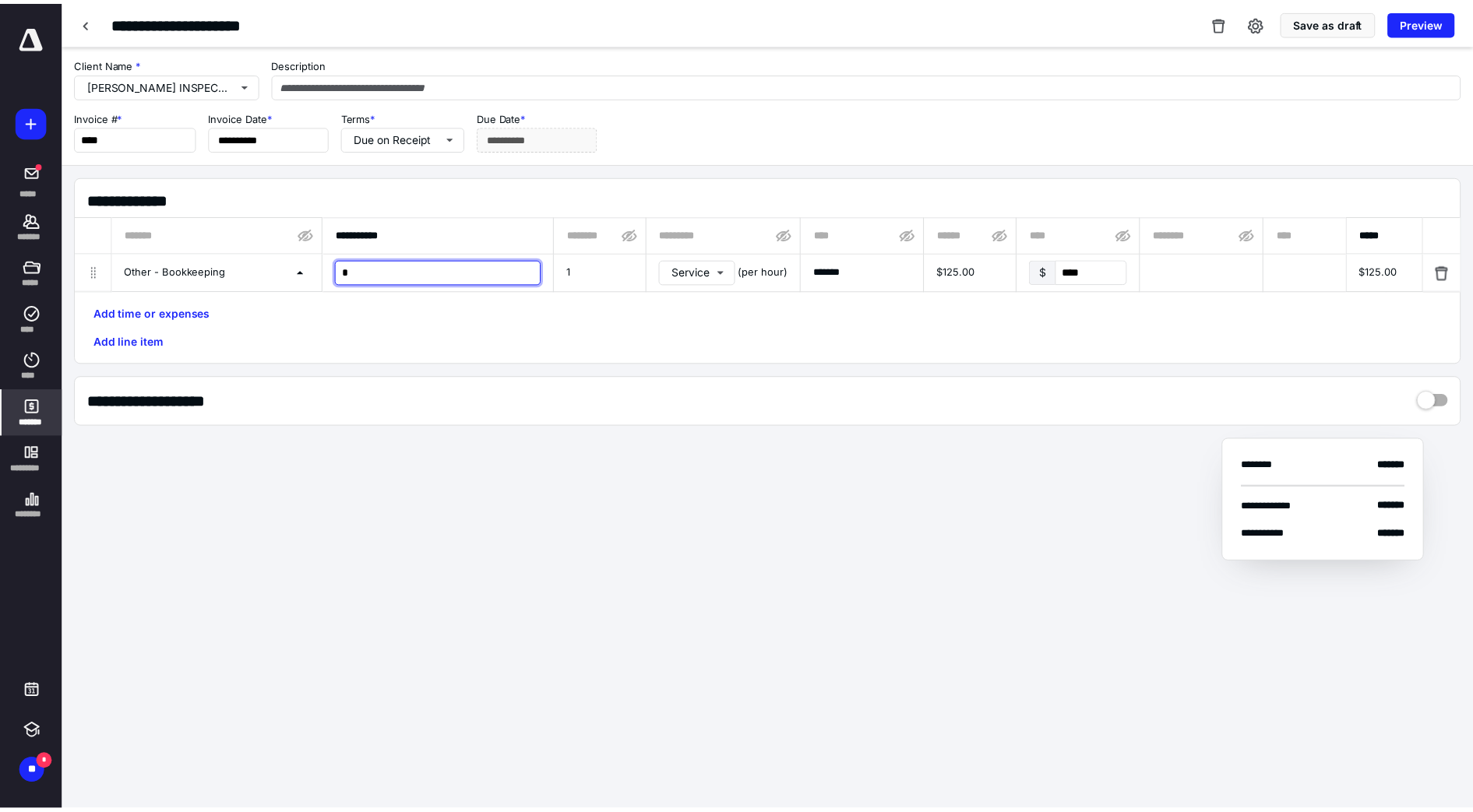 scroll, scrollTop: 0, scrollLeft: 0, axis: both 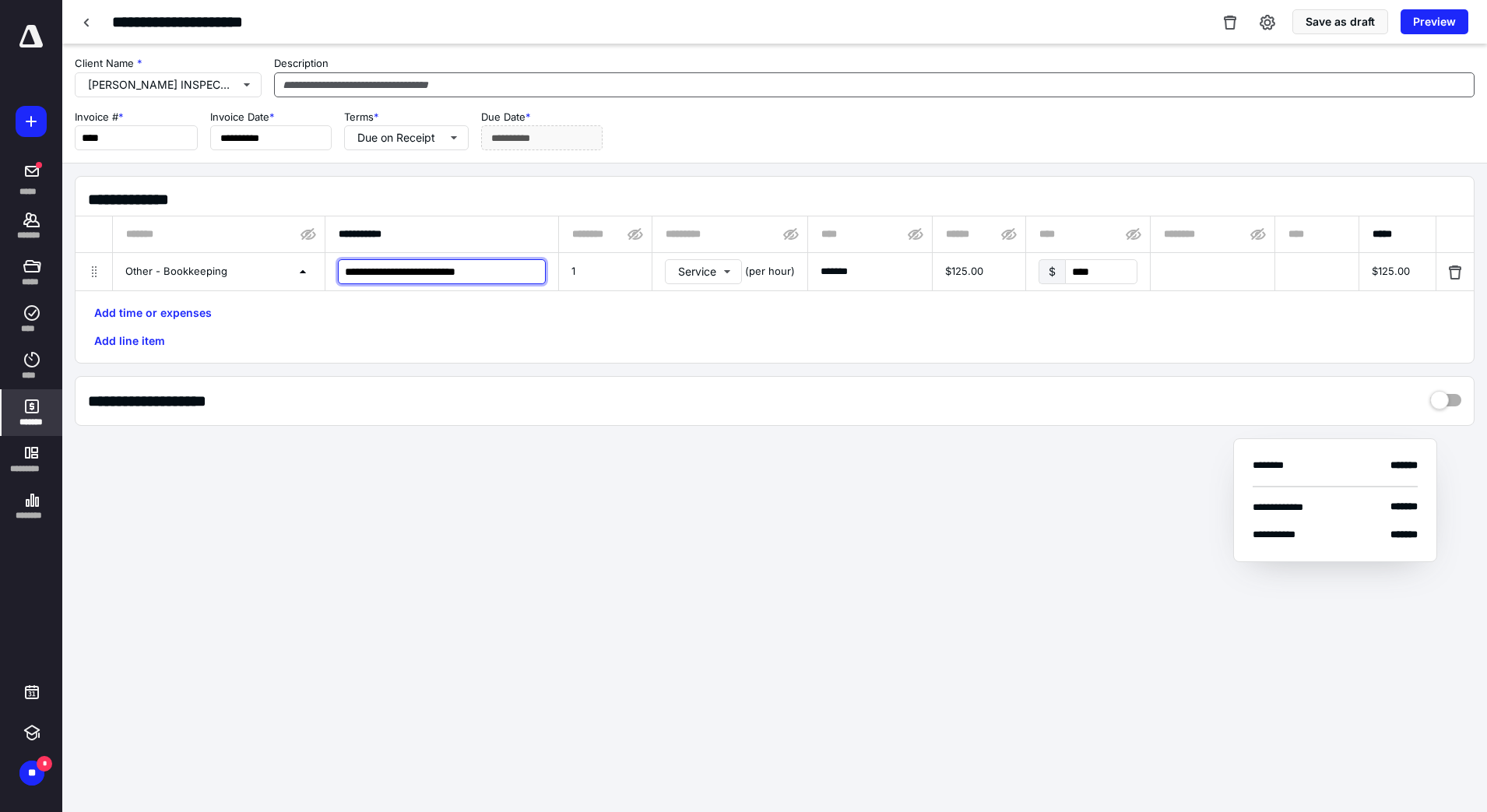 type on "**********" 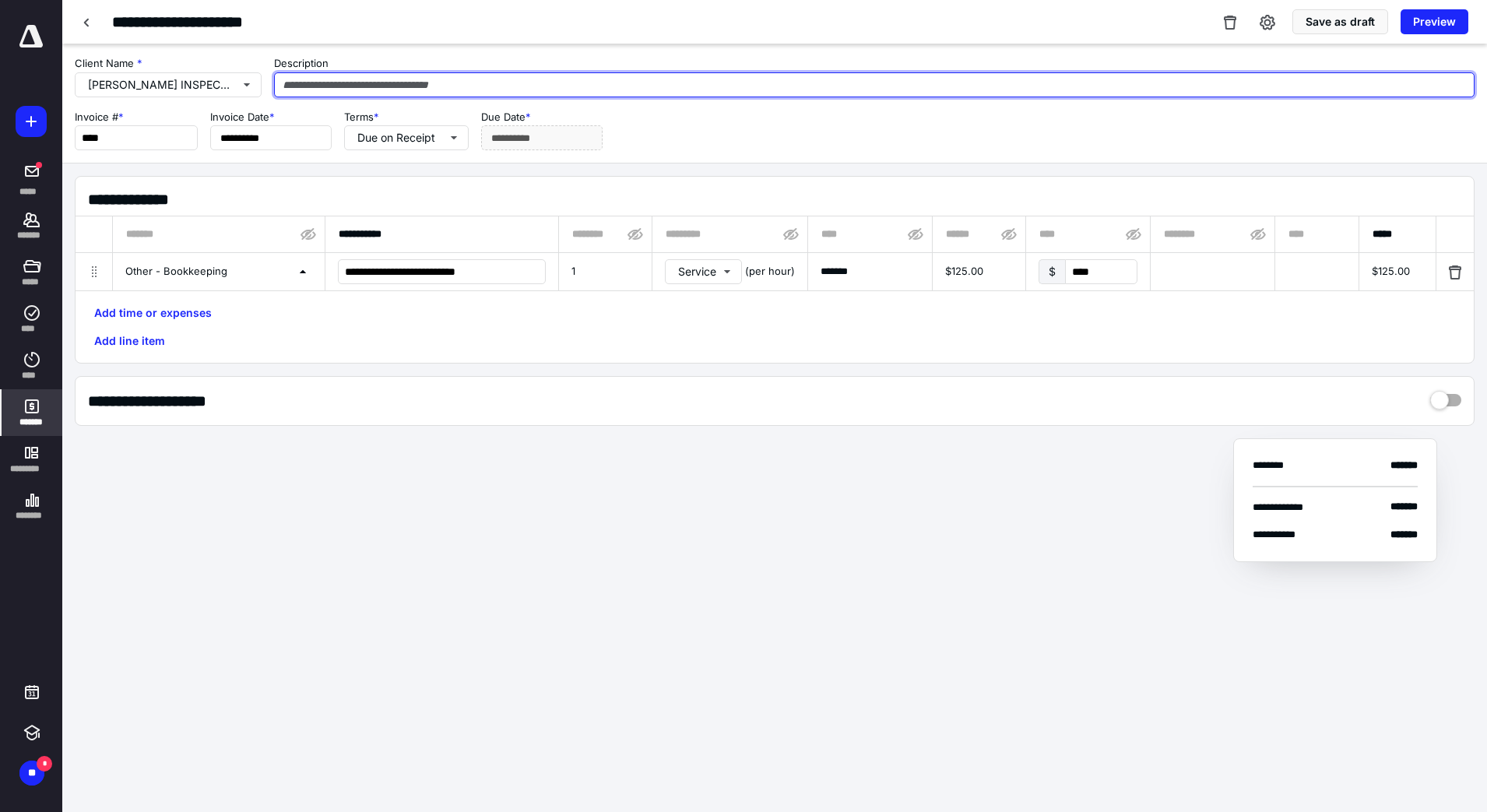 click at bounding box center [874, 85] 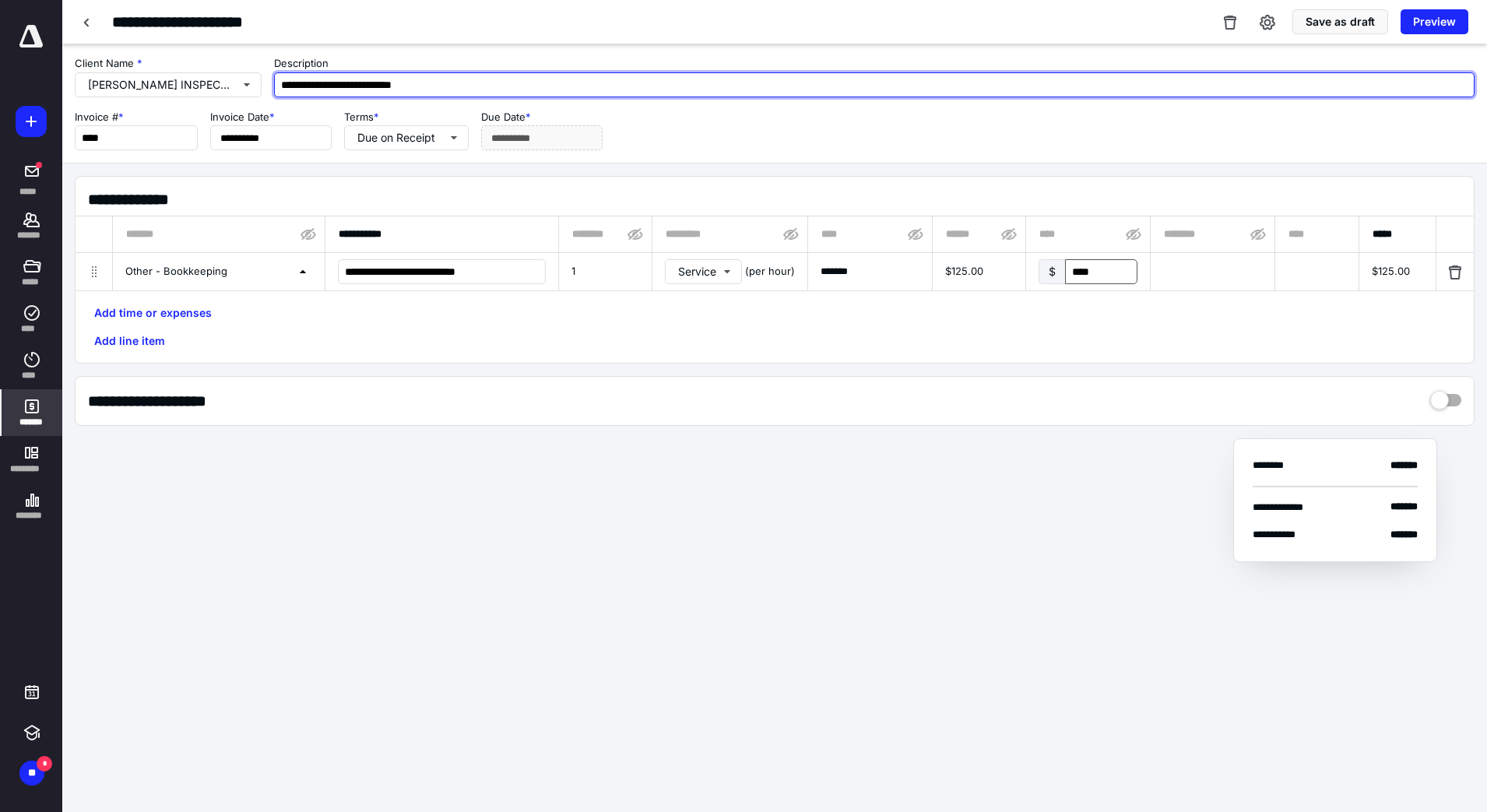 type on "**********" 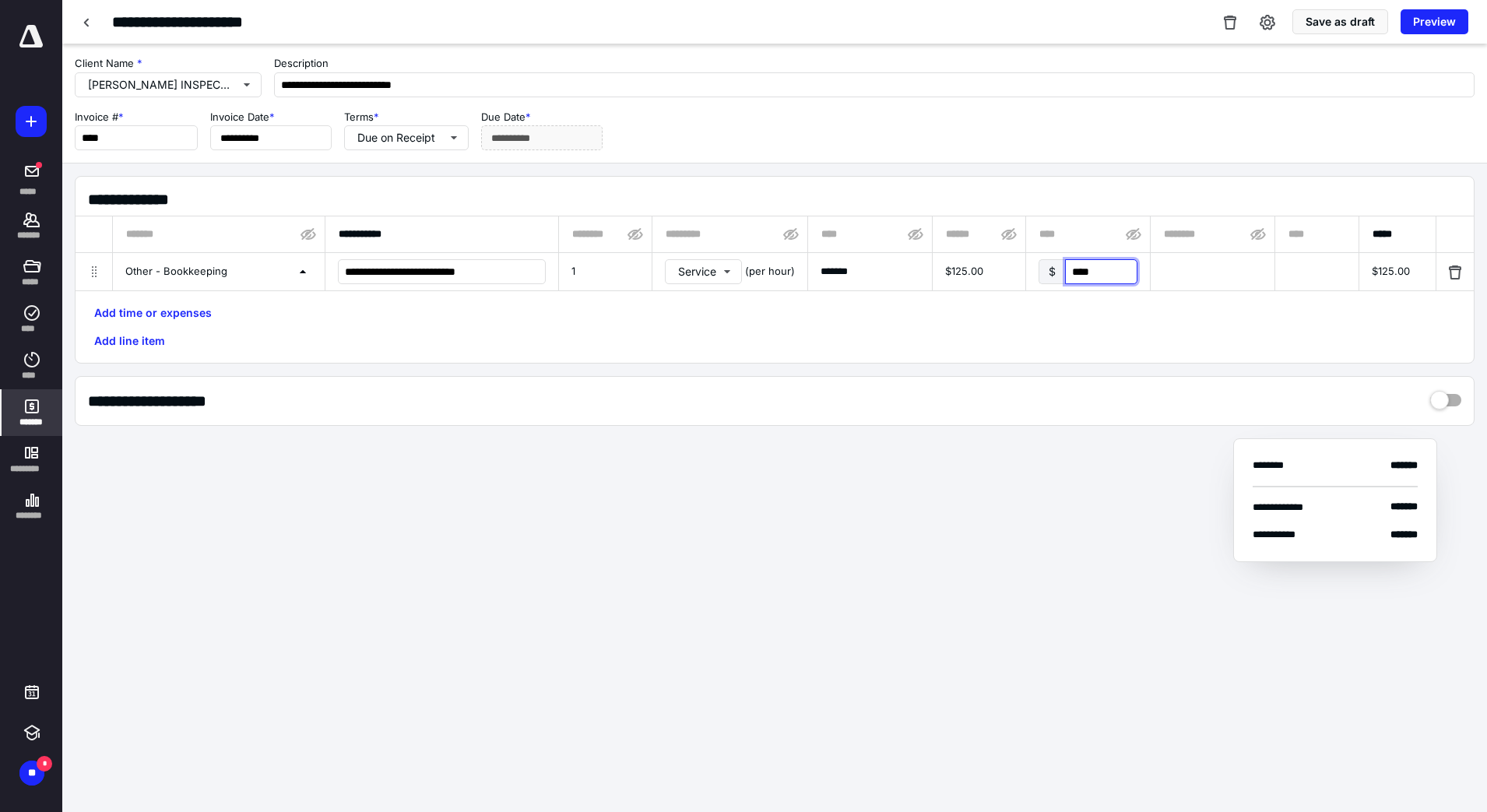 click on "****" at bounding box center [1101, 272] 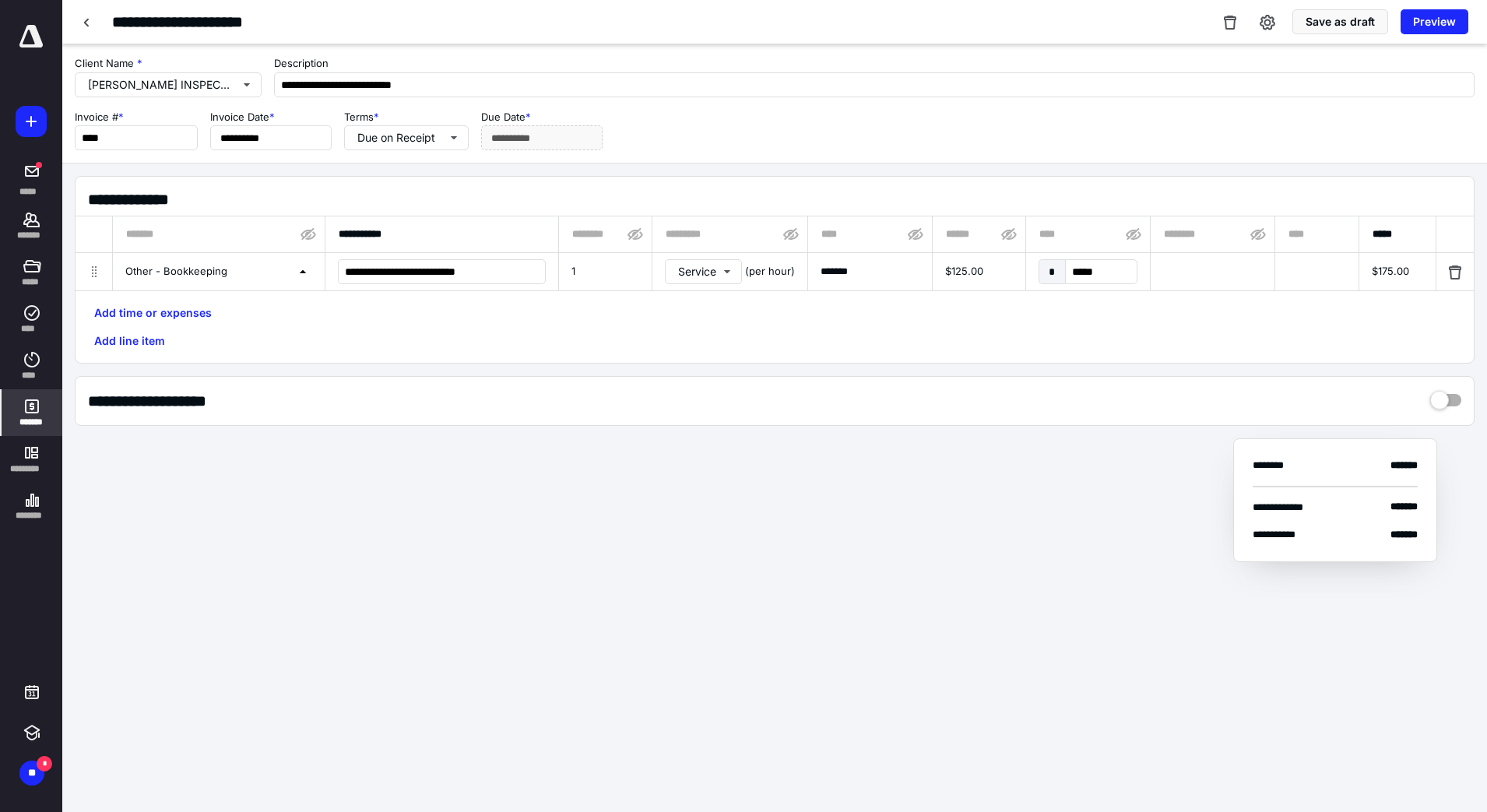 click on "Add time or expenses Add line item" at bounding box center (775, 327) 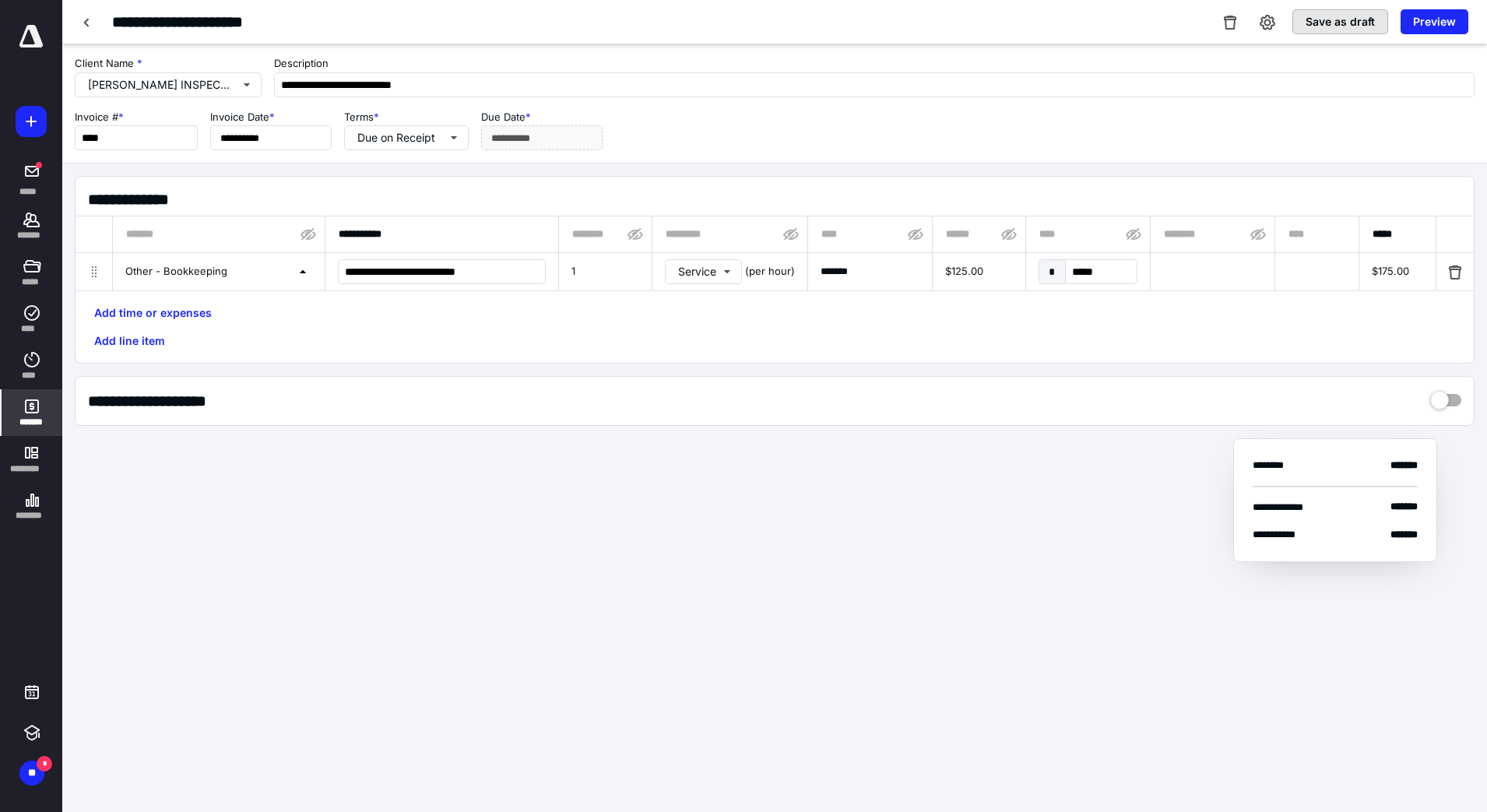 click on "Save as draft" at bounding box center (1340, 22) 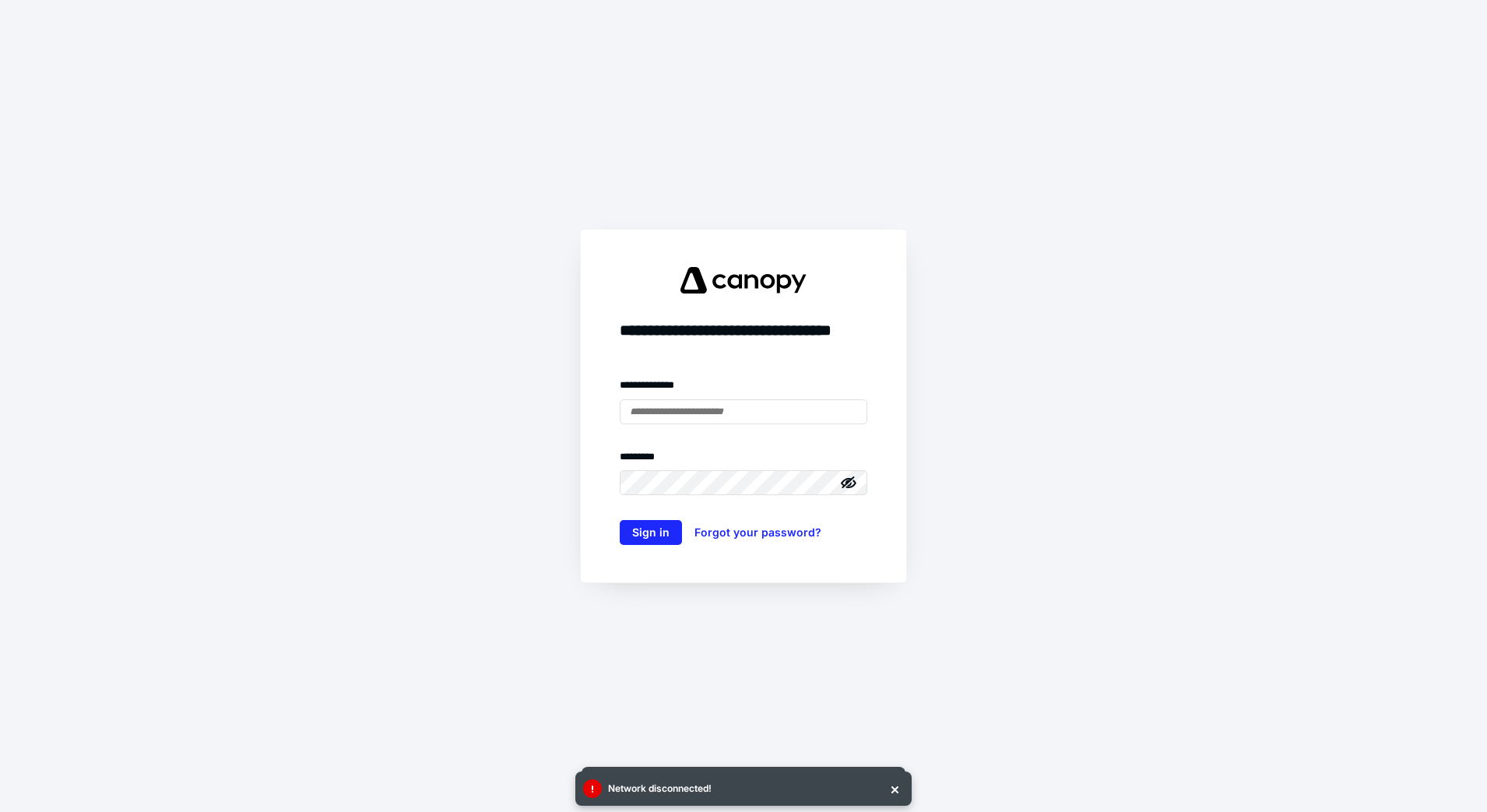 scroll, scrollTop: 0, scrollLeft: 0, axis: both 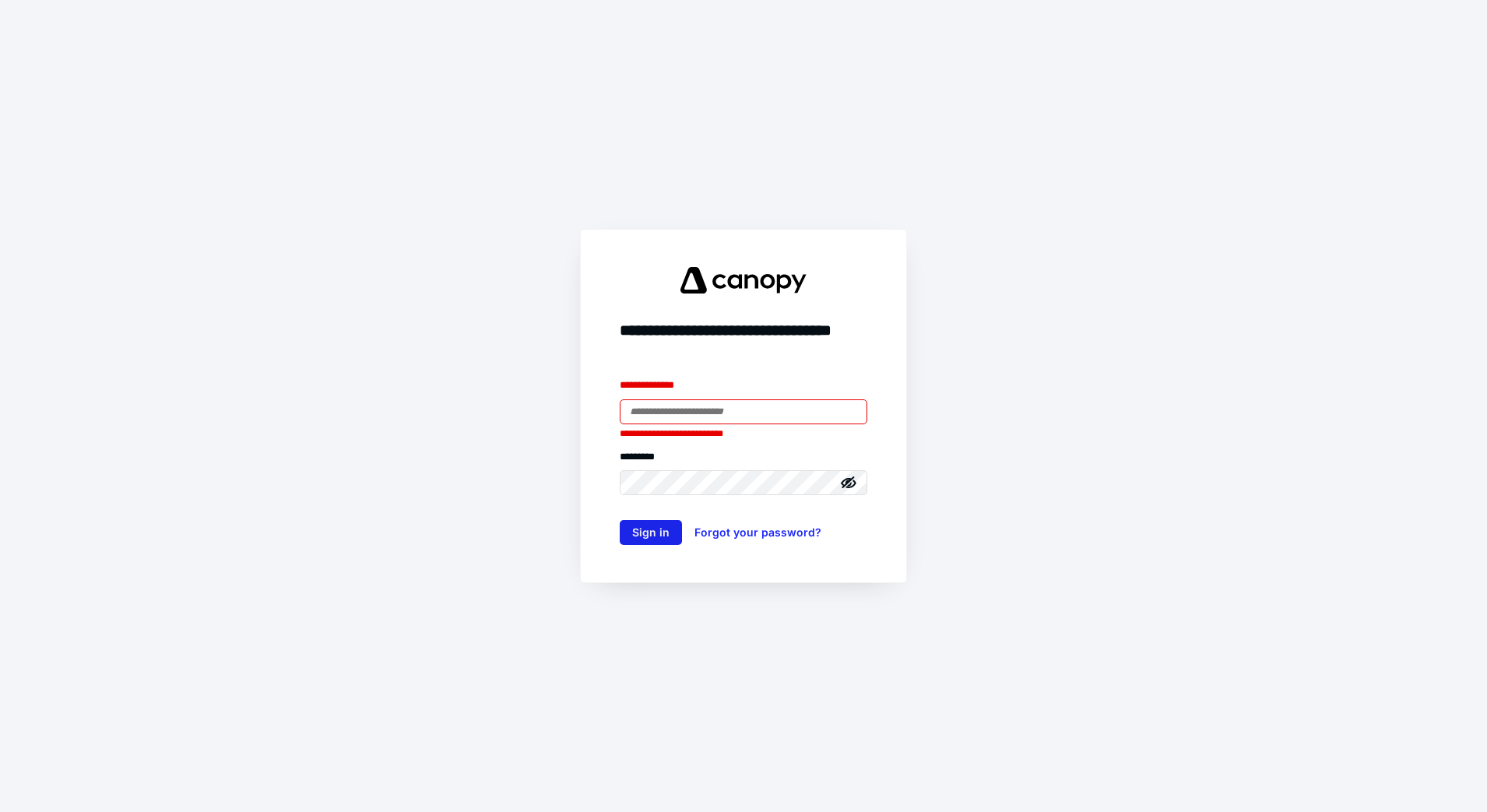 type on "**********" 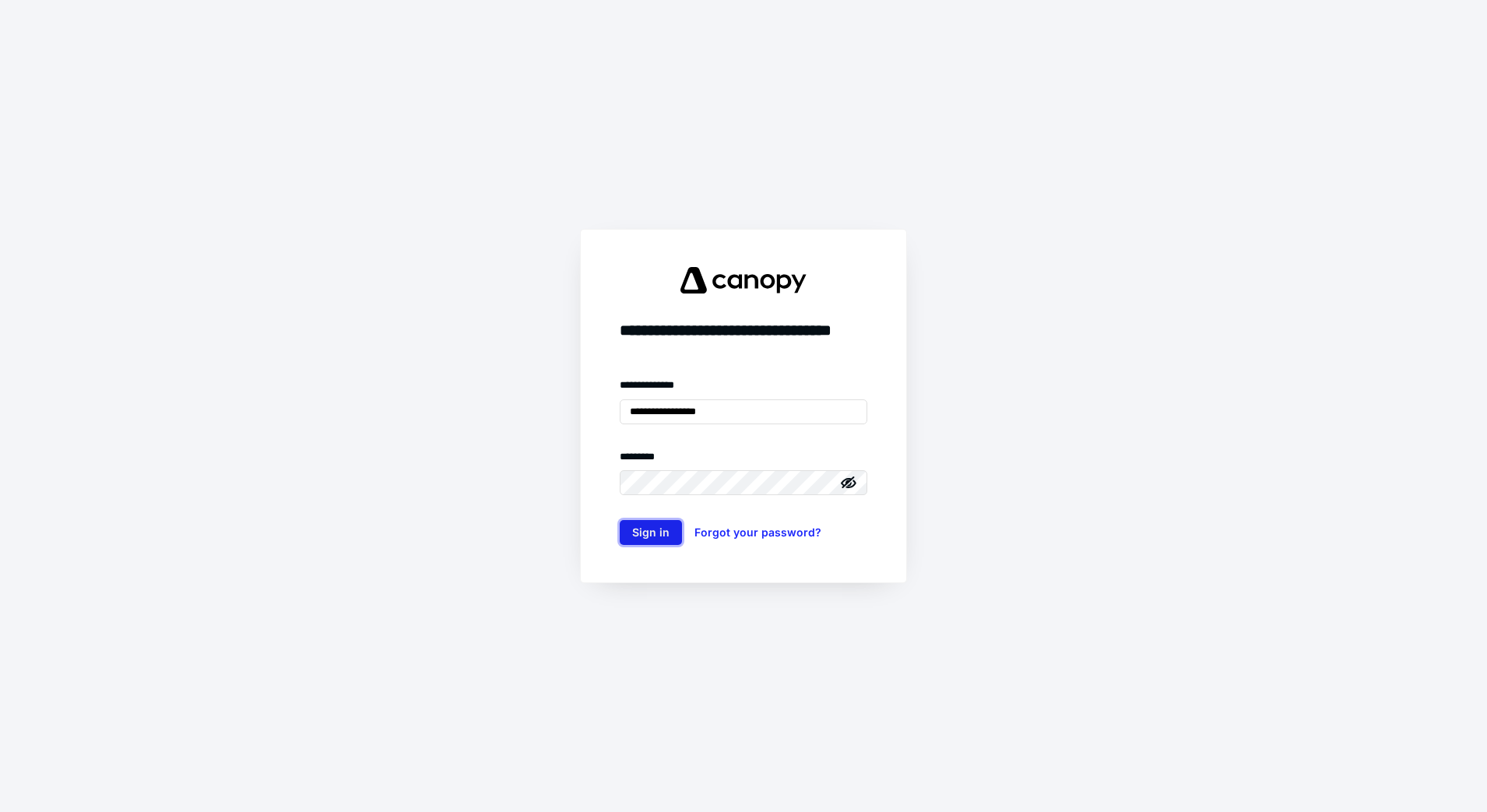 click on "Sign in" at bounding box center [651, 533] 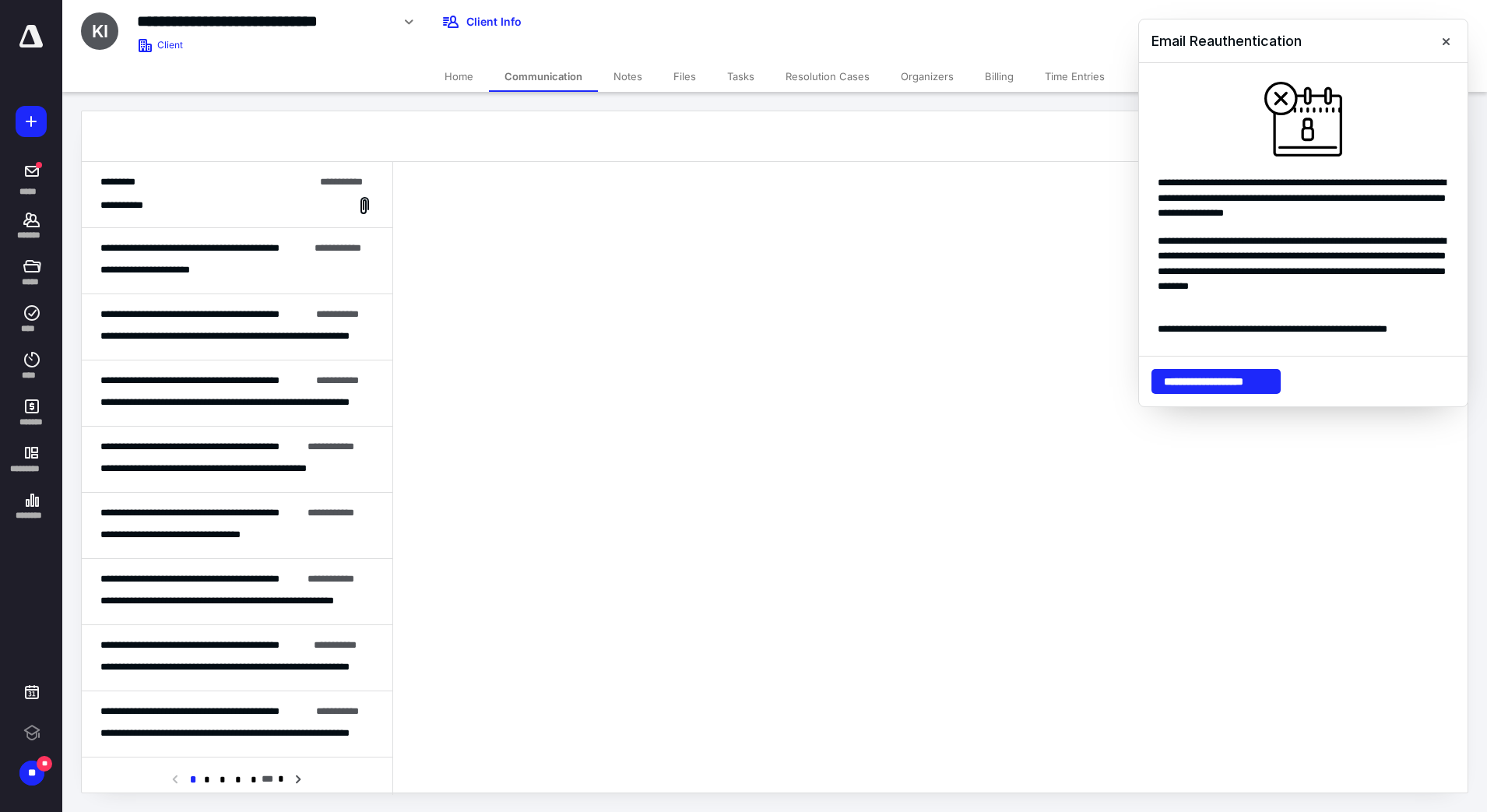 scroll, scrollTop: 0, scrollLeft: 0, axis: both 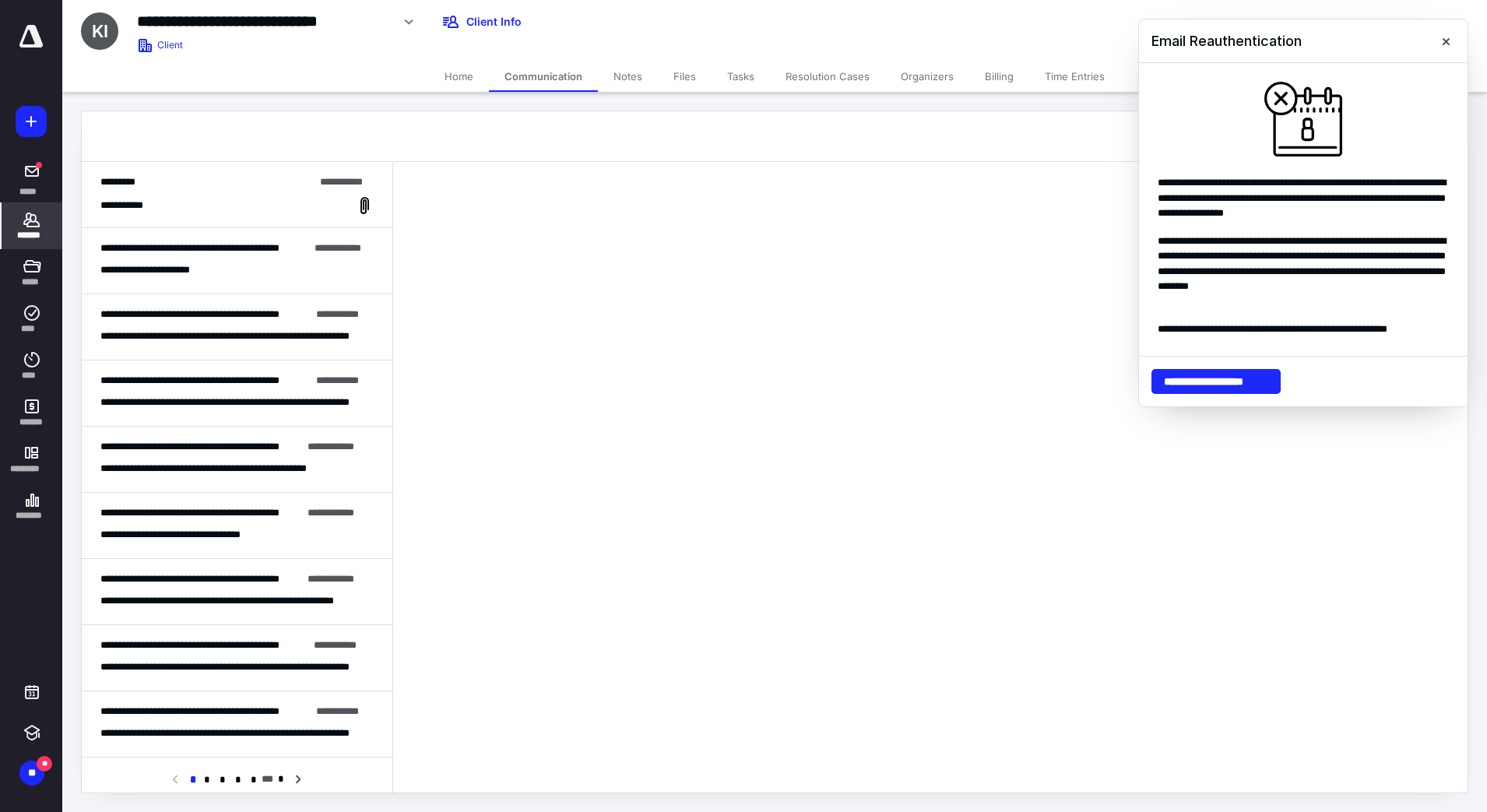 click on "*******" at bounding box center [32, 235] 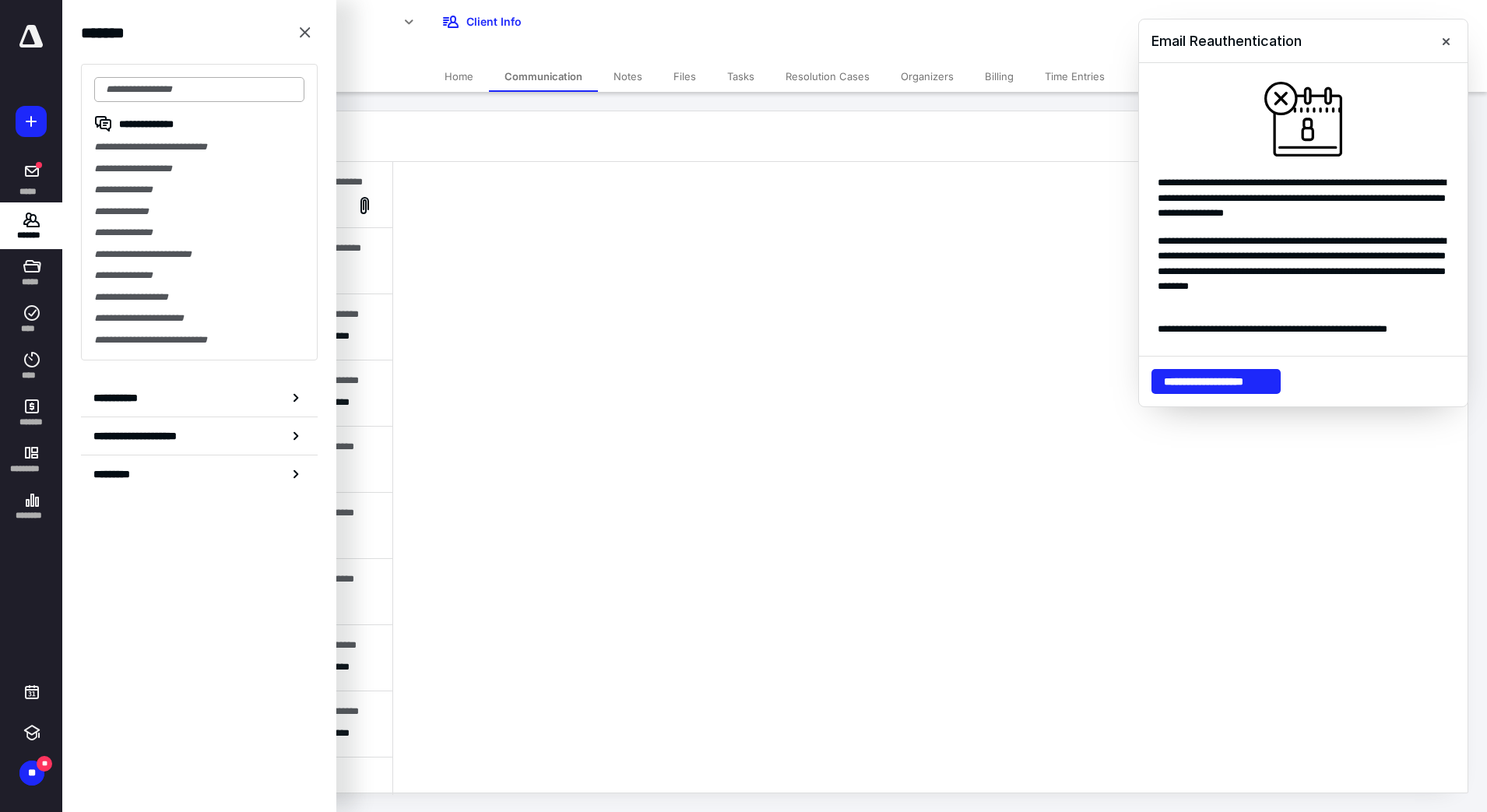 click at bounding box center (199, 90) 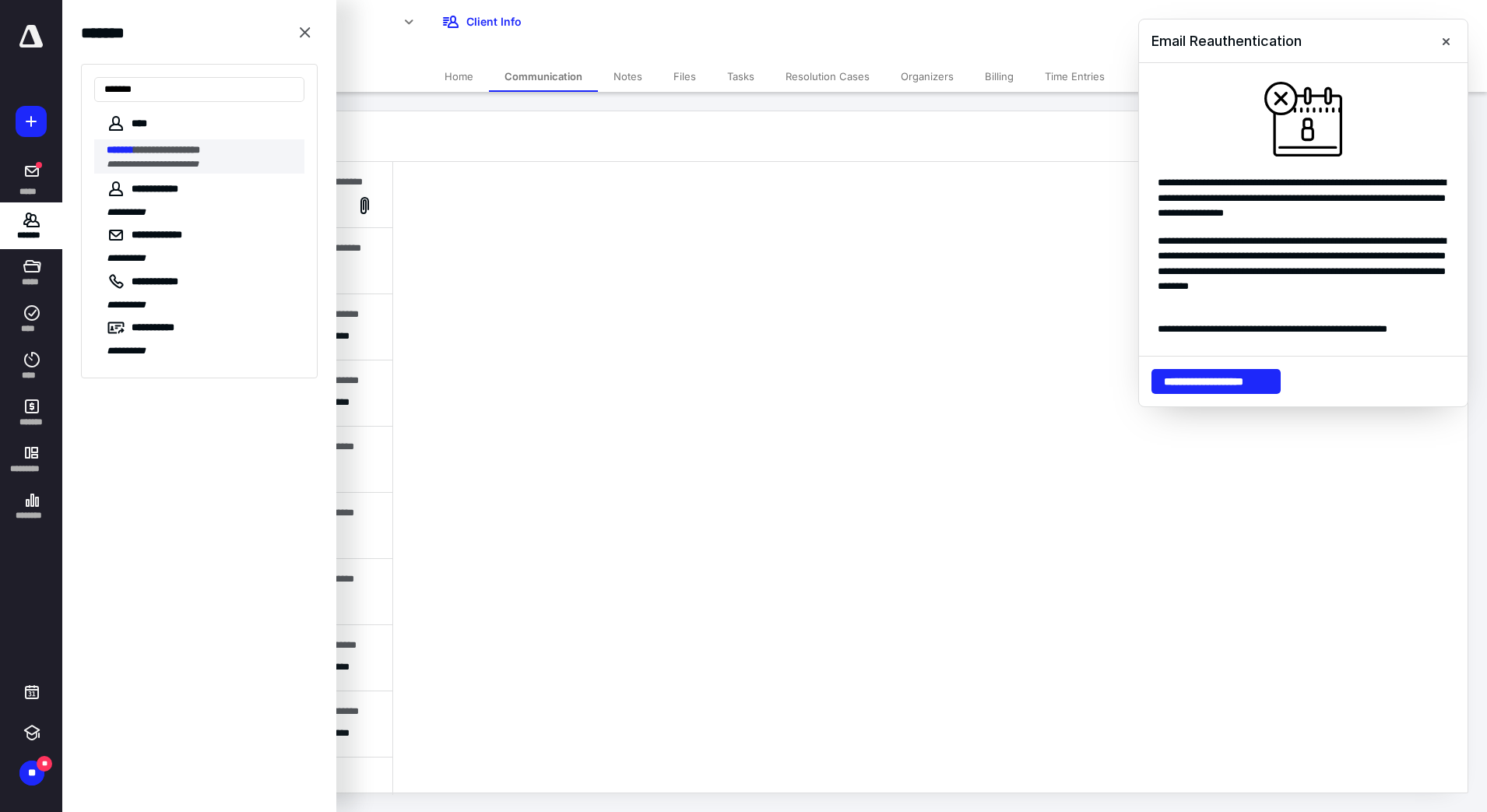 type on "*******" 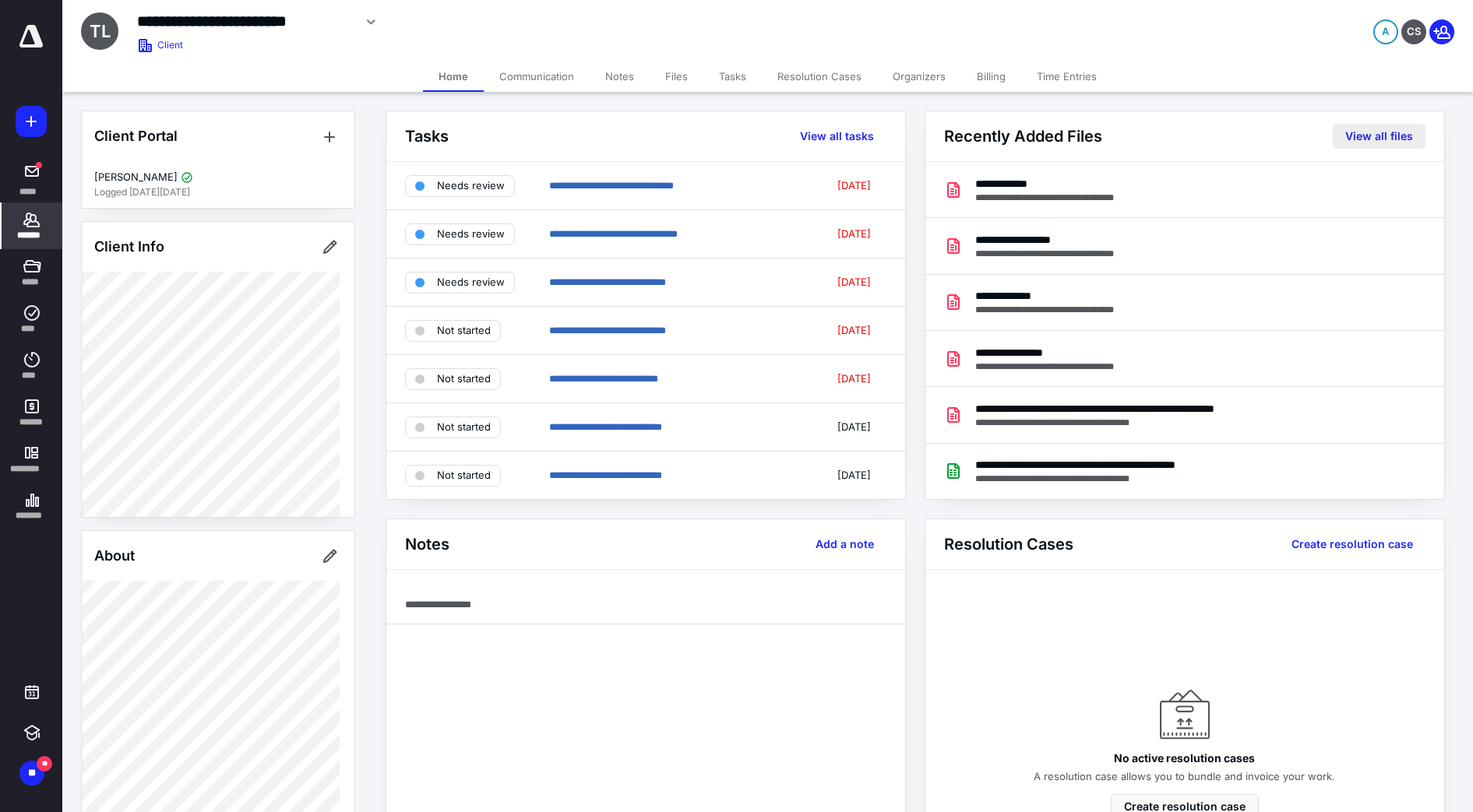 click on "View all files" at bounding box center (1379, 136) 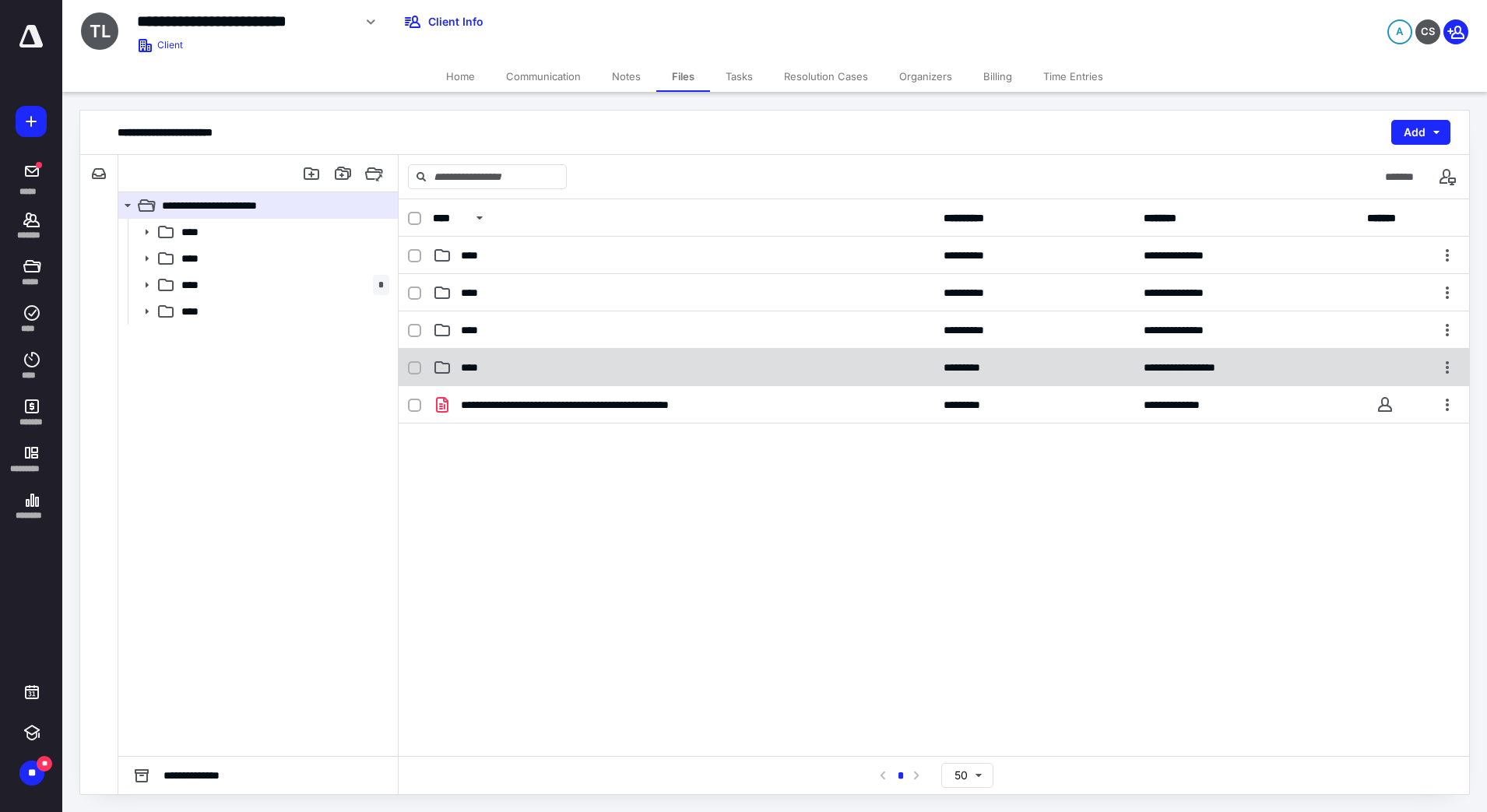 click on "****" at bounding box center (474, 367) 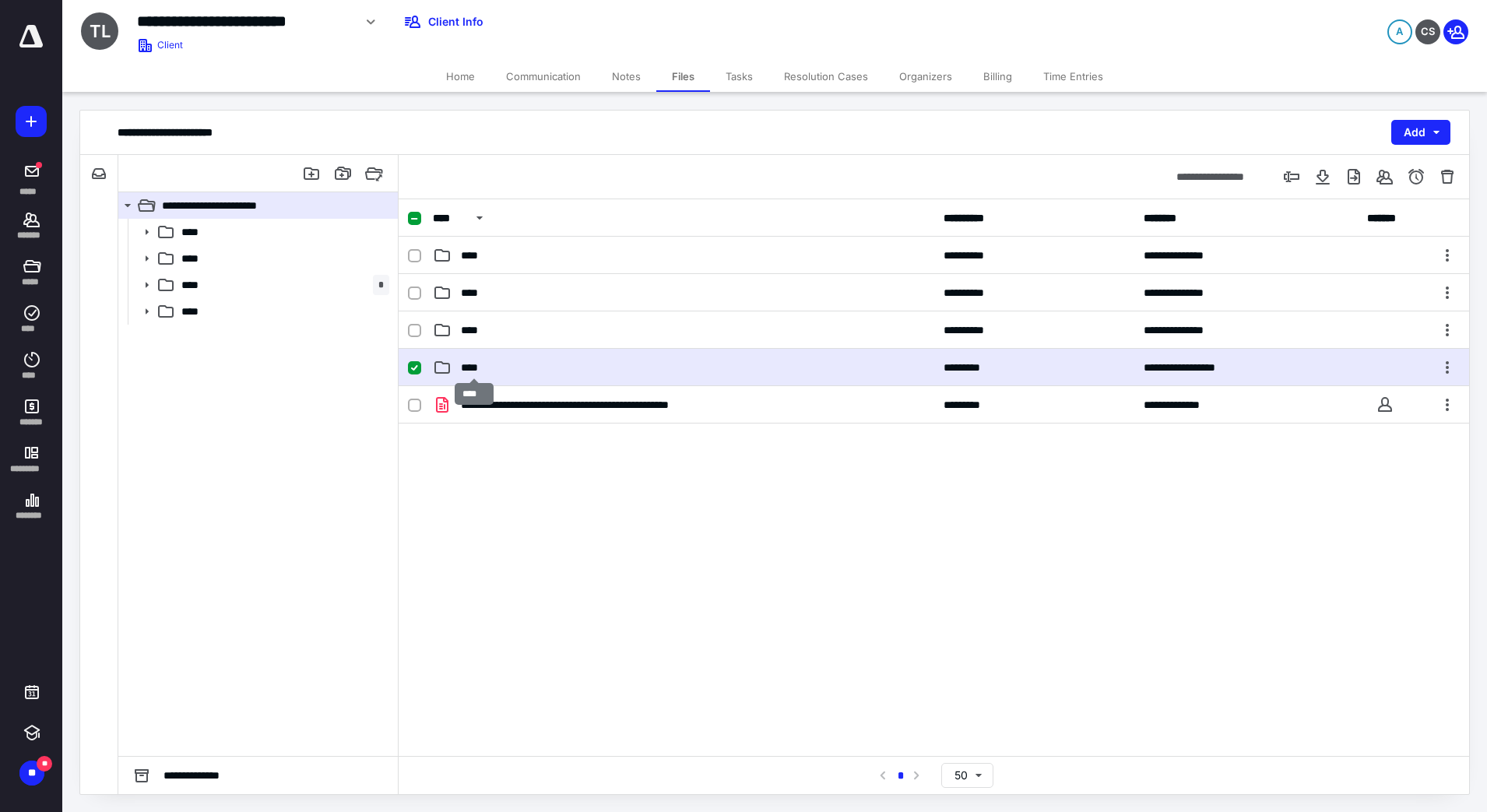 click on "****" at bounding box center [474, 367] 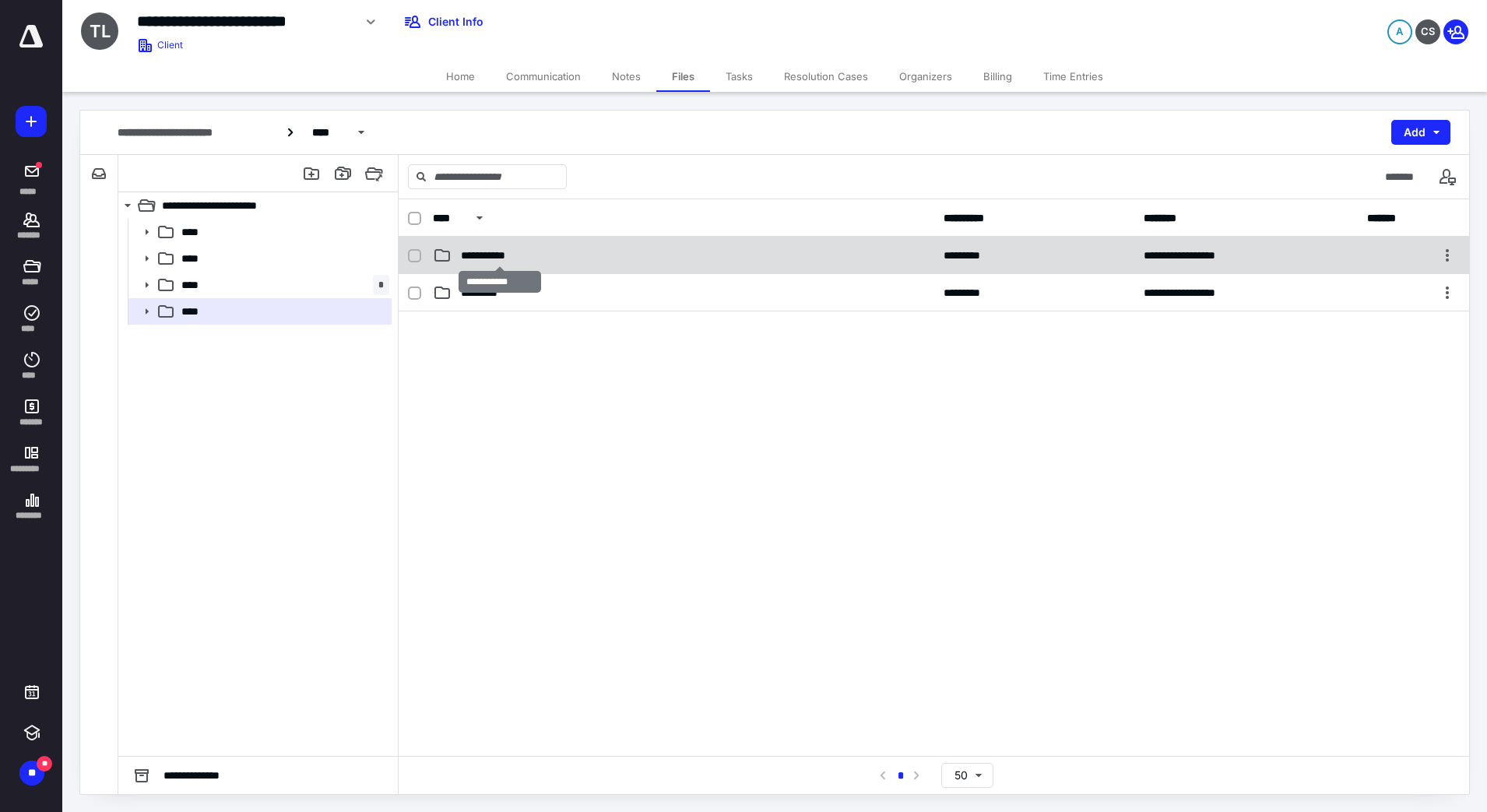 click on "**********" at bounding box center [500, 255] 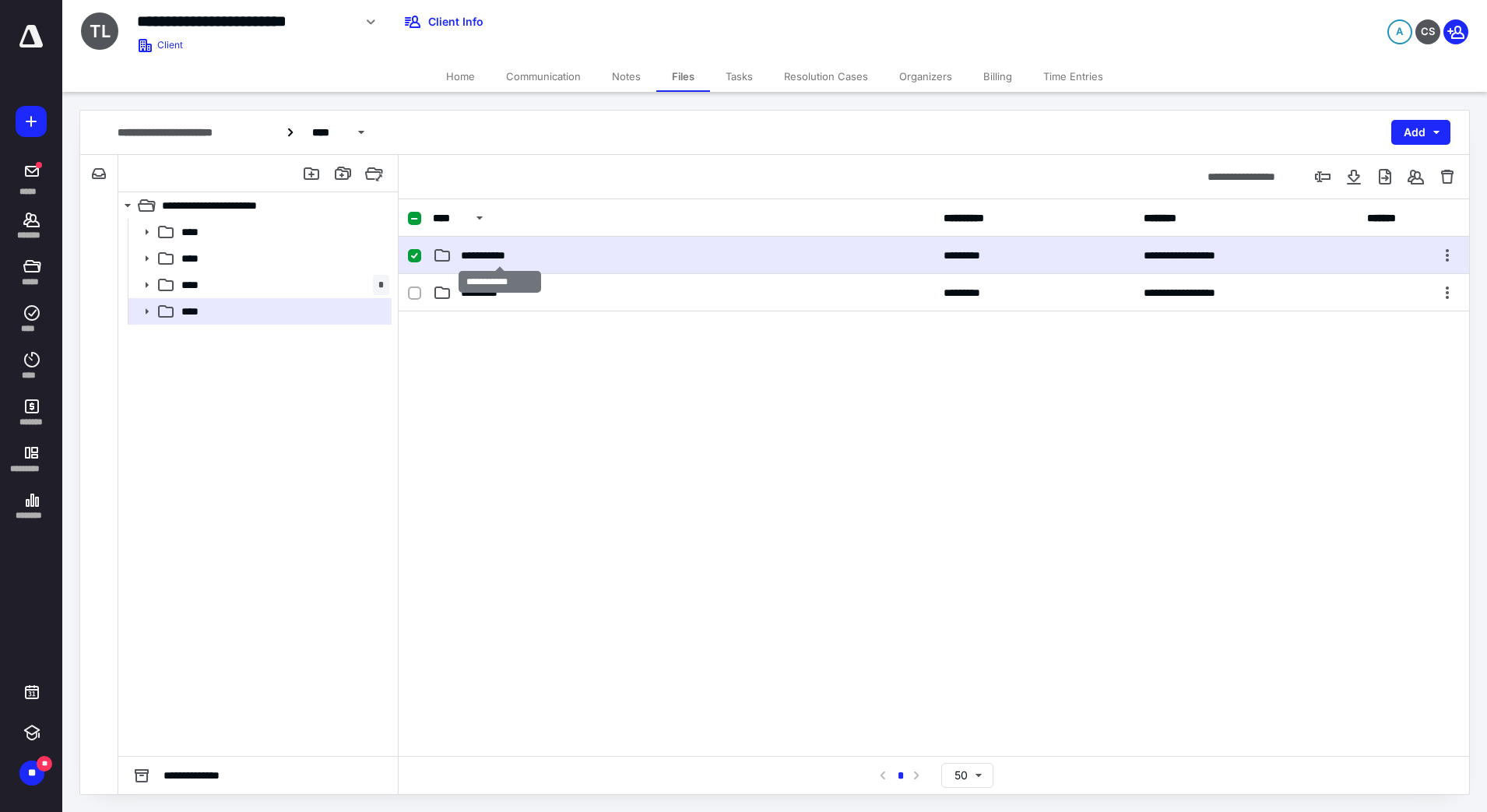 click on "**********" at bounding box center [500, 255] 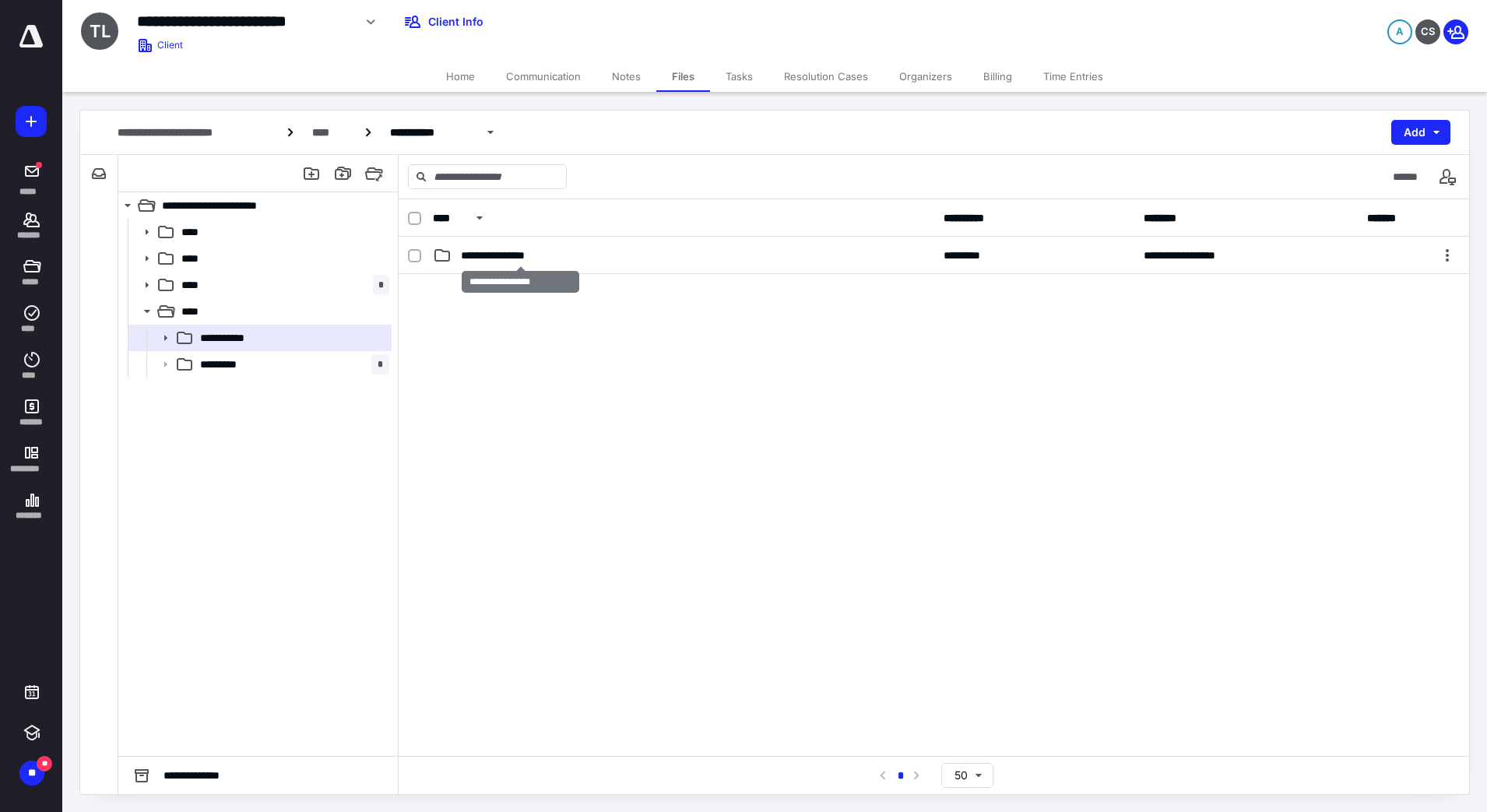 click on "**********" at bounding box center [520, 255] 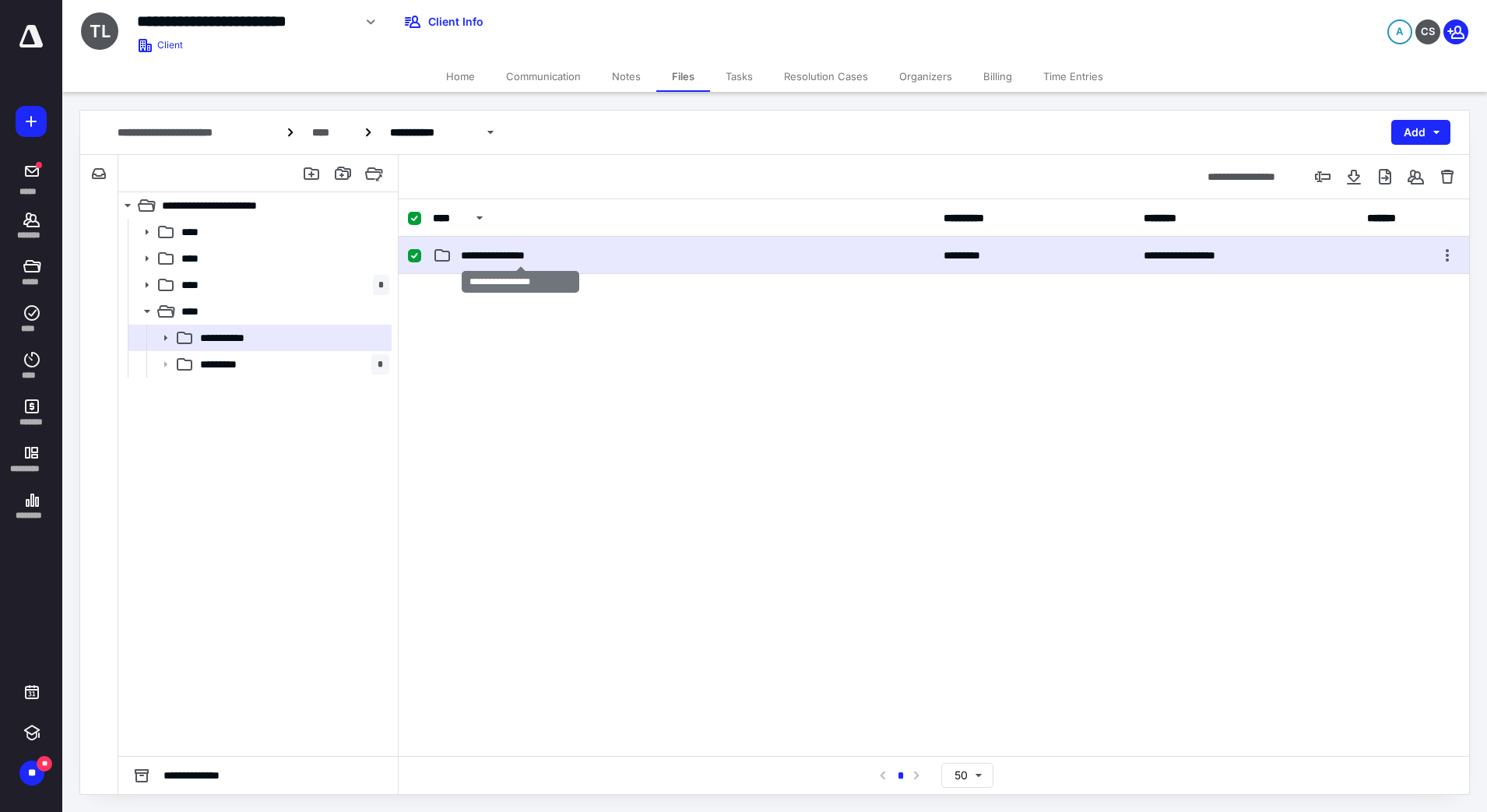 click on "**********" at bounding box center (520, 255) 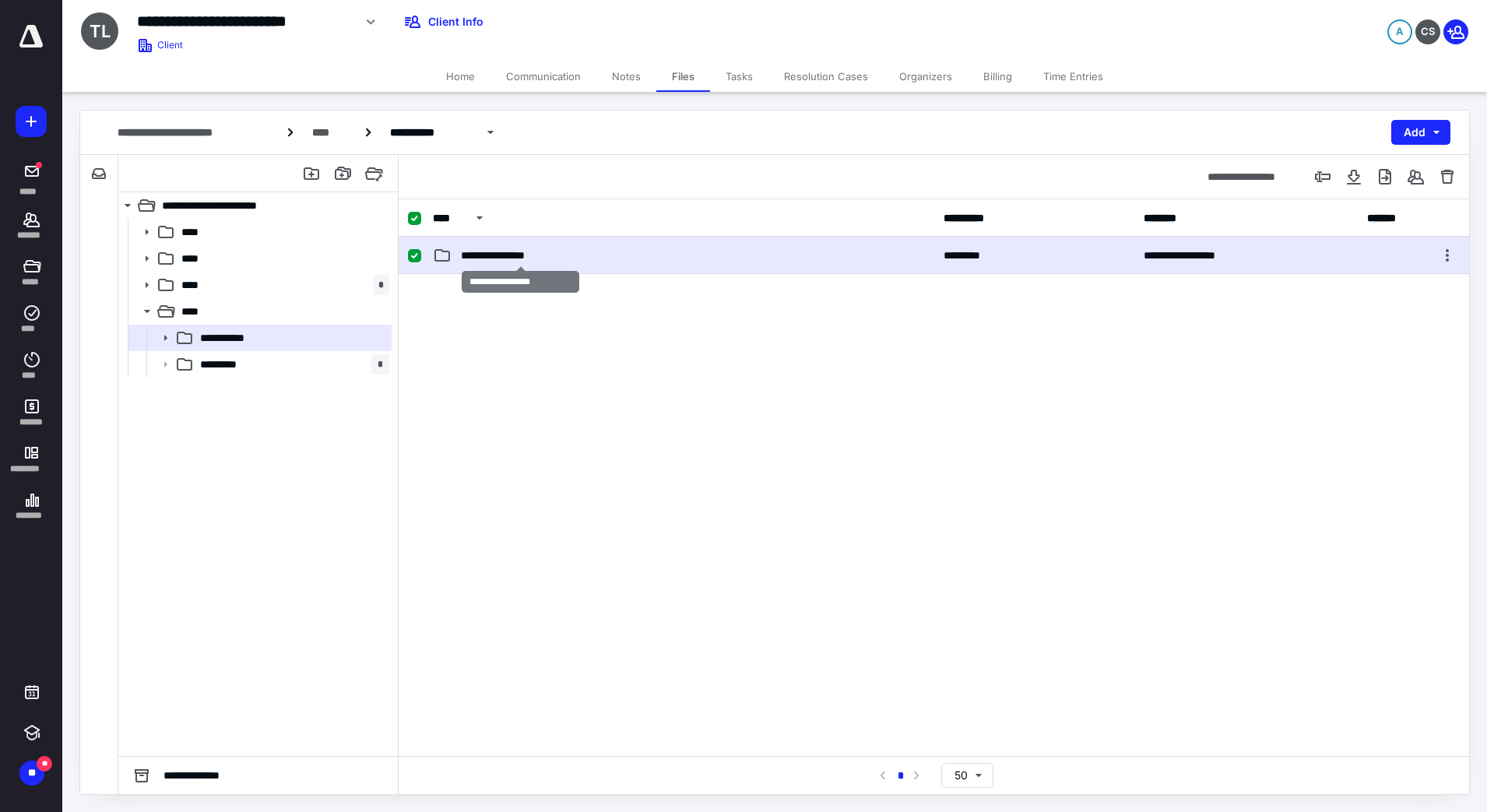 checkbox on "false" 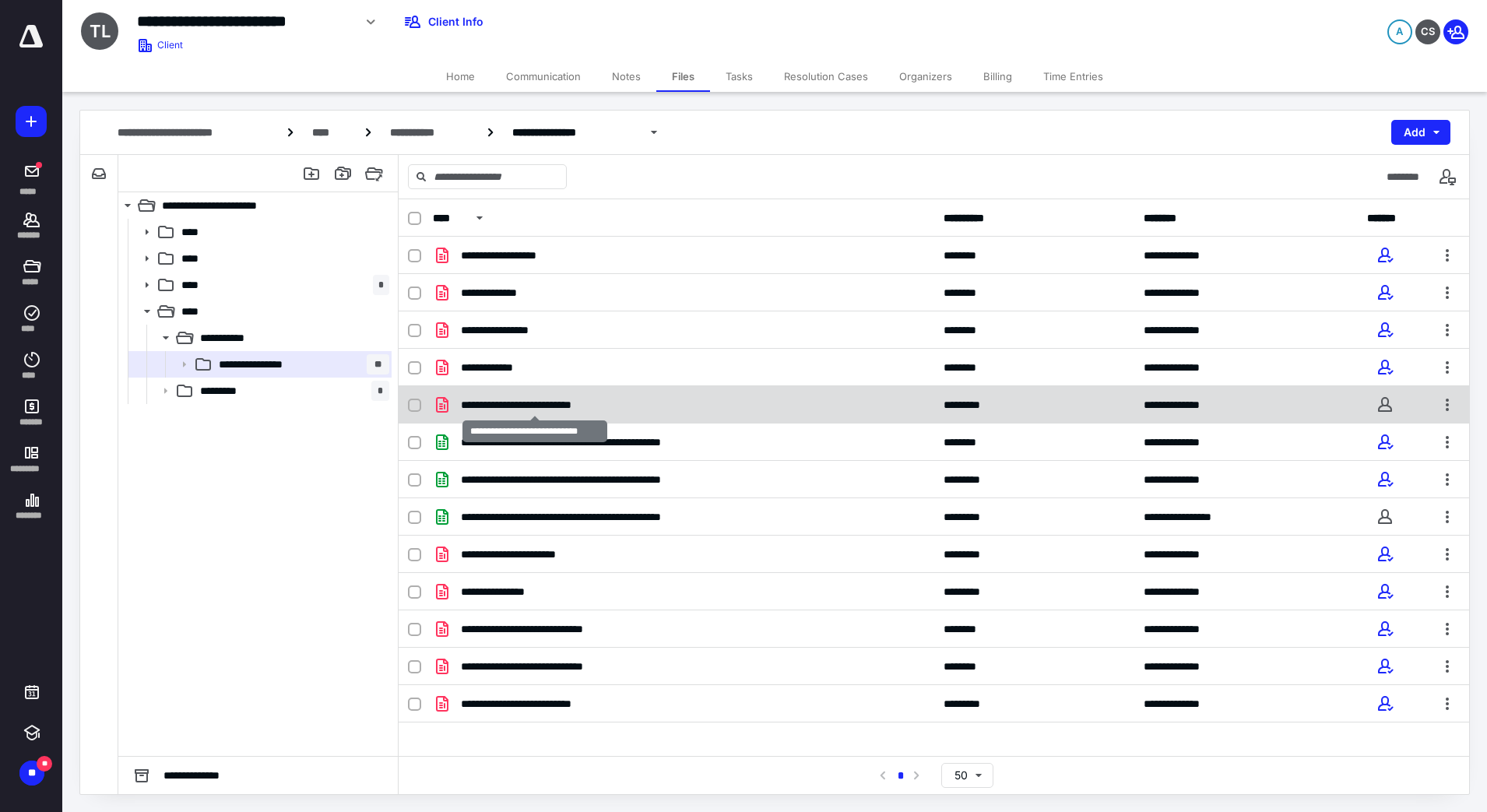 click on "**********" at bounding box center (535, 405) 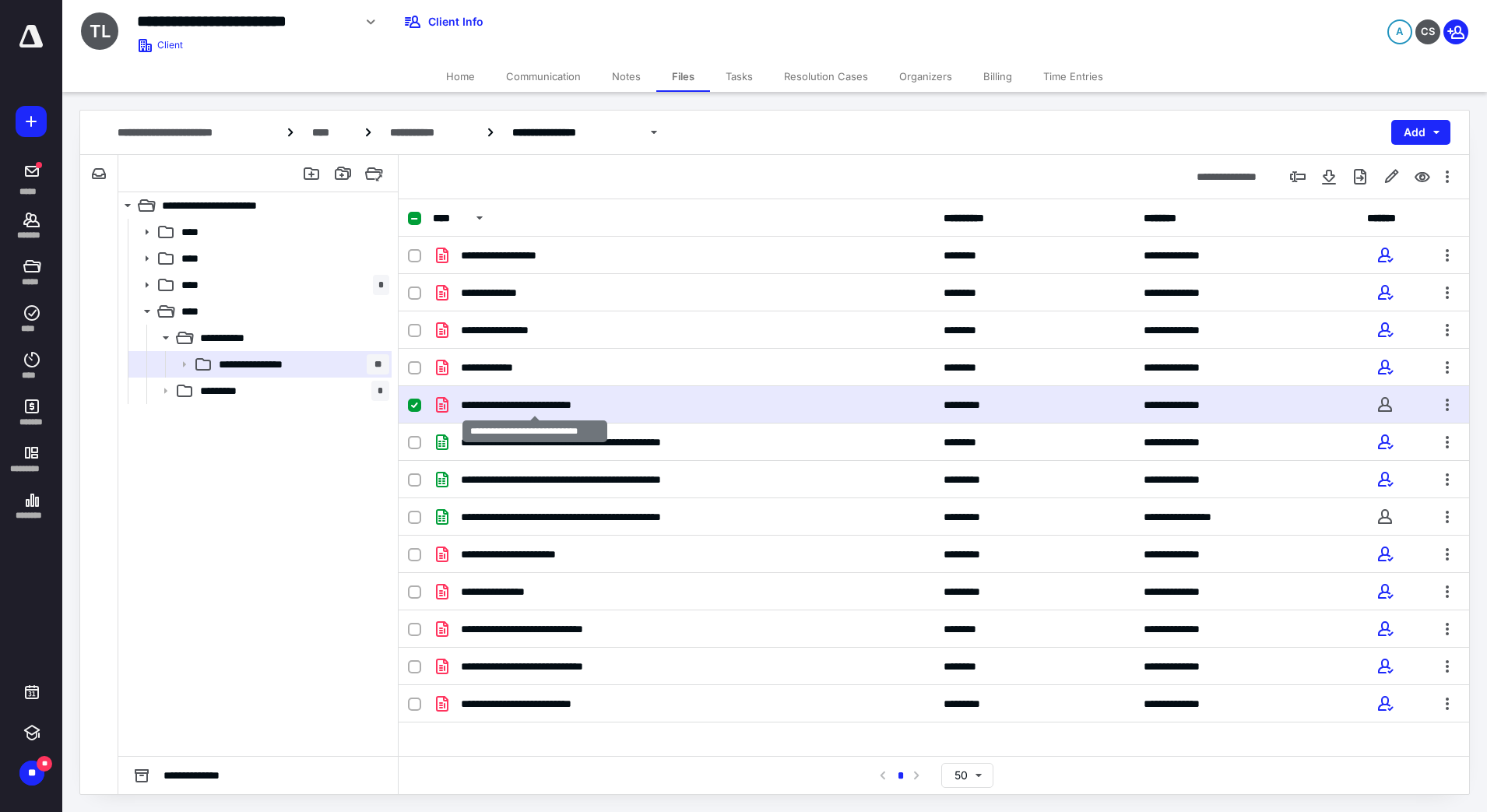 click on "**********" at bounding box center [535, 405] 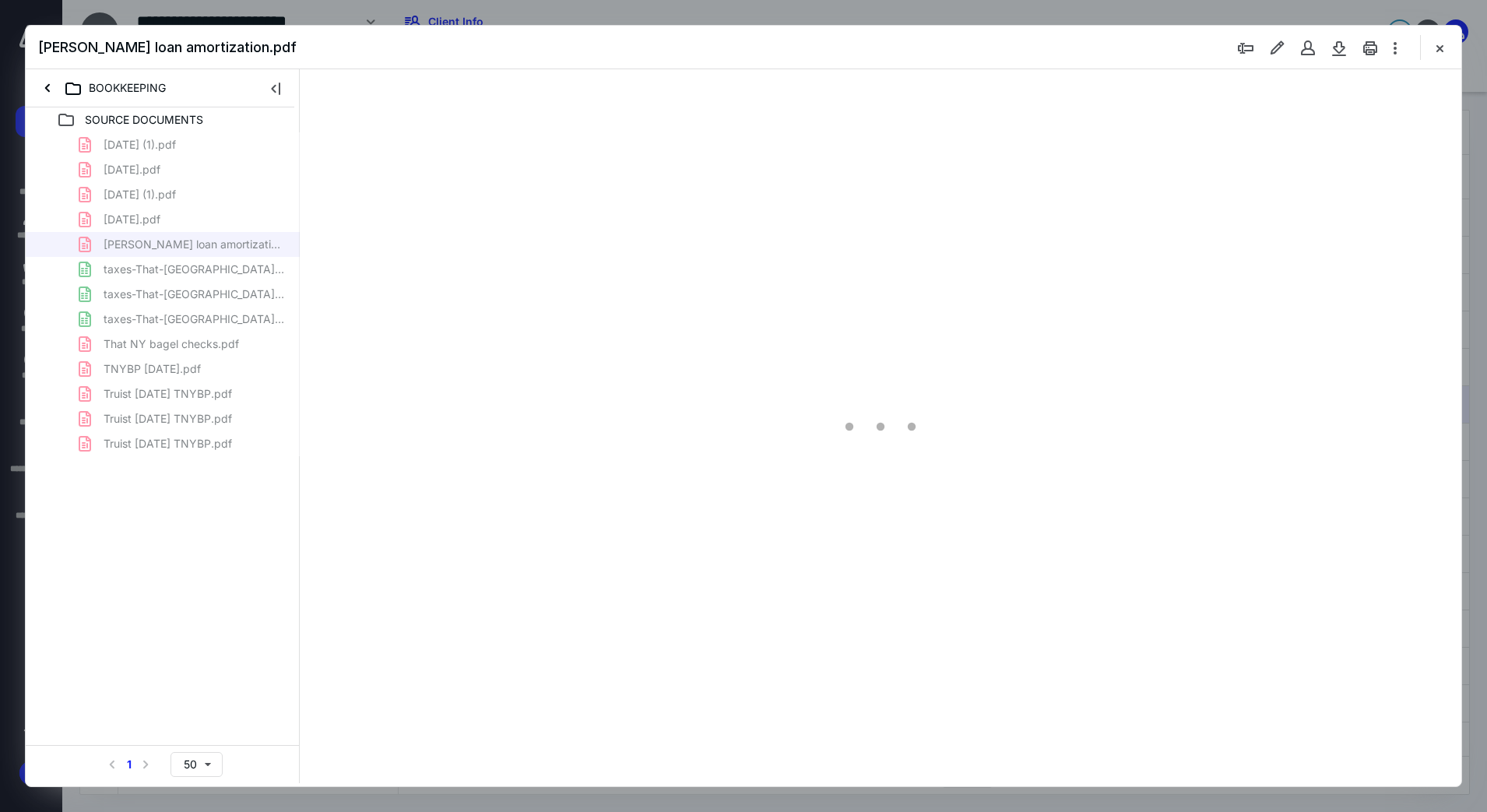 scroll, scrollTop: 0, scrollLeft: 0, axis: both 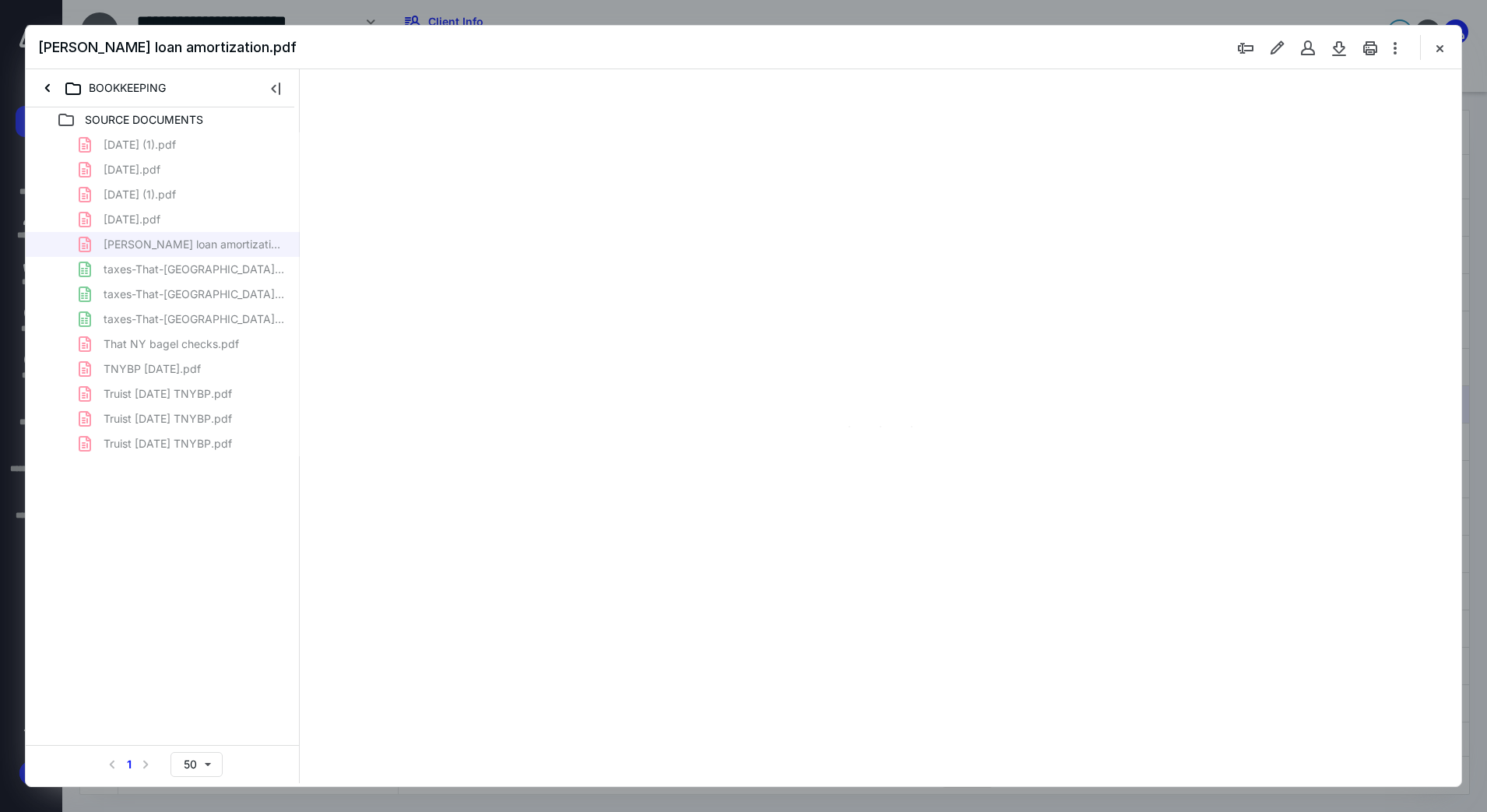 type on "106" 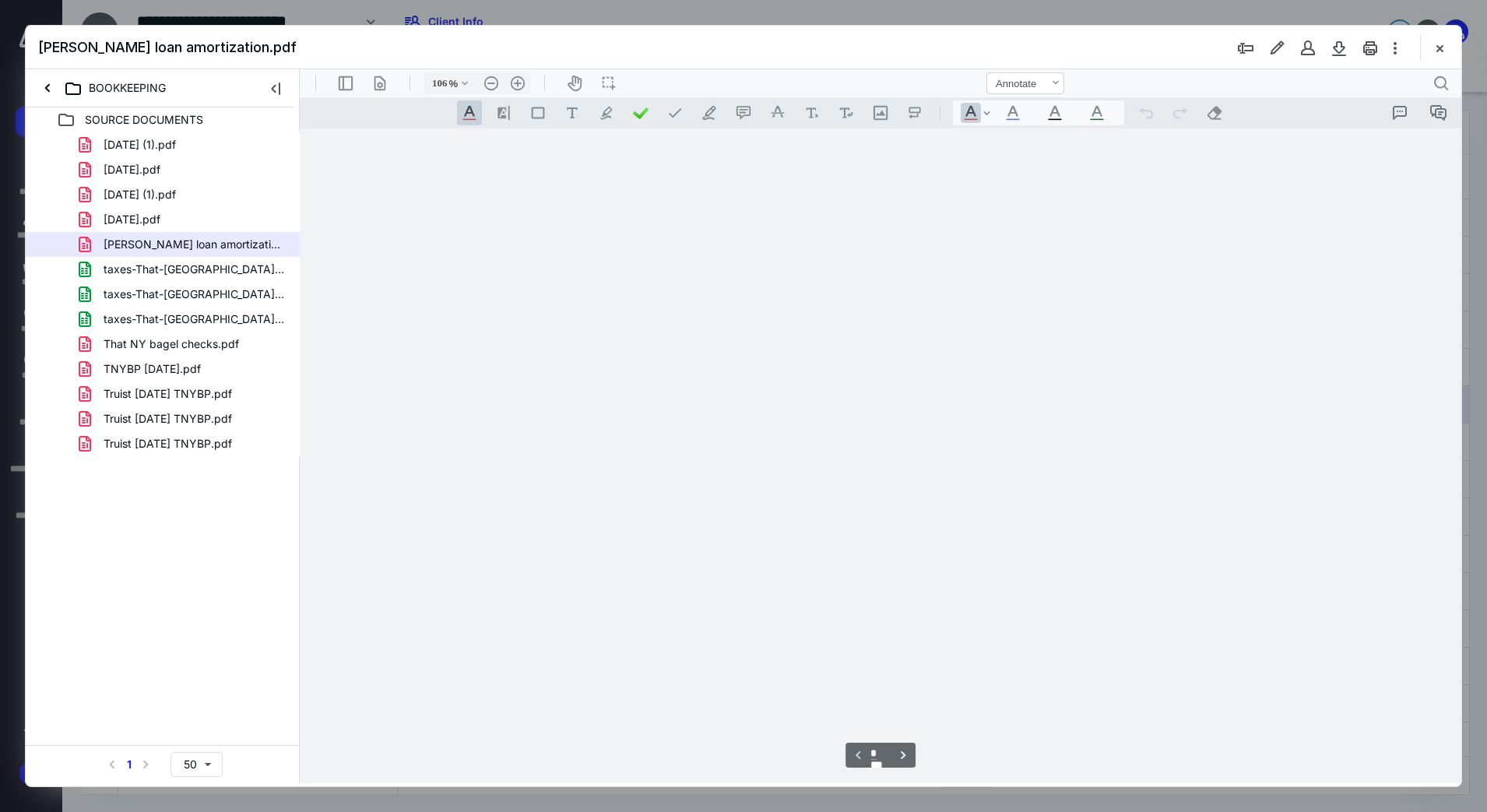 scroll, scrollTop: 62, scrollLeft: 0, axis: vertical 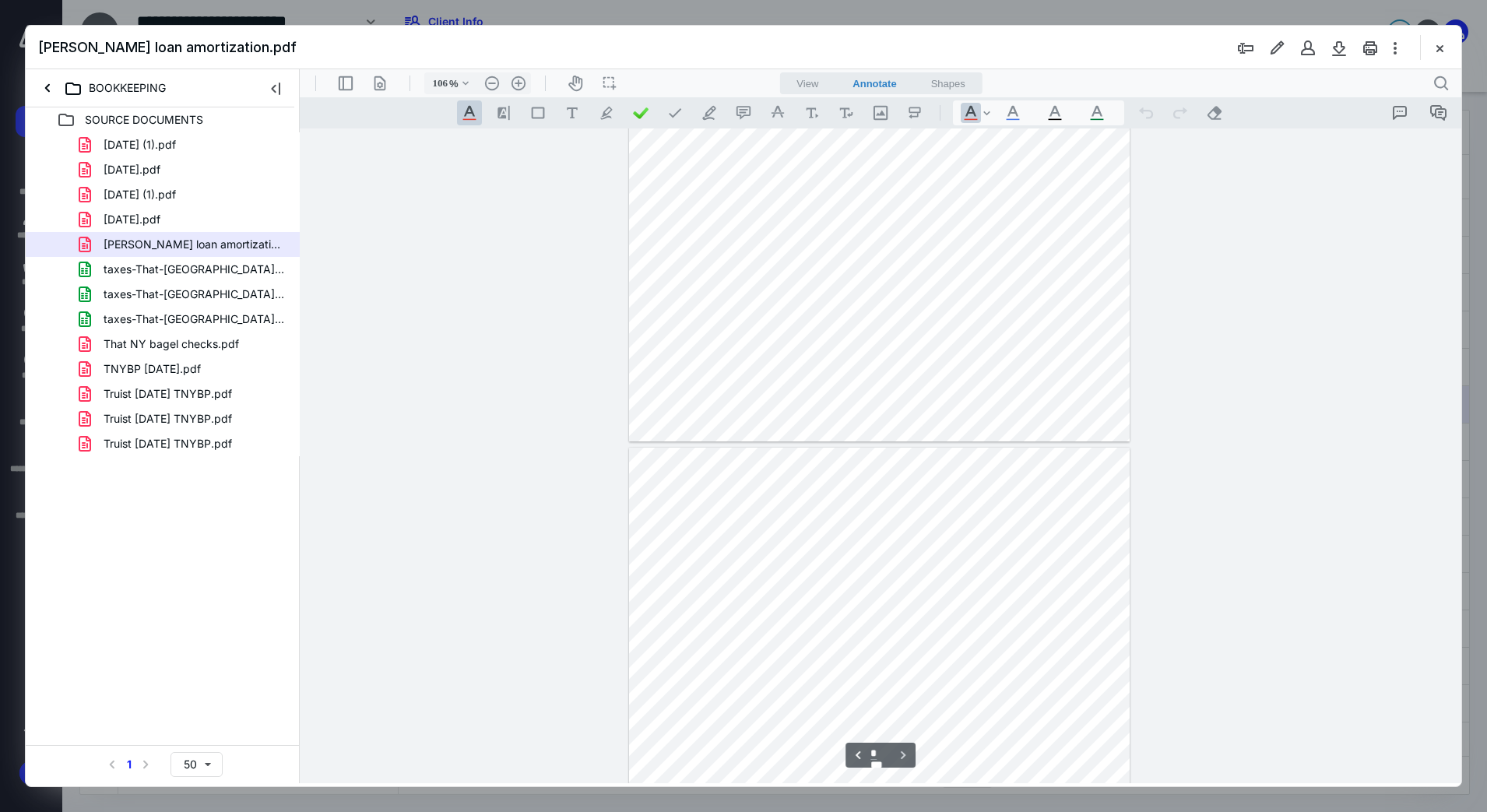 type on "*" 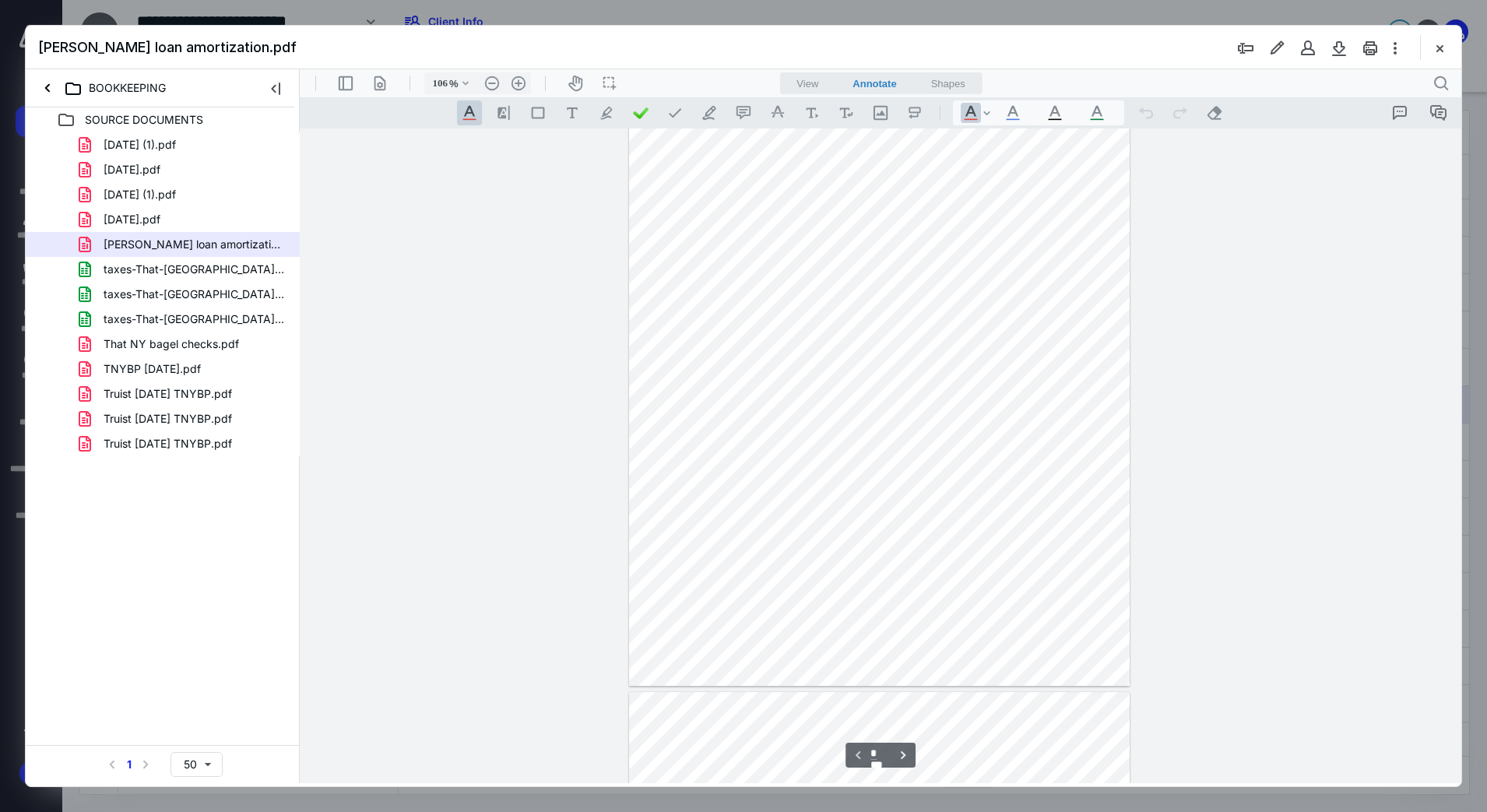 scroll, scrollTop: 62, scrollLeft: 0, axis: vertical 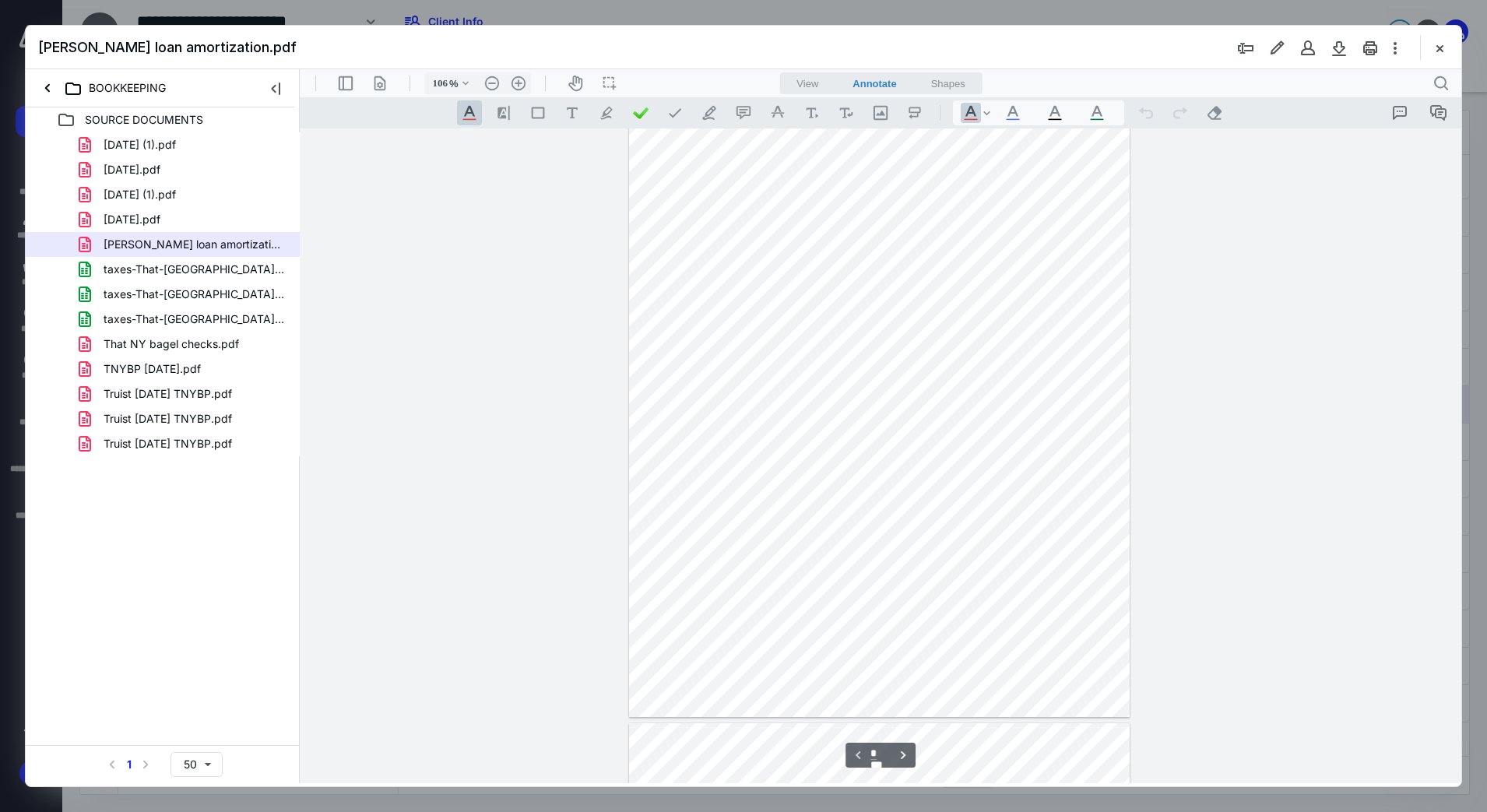 drag, startPoint x: 1313, startPoint y: 153, endPoint x: 1441, endPoint y: 41, distance: 170 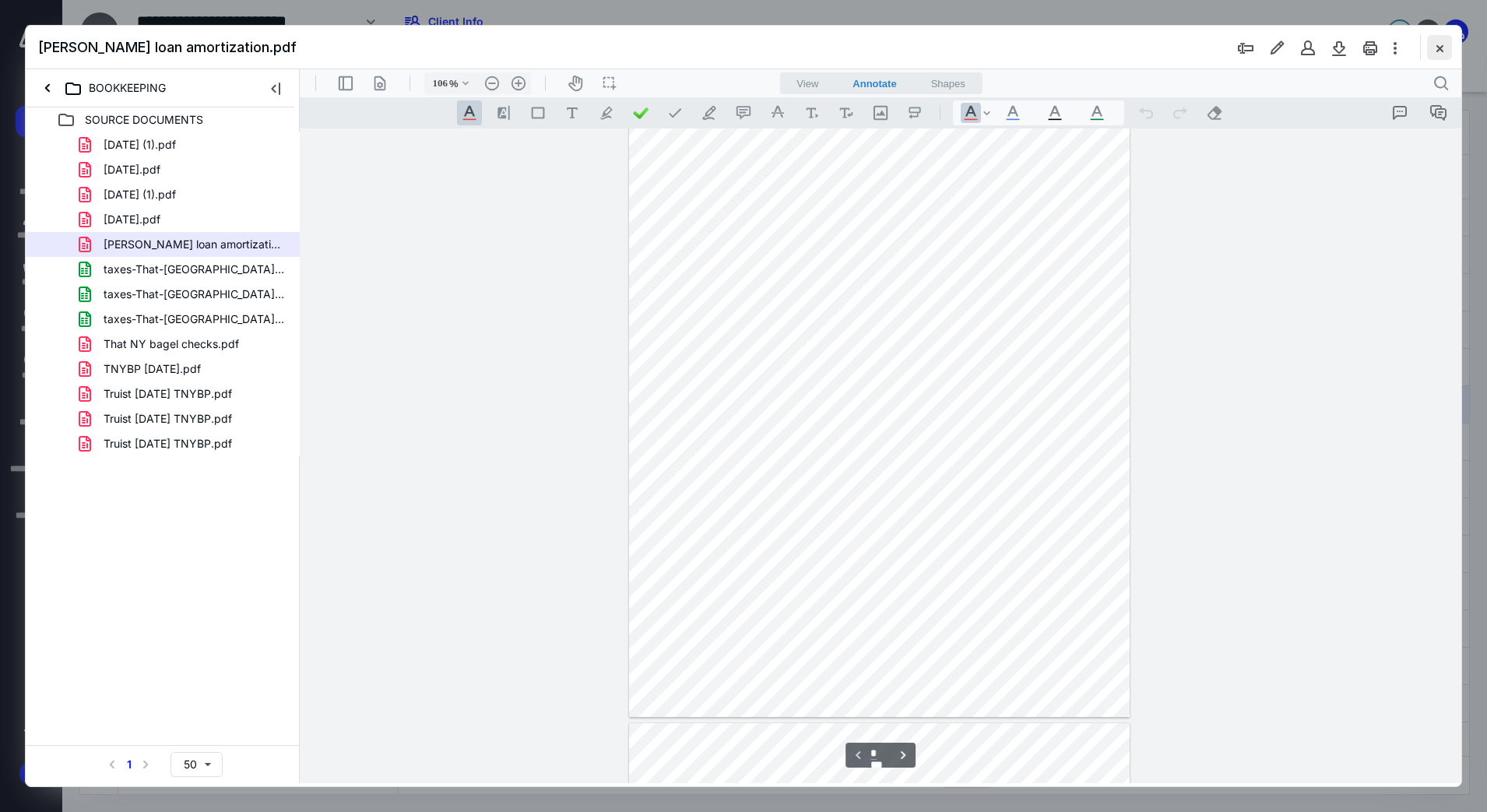 click at bounding box center (1440, 47) 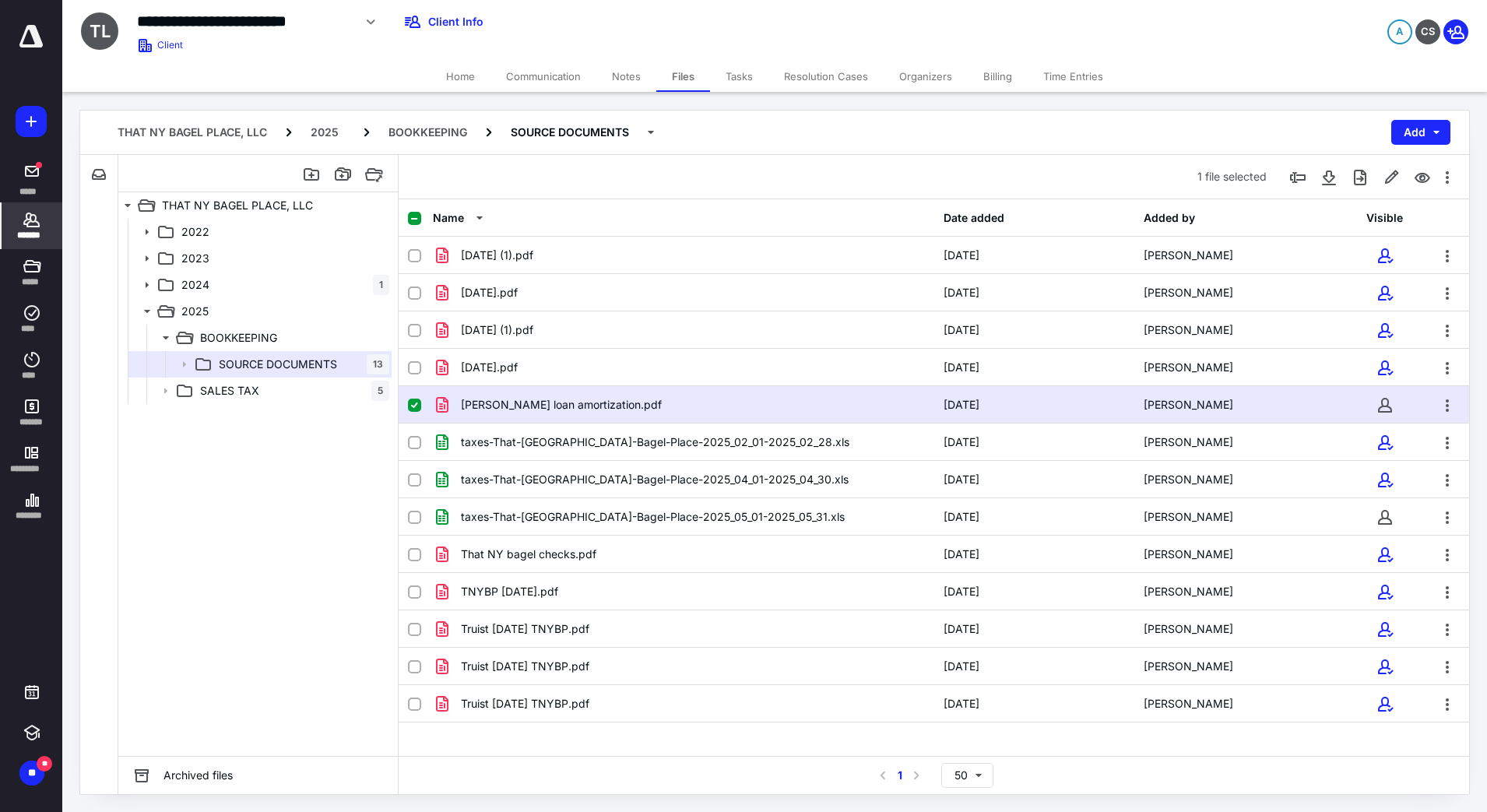 click 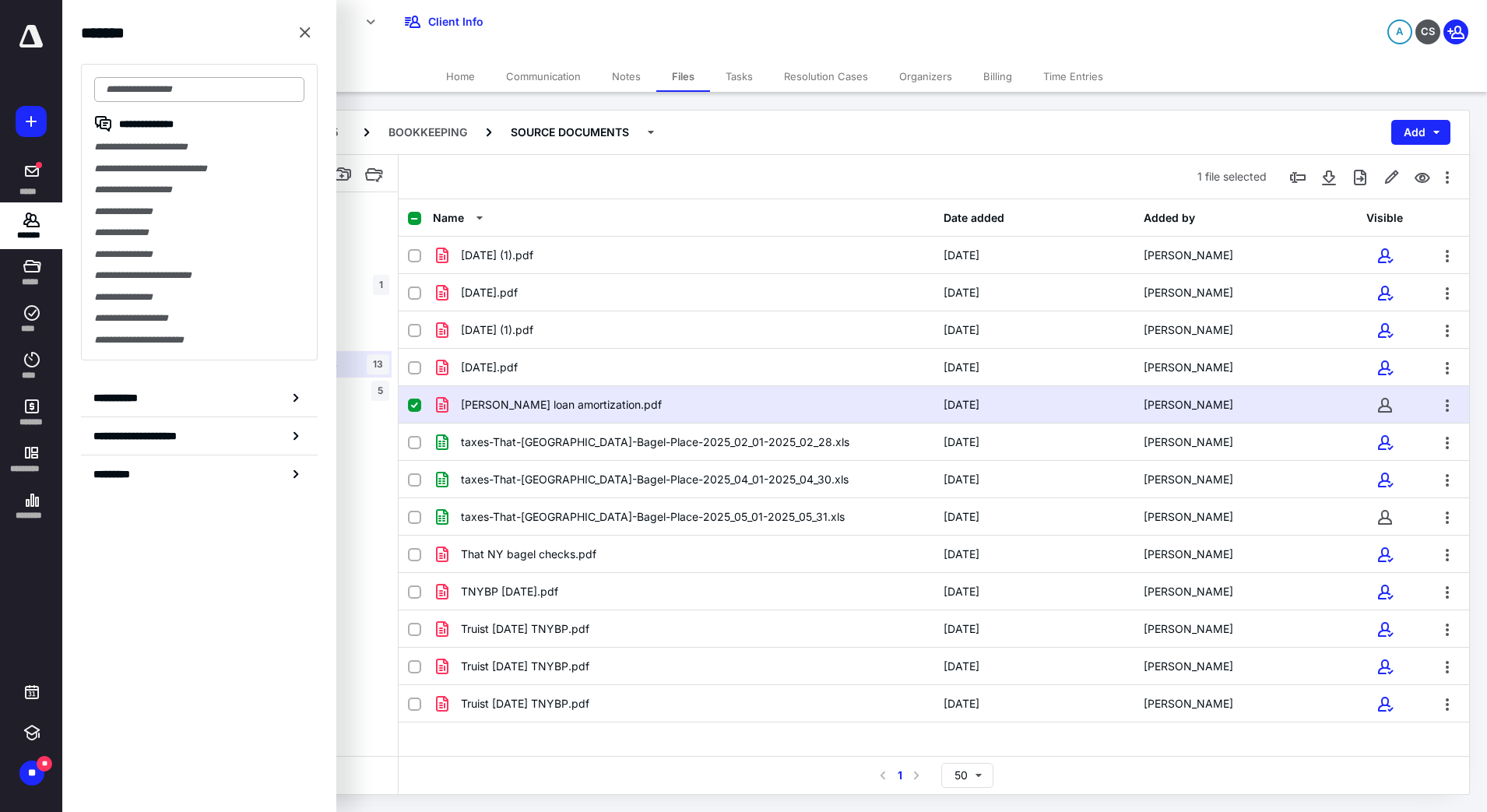 click at bounding box center (199, 90) 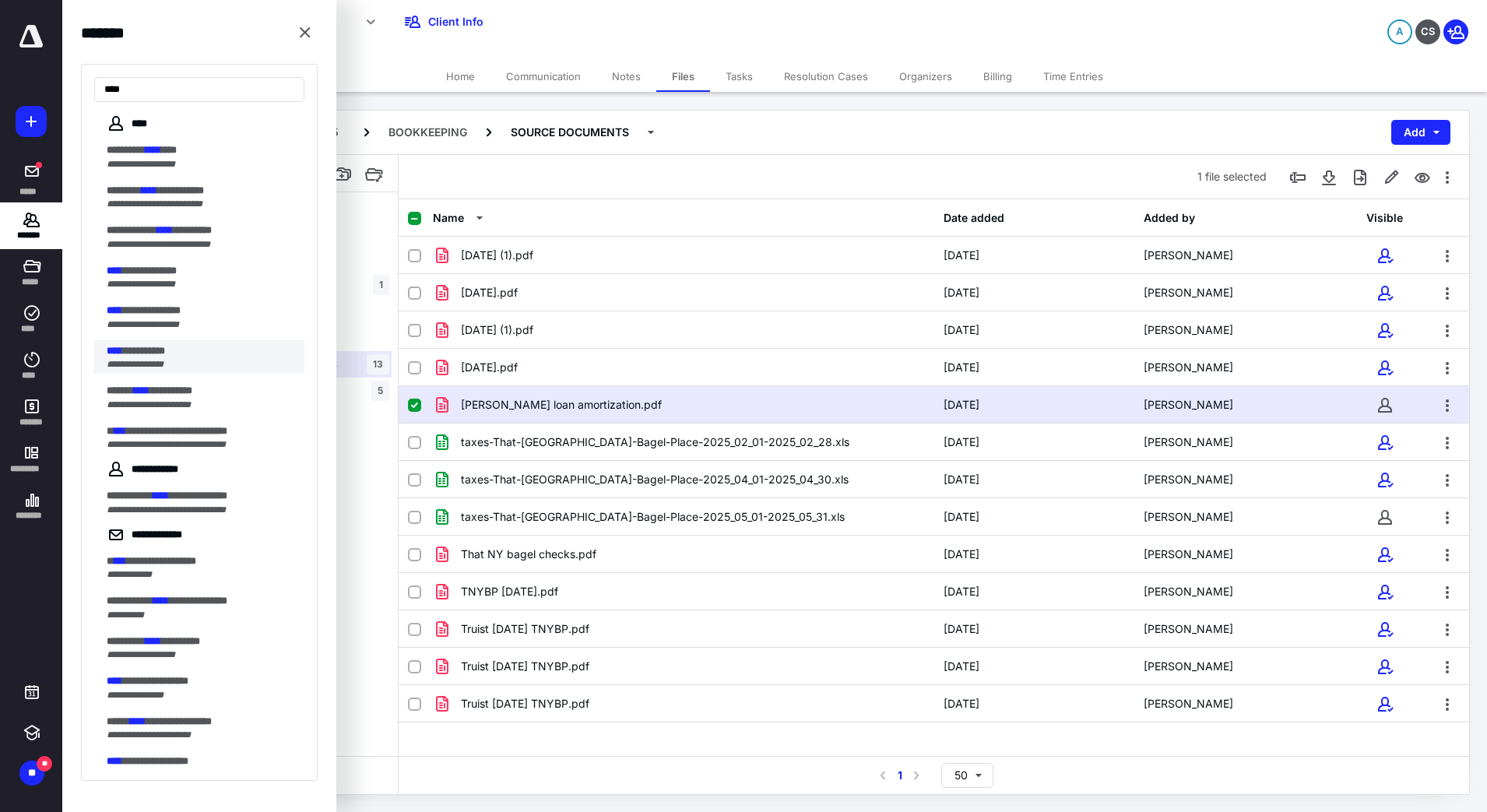type on "****" 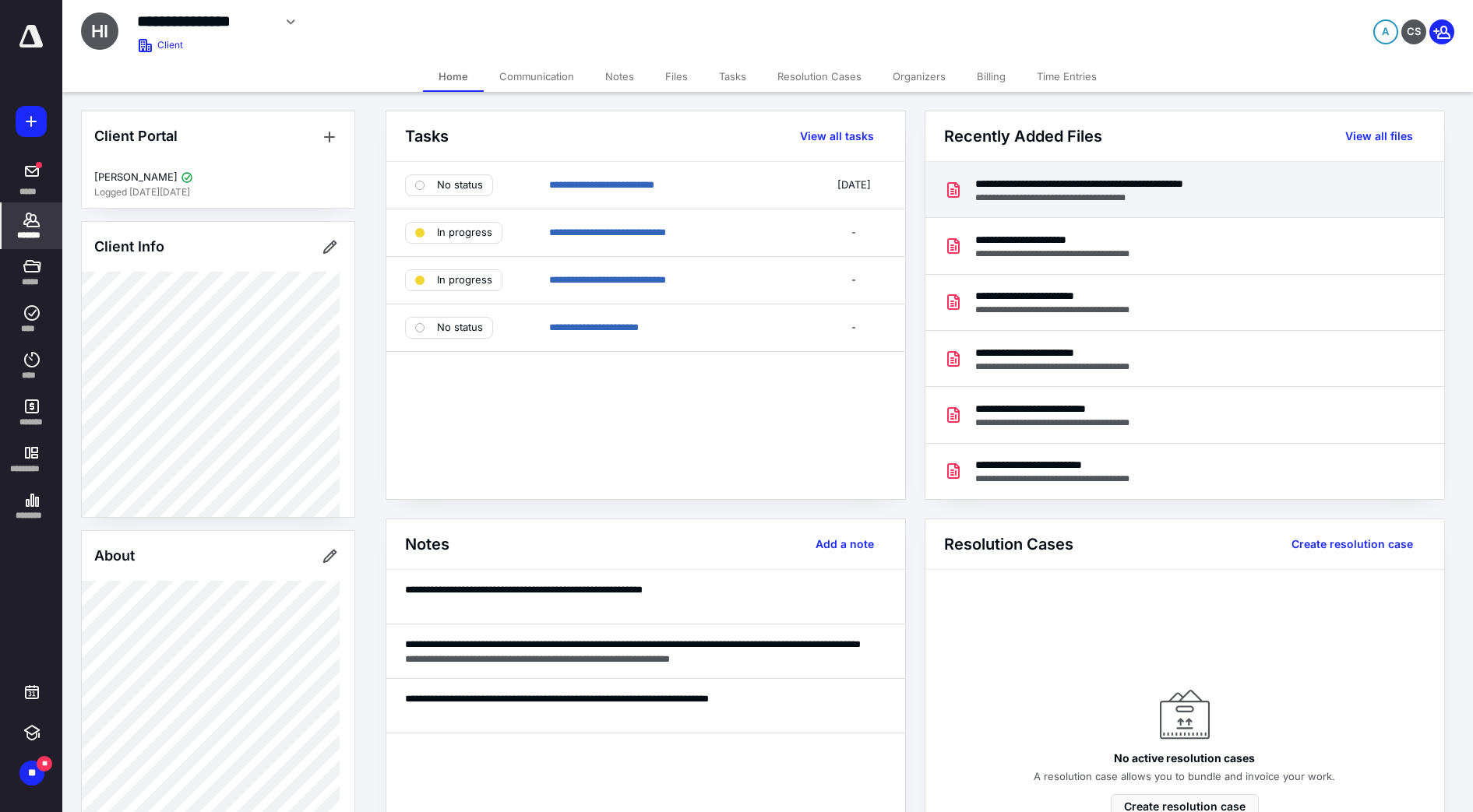 click on "**********" at bounding box center [1140, 198] 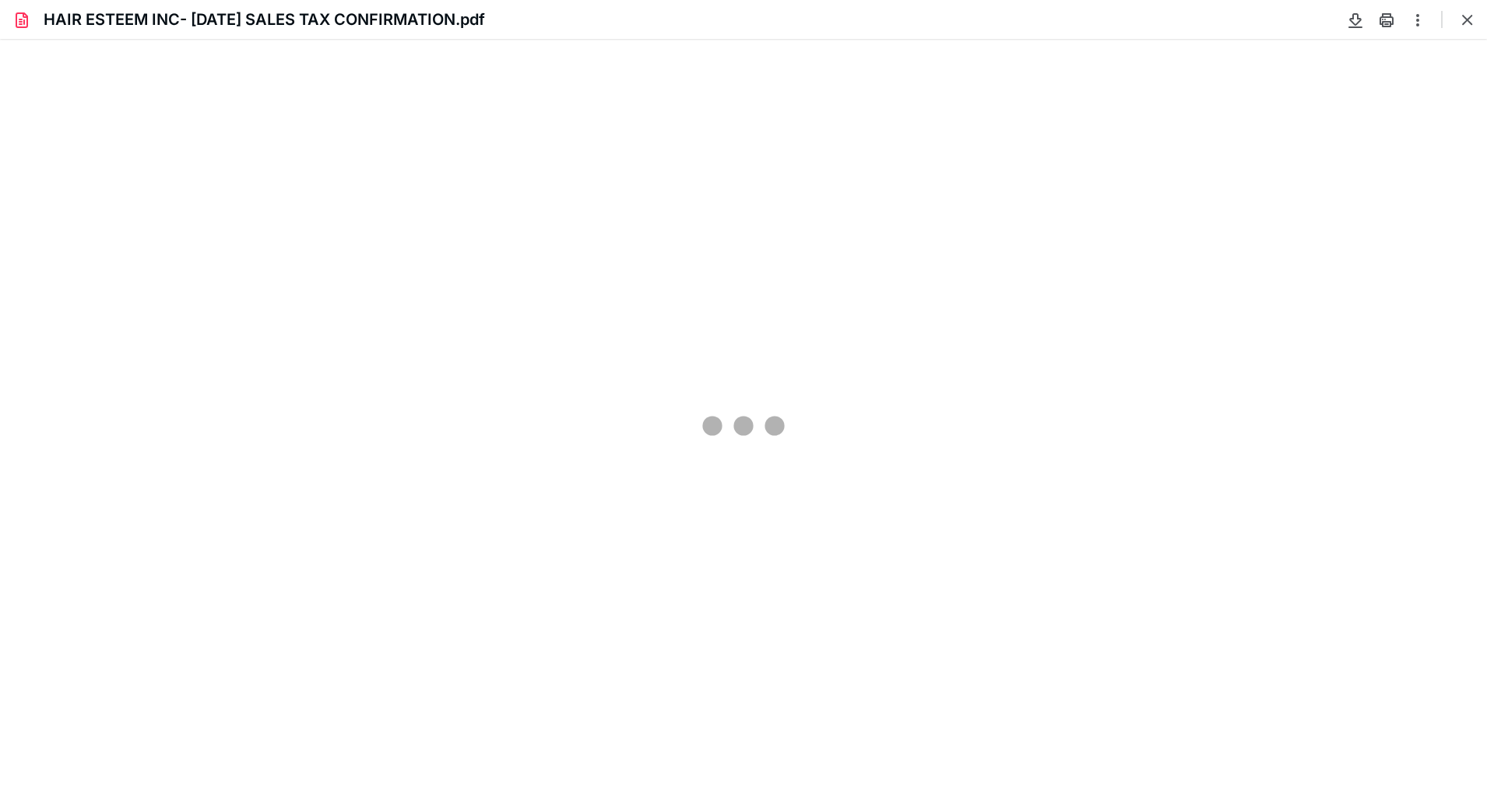 scroll, scrollTop: 0, scrollLeft: 0, axis: both 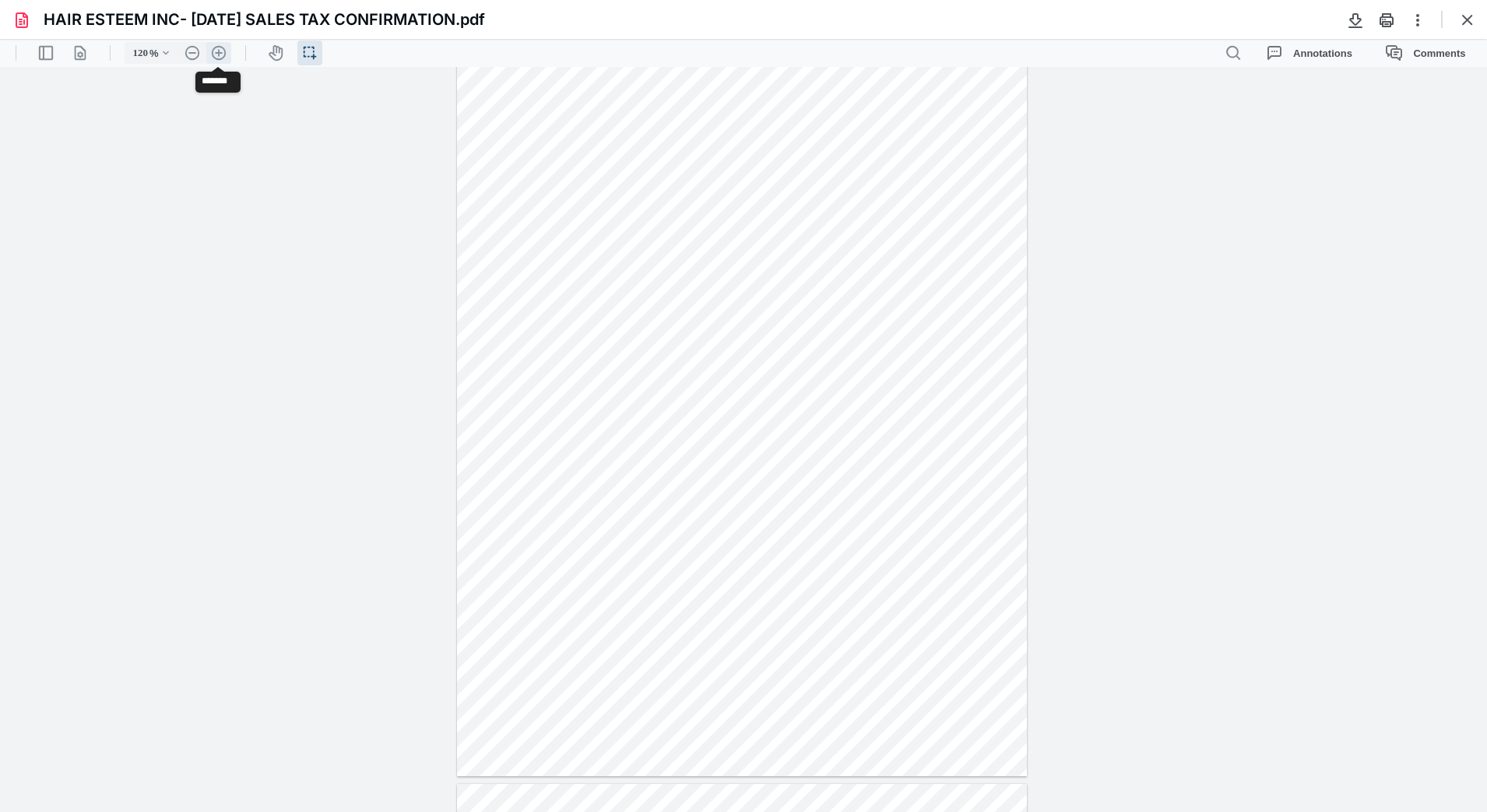click on ".cls-1{fill:#abb0c4;} icon - header - zoom - in - line" at bounding box center [219, 53] 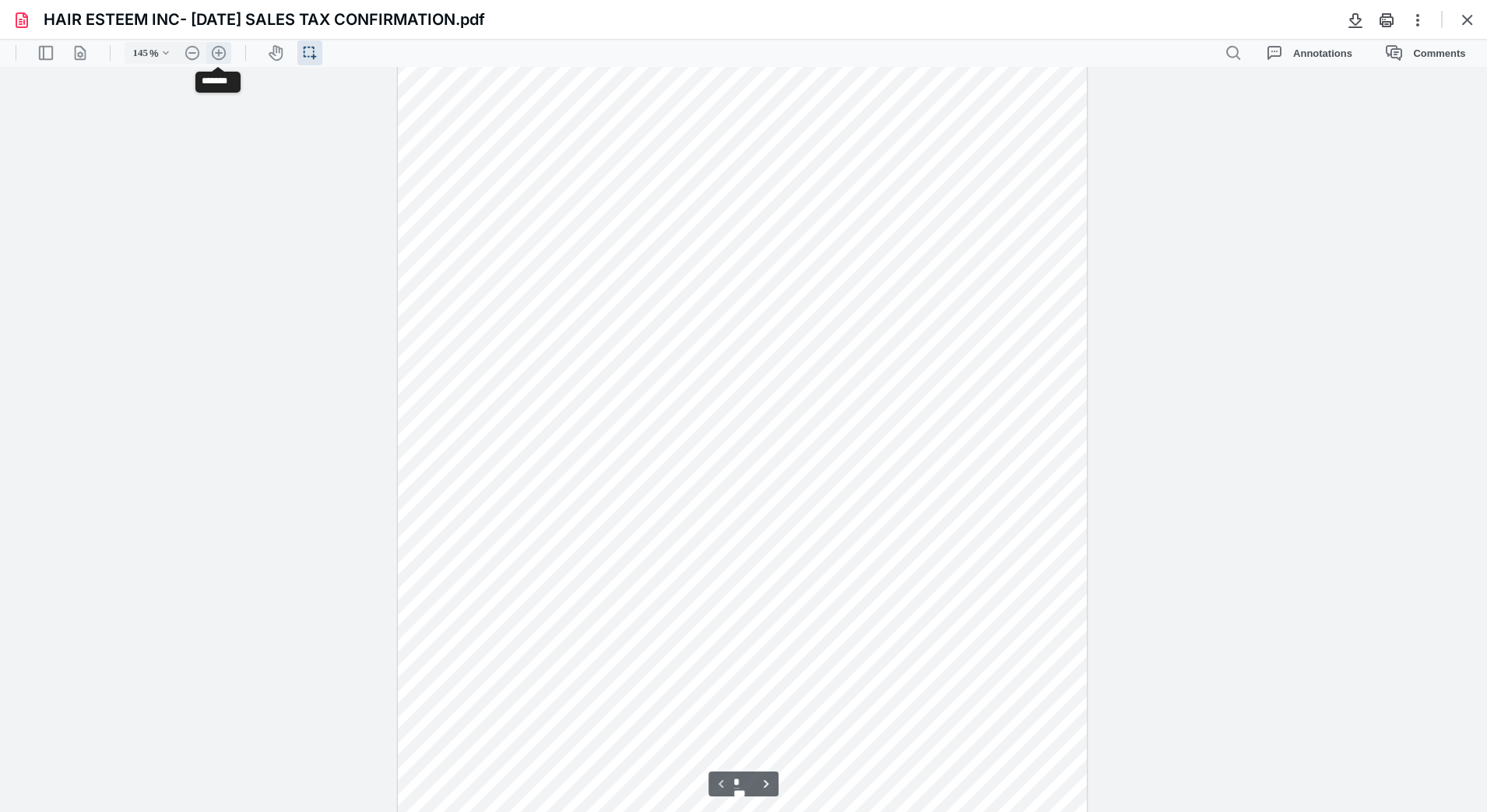 click on ".cls-1{fill:#abb0c4;} icon - header - zoom - in - line" at bounding box center (219, 53) 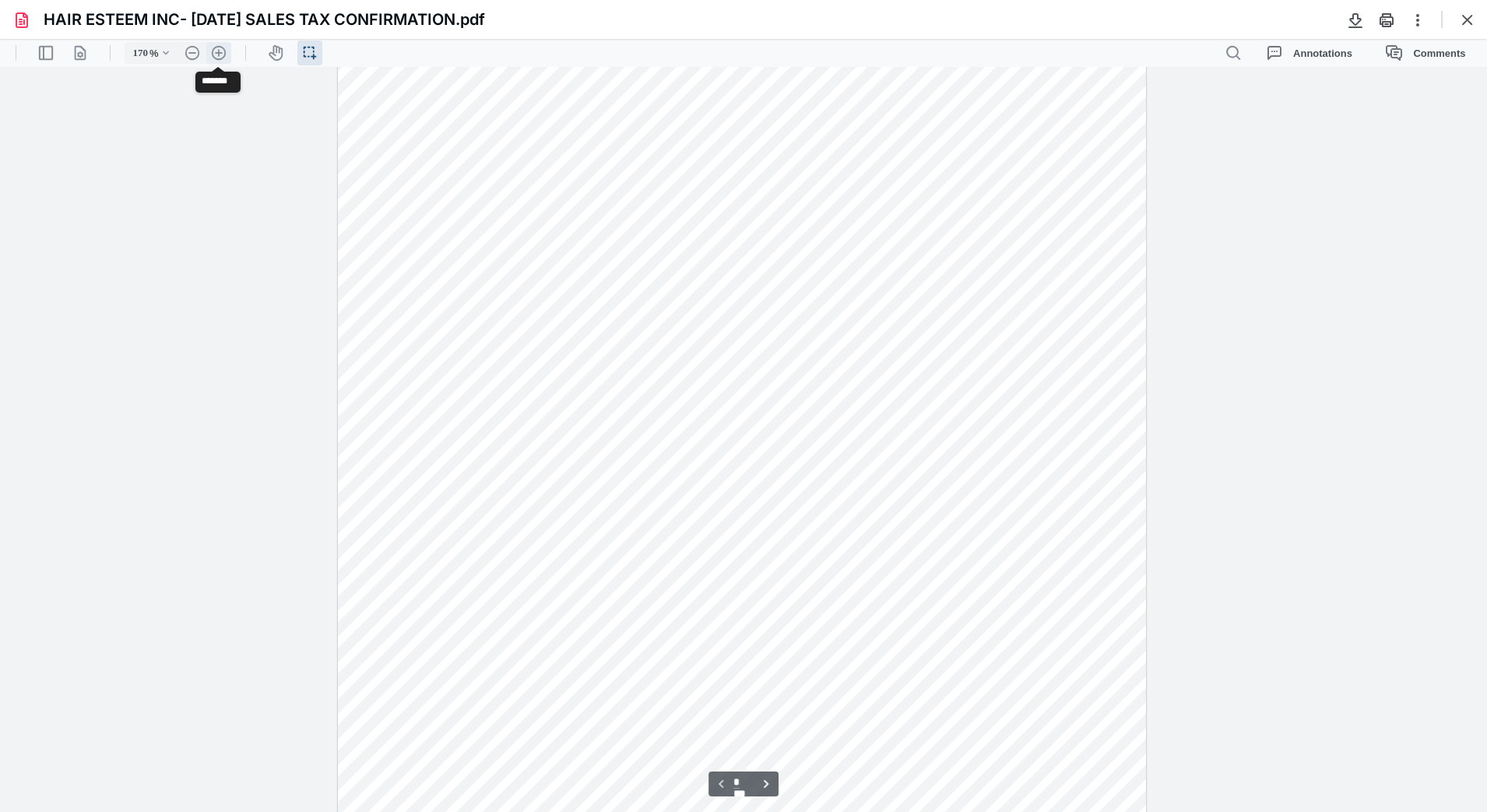 click on ".cls-1{fill:#abb0c4;} icon - header - zoom - in - line" at bounding box center (219, 53) 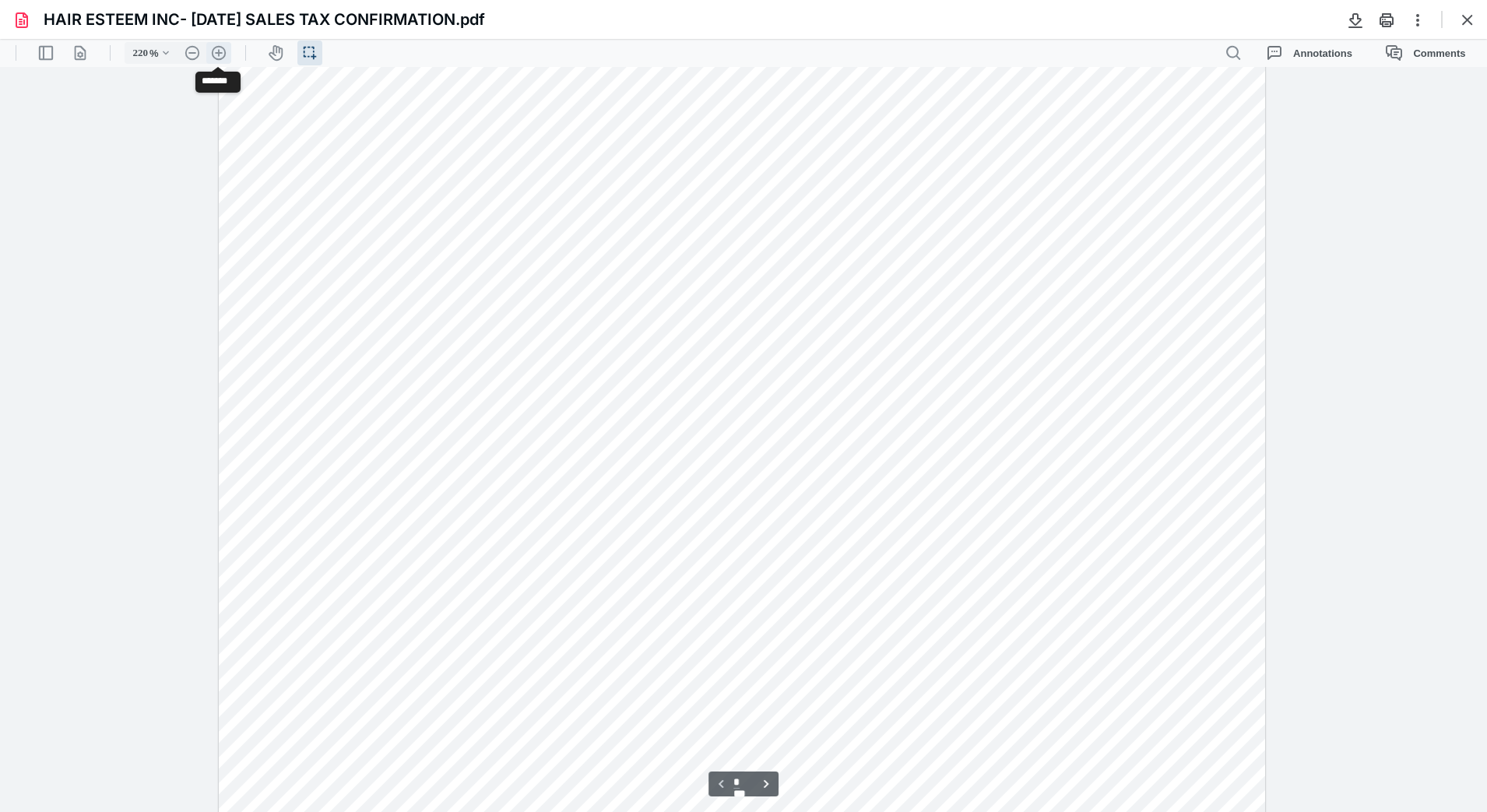 click on ".cls-1{fill:#abb0c4;} icon - header - zoom - in - line" at bounding box center (219, 53) 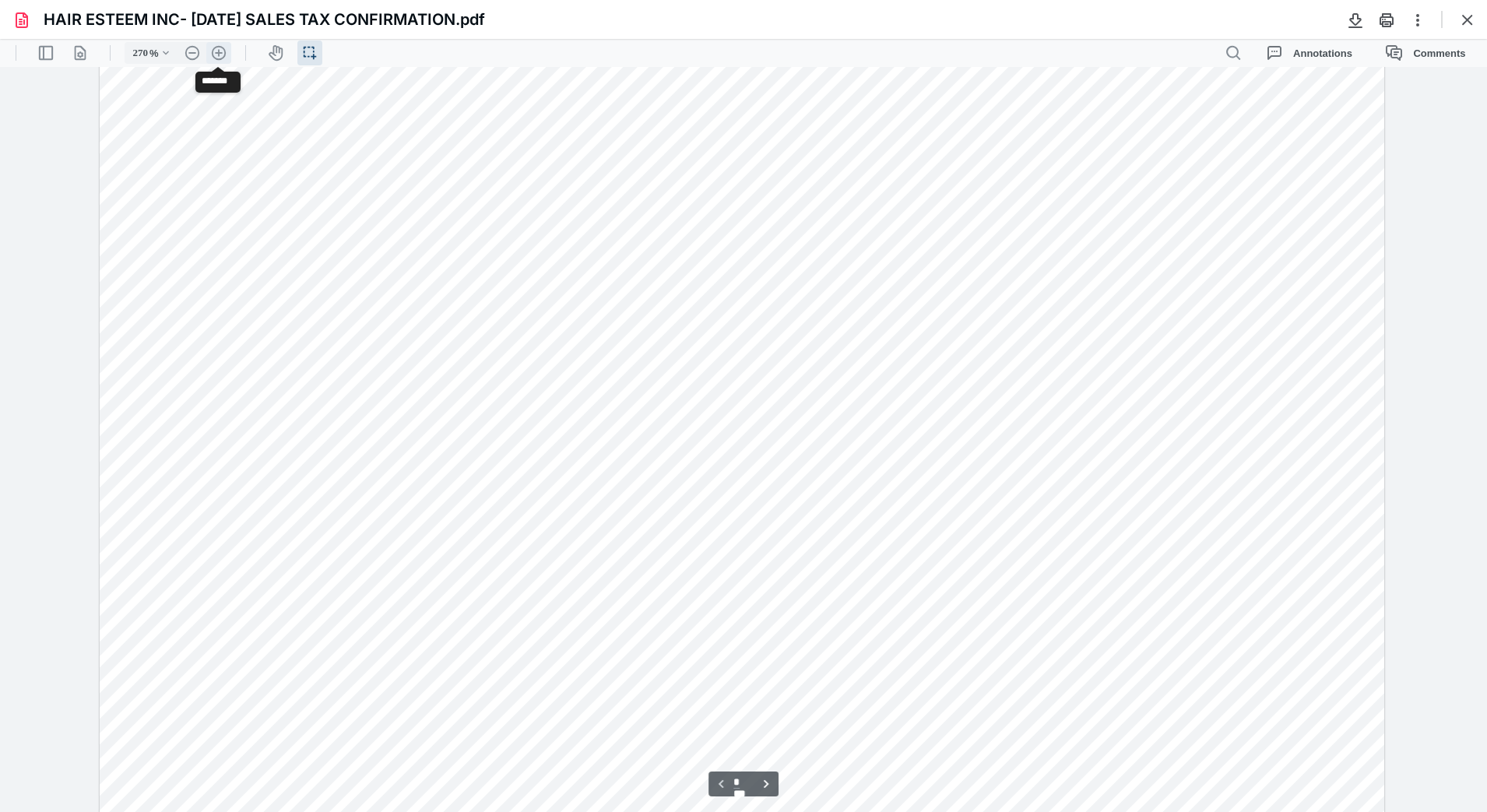 scroll, scrollTop: 522, scrollLeft: 0, axis: vertical 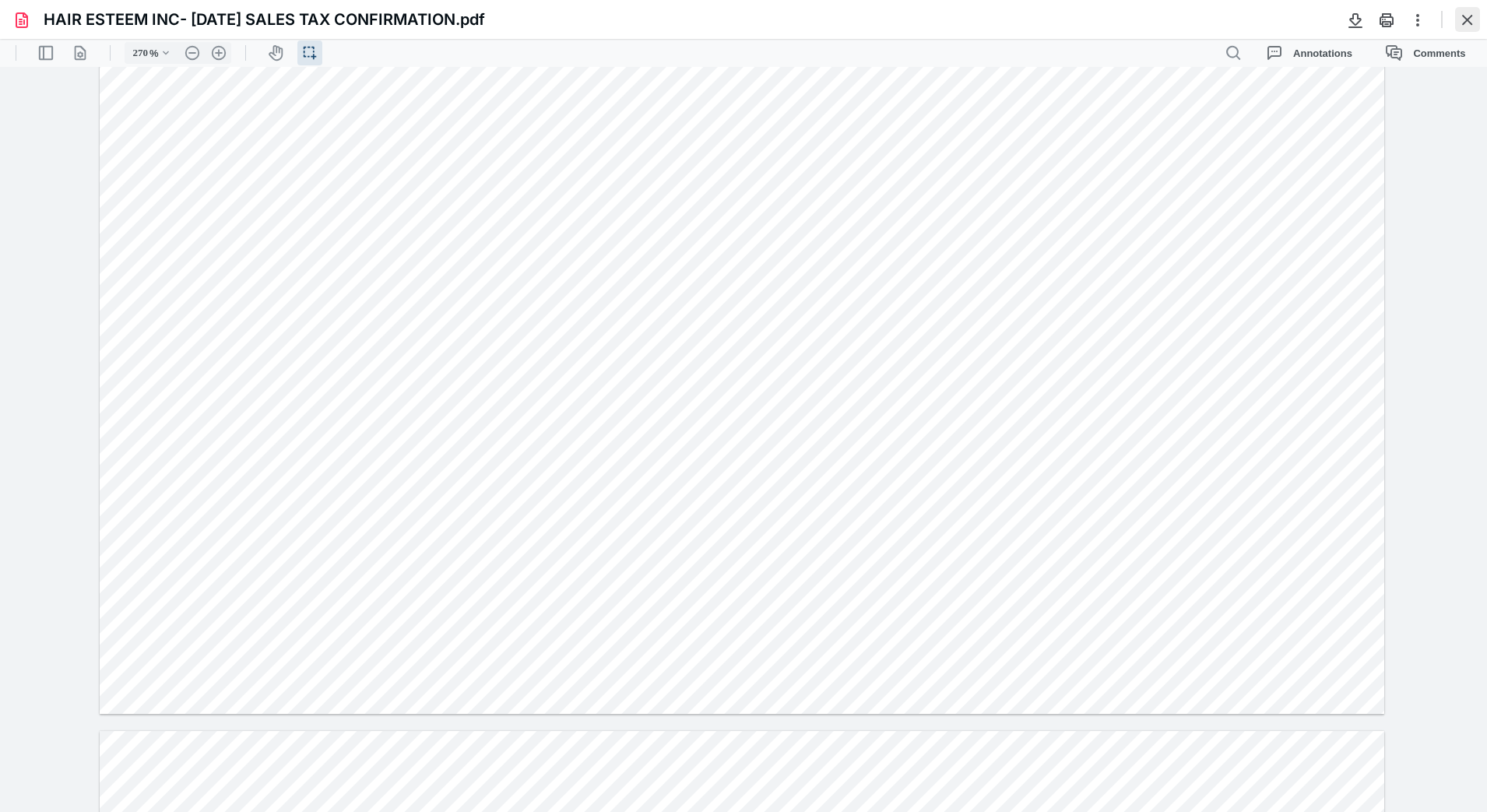 click at bounding box center [1468, 19] 